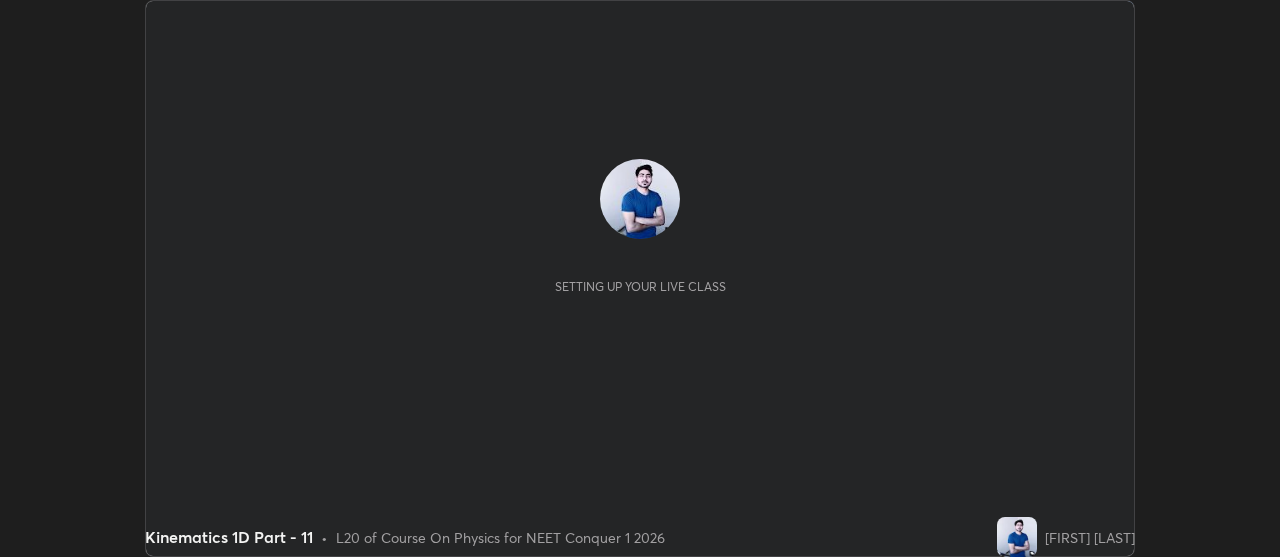 scroll, scrollTop: 0, scrollLeft: 0, axis: both 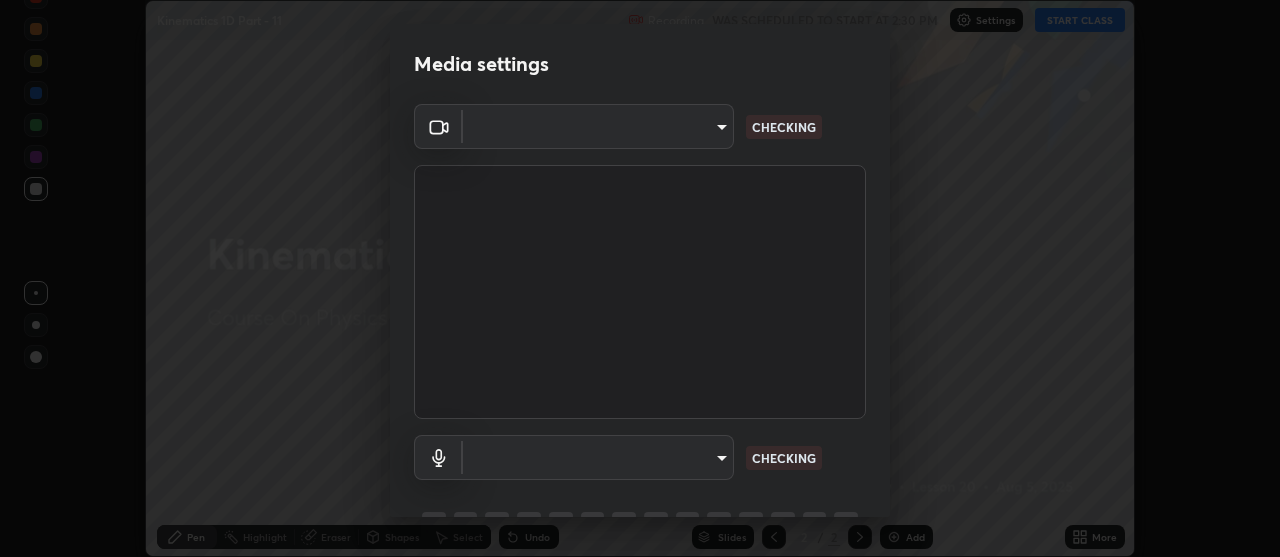 type on "4eebad9fb2b760257747d3faba0537f77ebfd590b97cb0ff6e10e17389be776b" 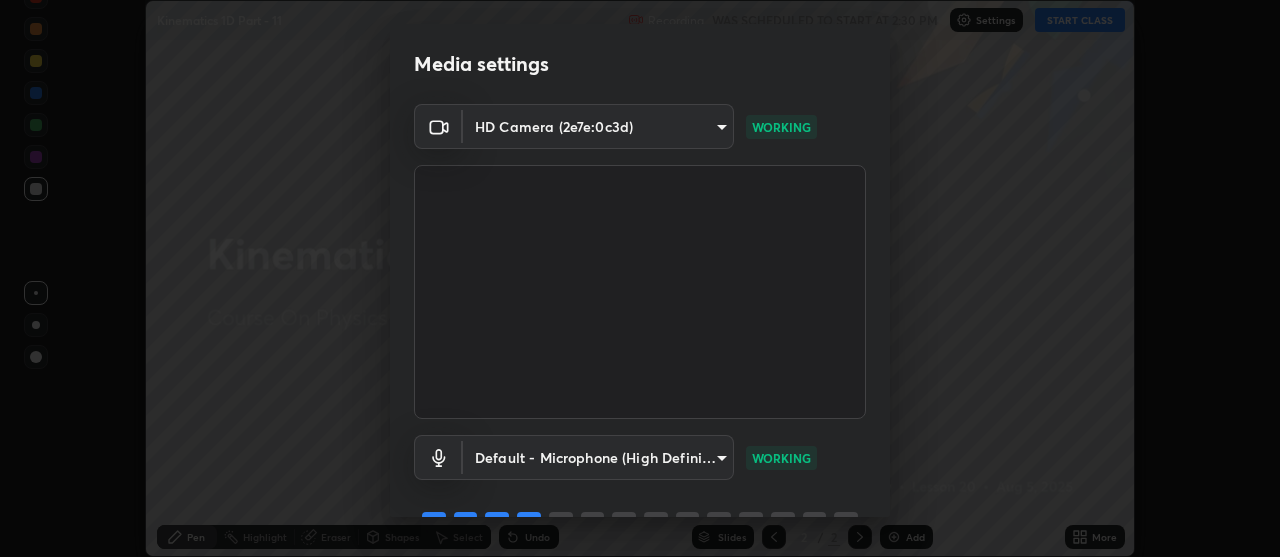 click on "Erase all Kinematics 1D Part - 11 Recording WAS SCHEDULED TO START AT  2:30 PM Settings START CLASS Setting up your live class Kinematics 1D Part - 11 • L20 of Course On Physics for NEET Conquer 1 2026 Navnit Pandey Pen Highlight Eraser Shapes Select Undo Slides 2 / 2 Add More No doubts shared Encourage your learners to ask a doubt for better clarity Report an issue Reason for reporting Buffering Chat not working Audio - Video sync issue Educator video quality low ​ Attach an image Report Media settings HD Camera (2e7e:0c3d) 4eebad9fb2b760257747d3faba0537f77ebfd590b97cb0ff6e10e17389be776b WORKING Default - Microphone (High Definition Audio Device) default WORKING 1 / 5 Next" at bounding box center [640, 278] 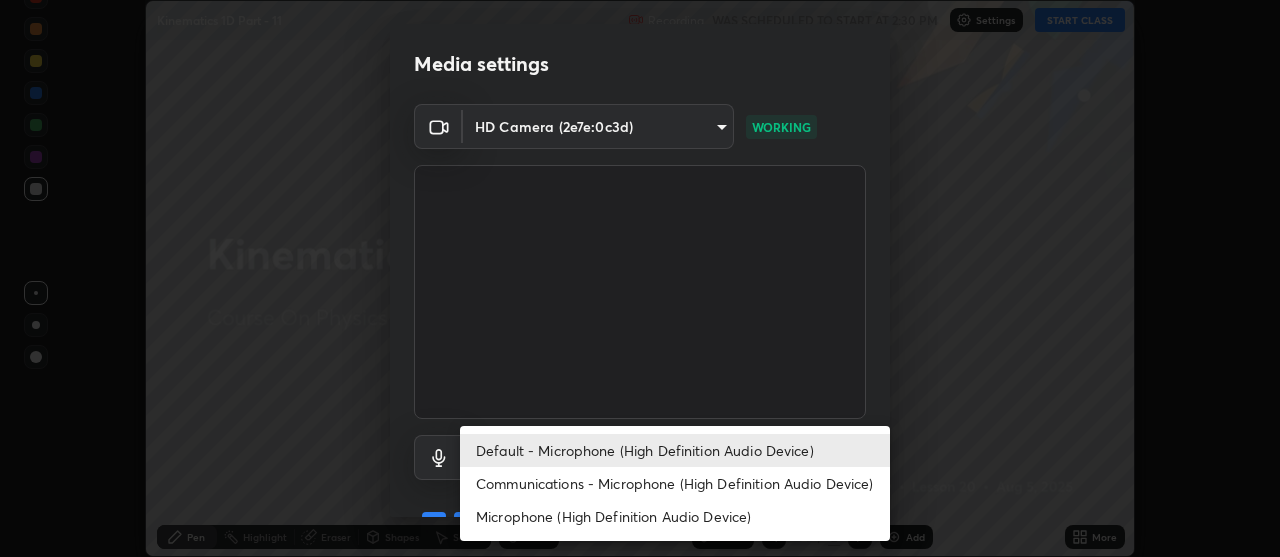 click on "Communications - Microphone (High Definition Audio Device)" at bounding box center [675, 483] 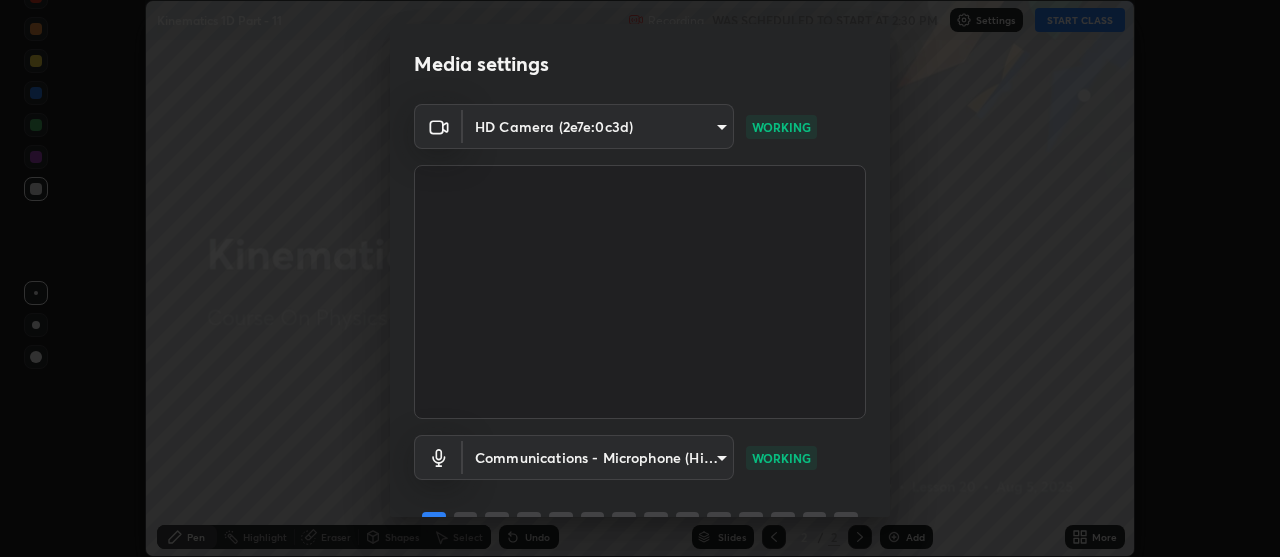 click on "Erase all Kinematics 1D Part - 11 Recording WAS SCHEDULED TO START AT  2:30 PM Settings START CLASS Setting up your live class Kinematics 1D Part - 11 • L20 of Course On Physics for NEET Conquer 1 2026 Navnit Pandey Pen Highlight Eraser Shapes Select Undo Slides 2 / 2 Add More No doubts shared Encourage your learners to ask a doubt for better clarity Report an issue Reason for reporting Buffering Chat not working Audio - Video sync issue Educator video quality low ​ Attach an image Report Media settings HD Camera (2e7e:0c3d) 4eebad9fb2b760257747d3faba0537f77ebfd590b97cb0ff6e10e17389be776b WORKING Communications - Microphone (High Definition Audio Device) communications WORKING 1 / 5 Next" at bounding box center [640, 278] 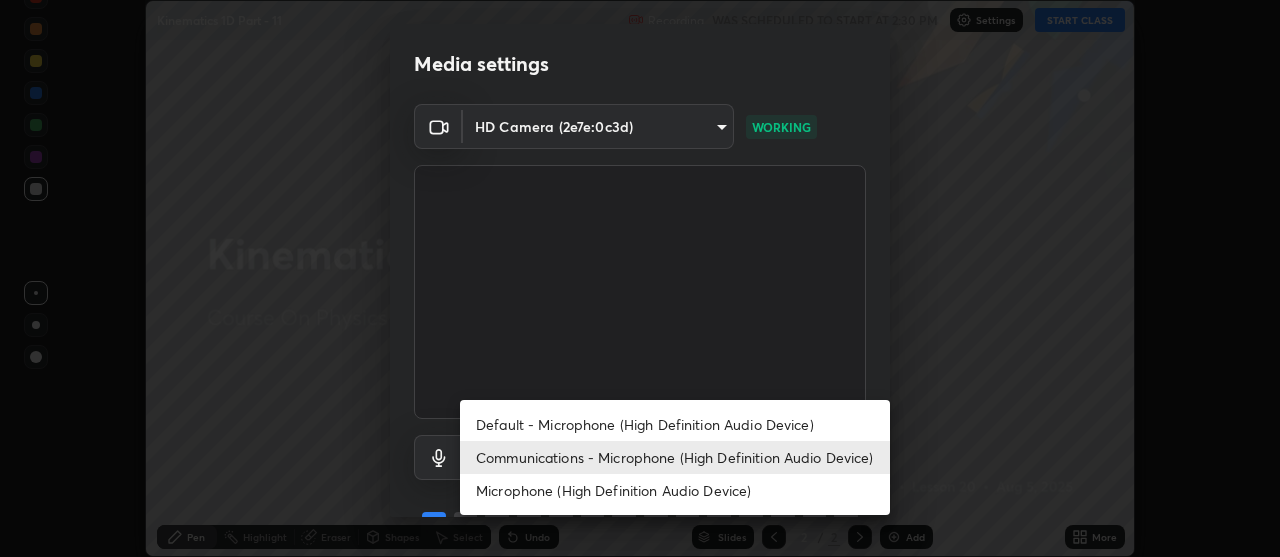 click on "Default - Microphone (High Definition Audio Device)" at bounding box center (675, 424) 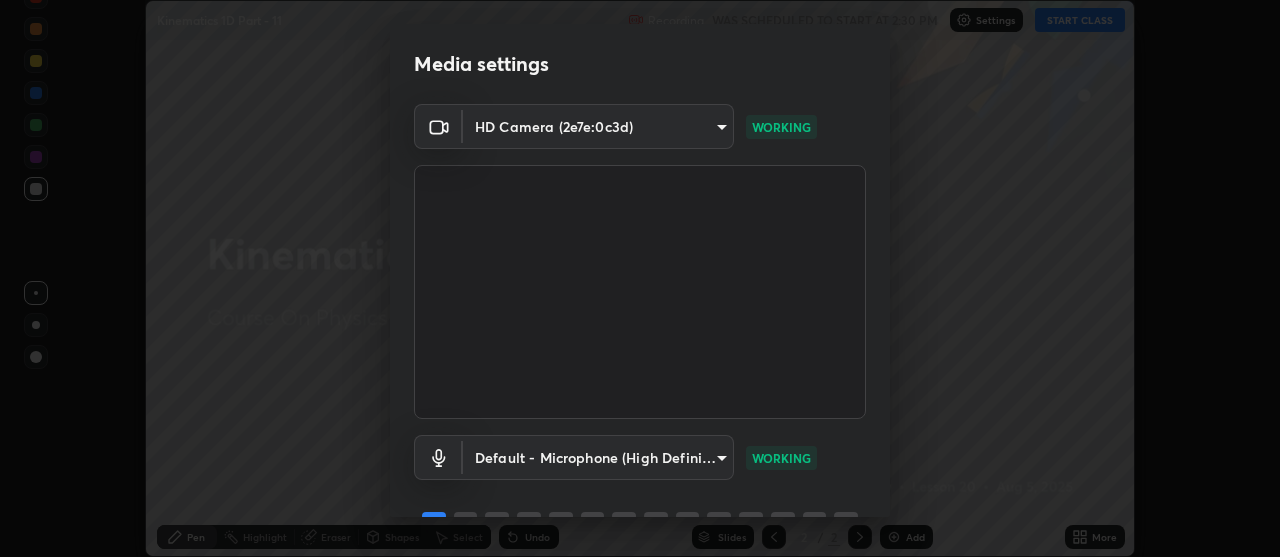 scroll, scrollTop: 99, scrollLeft: 0, axis: vertical 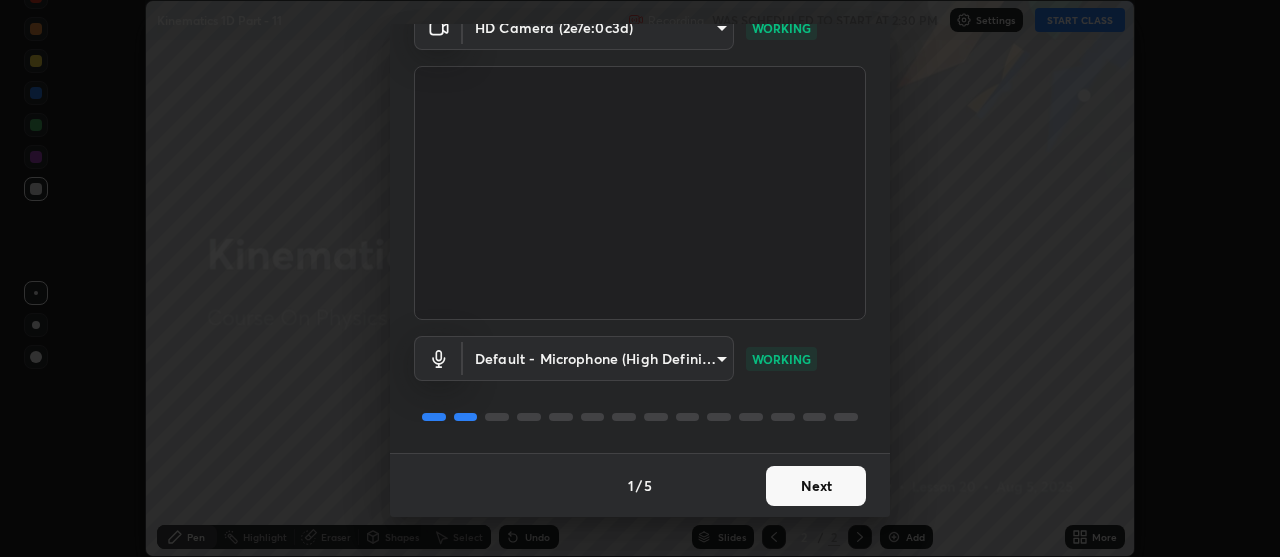 click on "Next" at bounding box center [816, 486] 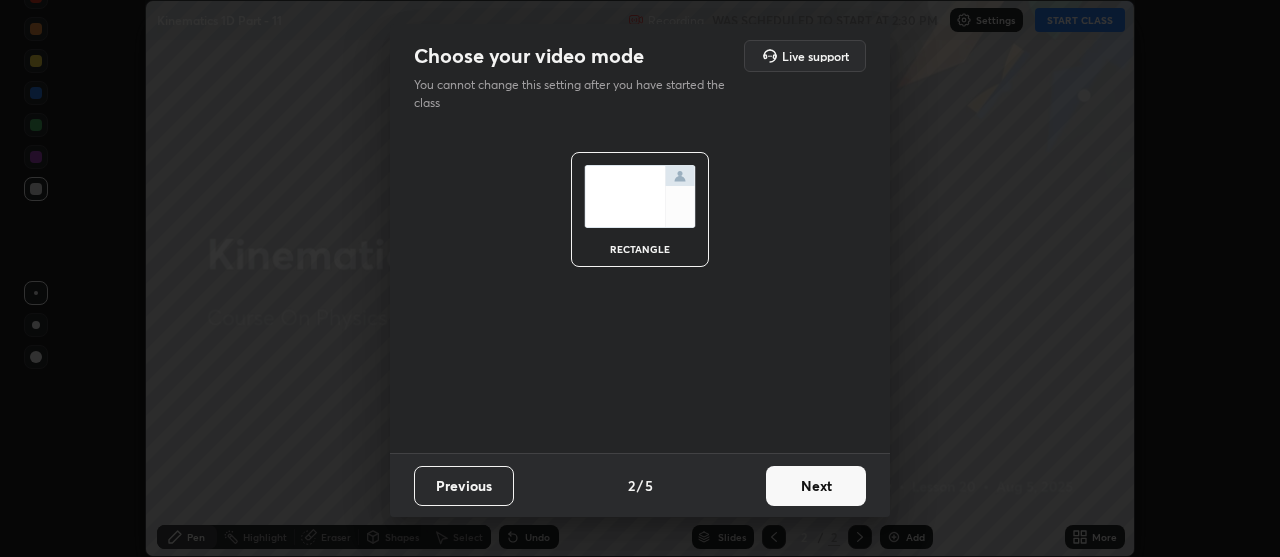click on "Next" at bounding box center (816, 486) 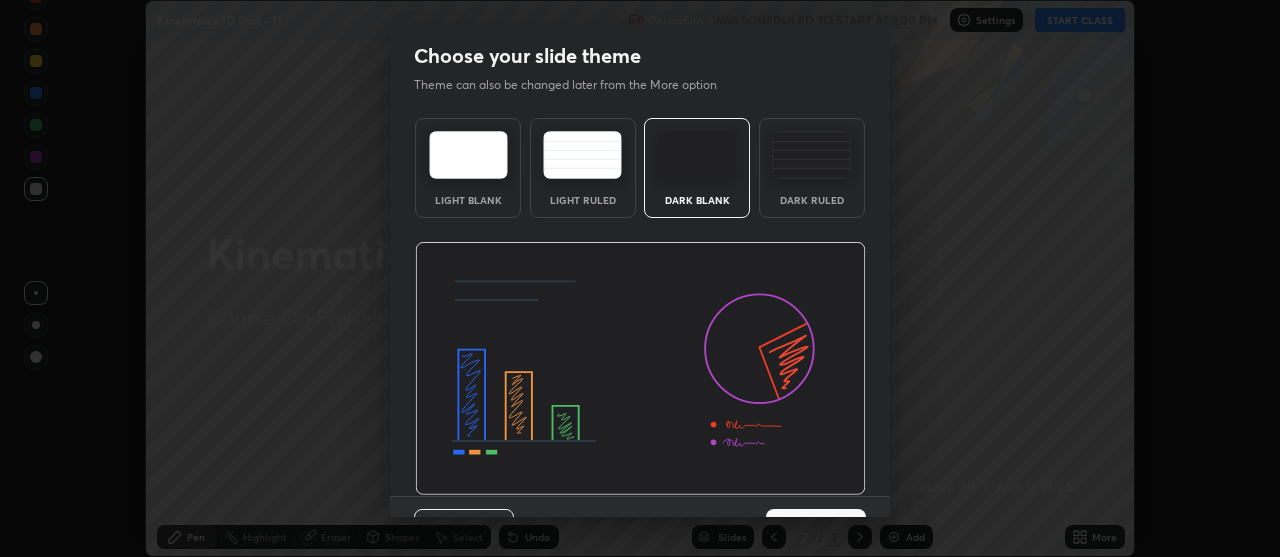 scroll, scrollTop: 43, scrollLeft: 0, axis: vertical 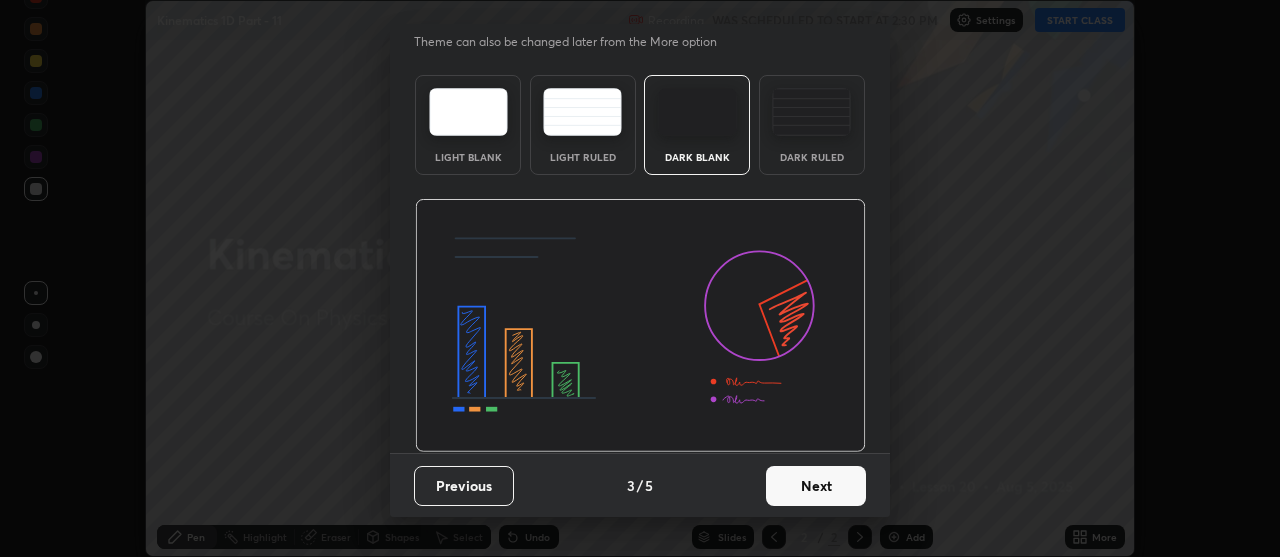 click on "Next" at bounding box center [816, 486] 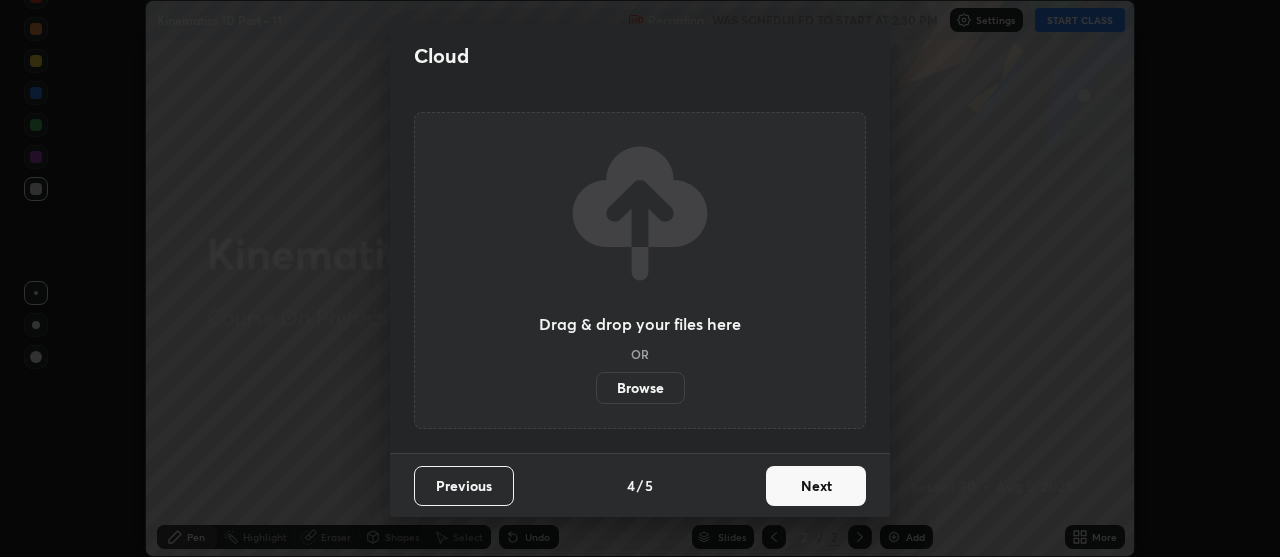 click on "Next" at bounding box center (816, 486) 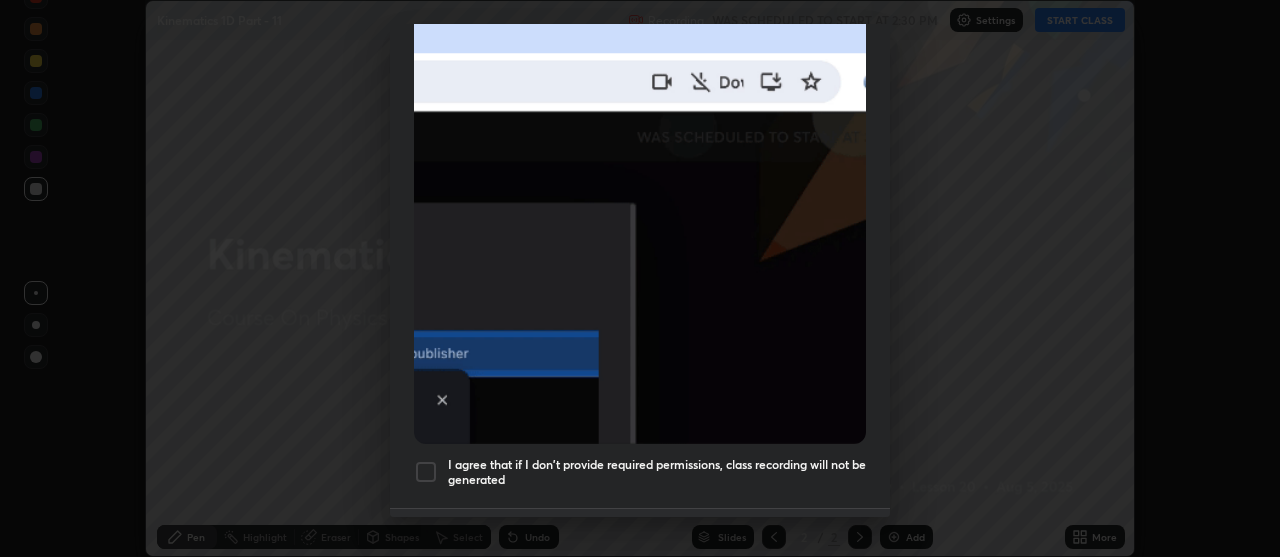 scroll, scrollTop: 471, scrollLeft: 0, axis: vertical 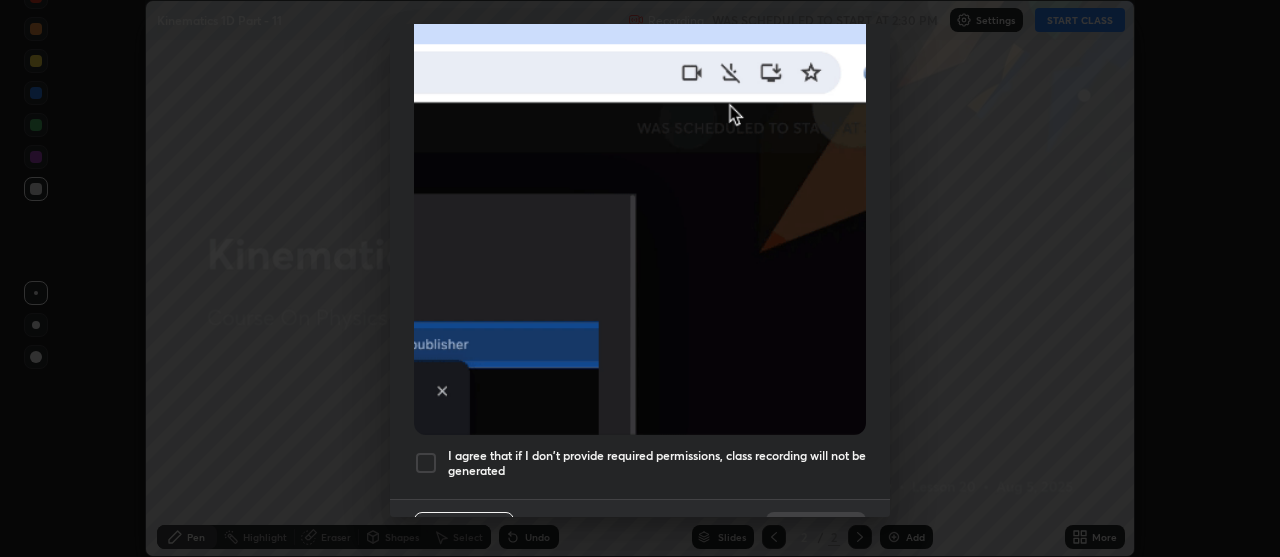 click at bounding box center [426, 463] 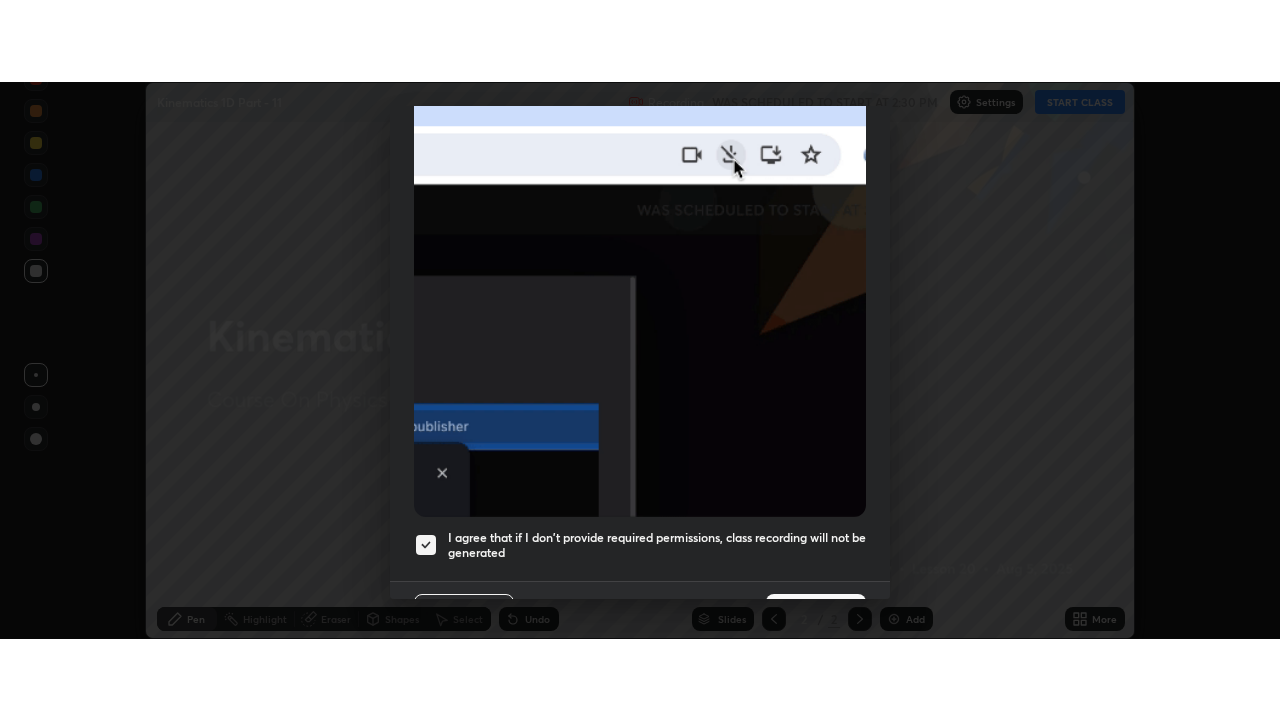 scroll, scrollTop: 507, scrollLeft: 0, axis: vertical 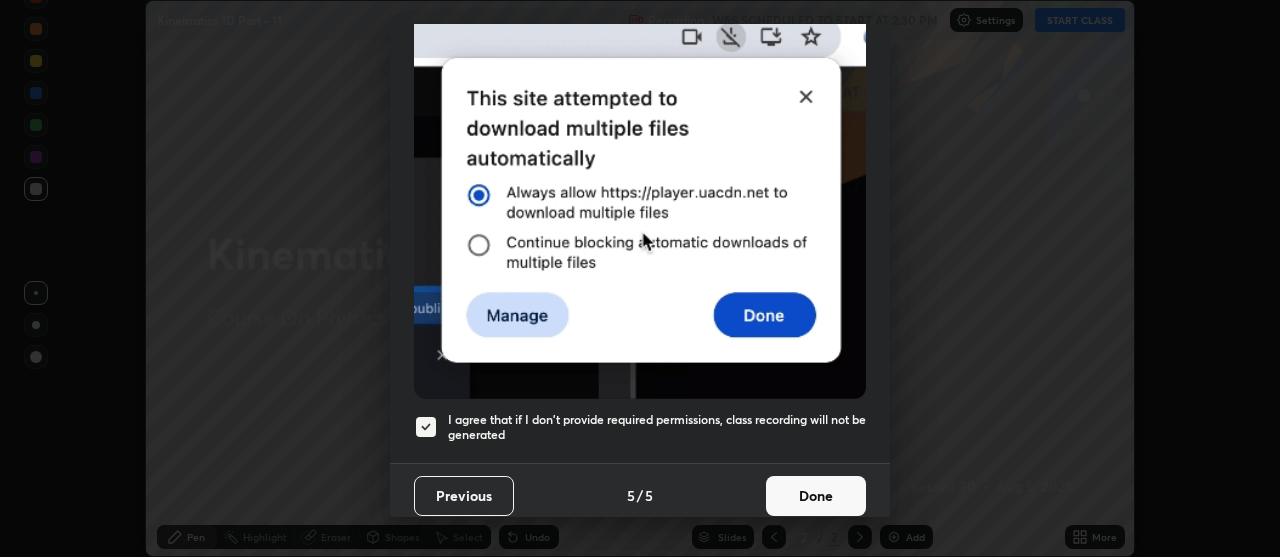 click on "Done" at bounding box center (816, 496) 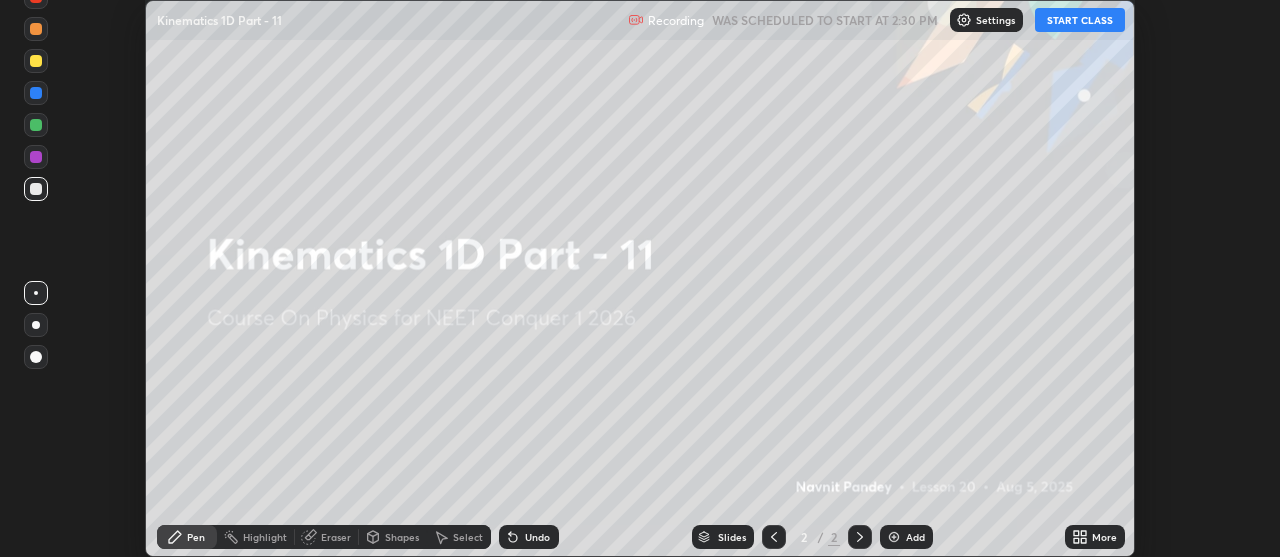 click 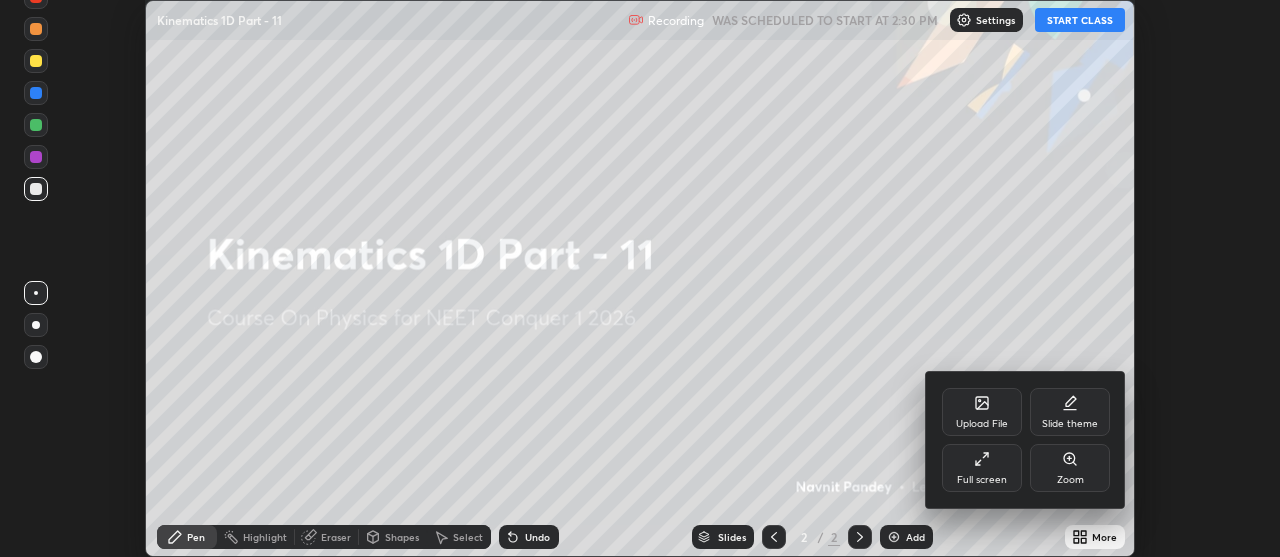 click on "Full screen" at bounding box center (982, 480) 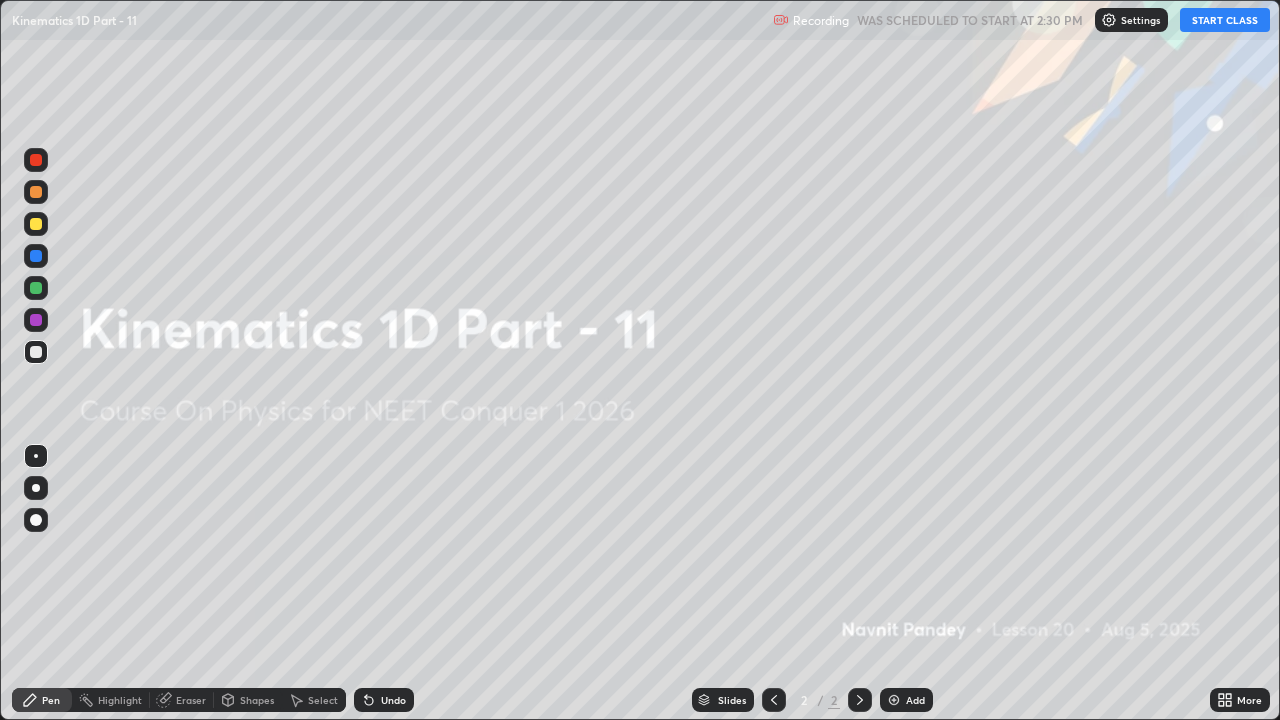 scroll, scrollTop: 99280, scrollLeft: 98720, axis: both 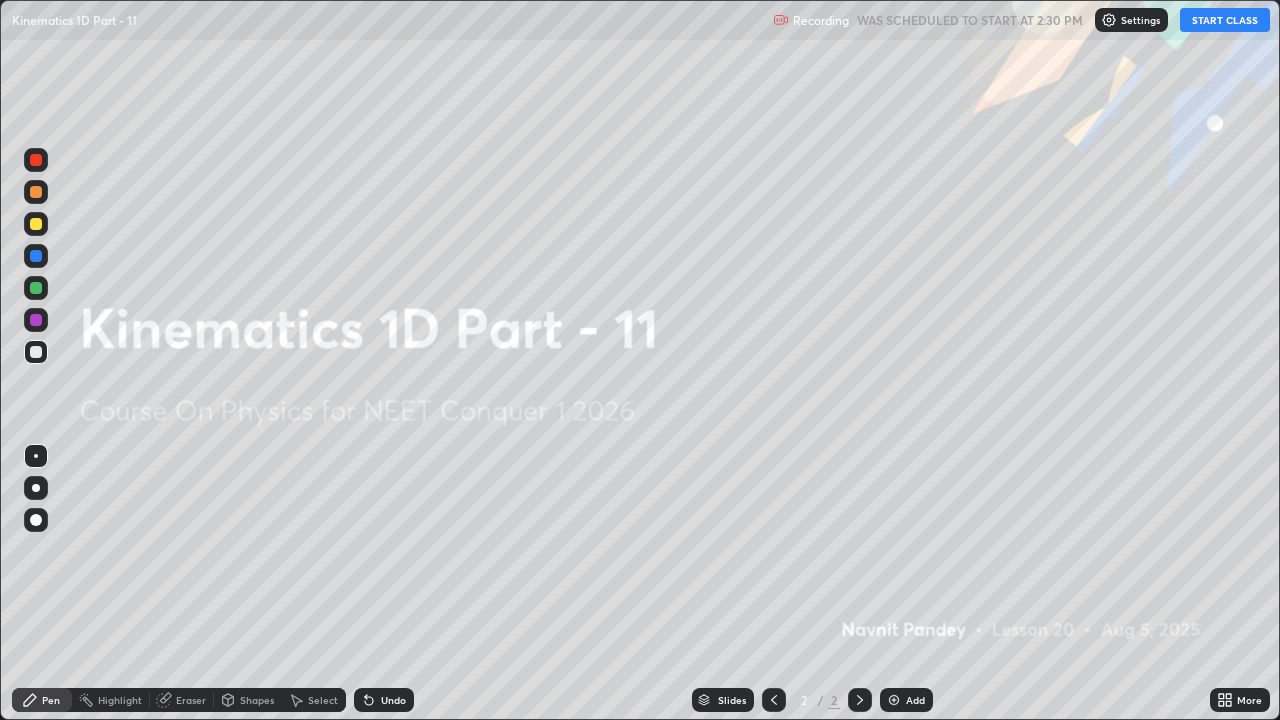 click on "START CLASS" at bounding box center [1225, 20] 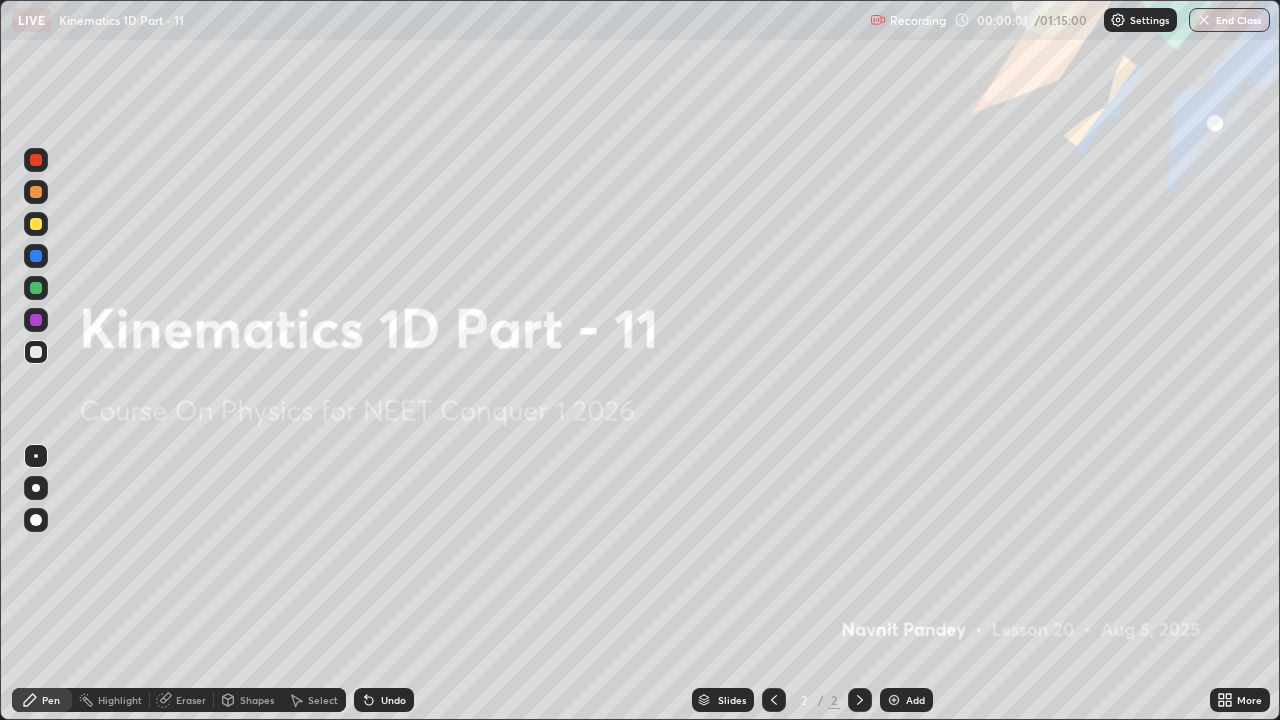 click at bounding box center [894, 700] 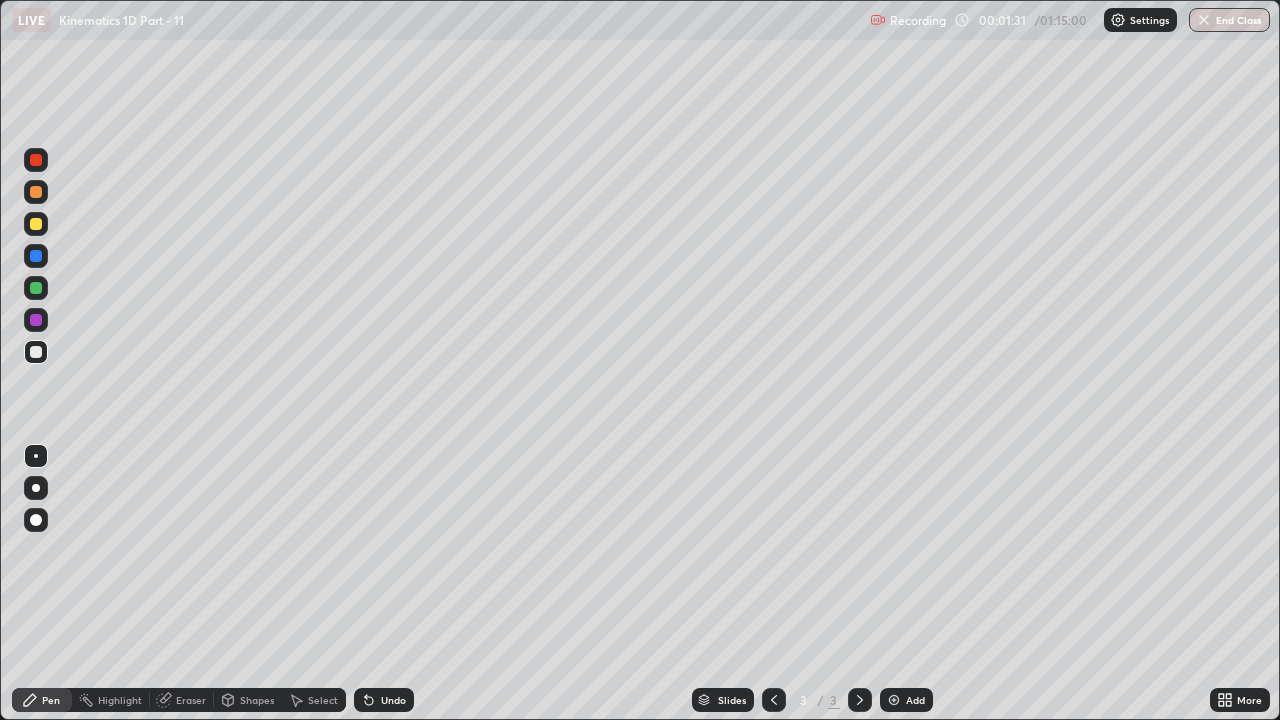 click at bounding box center (36, 352) 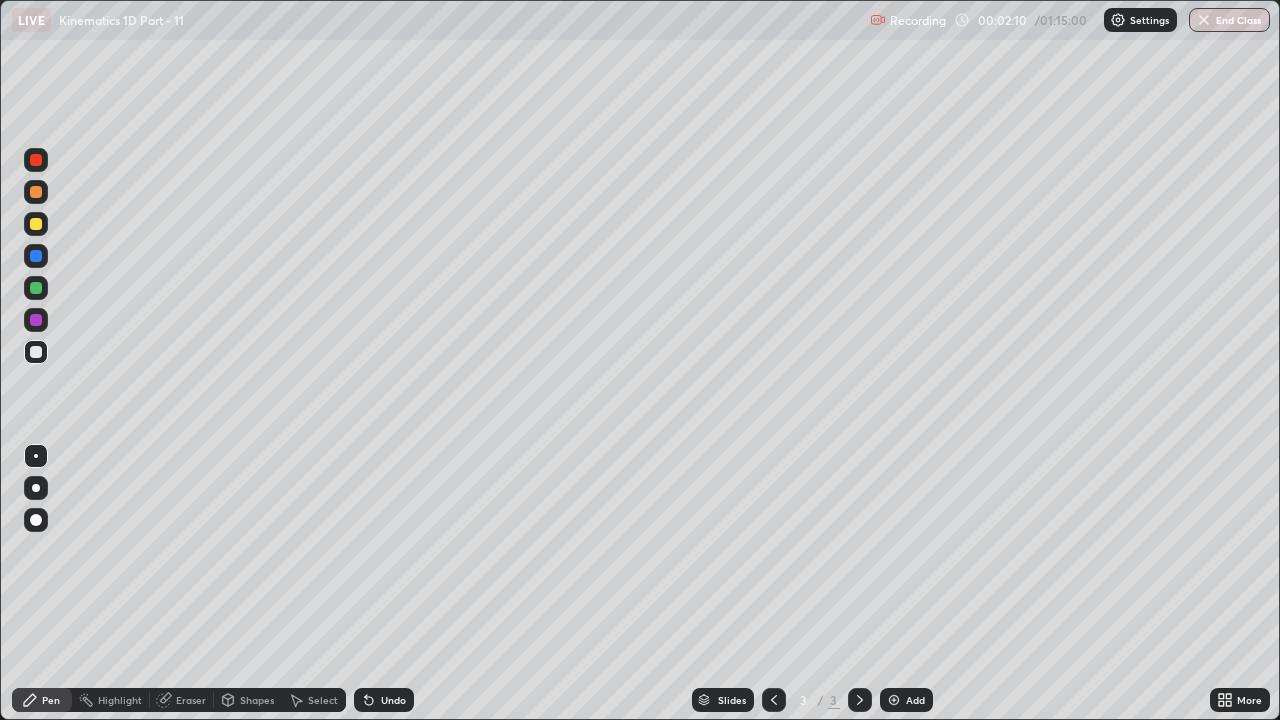 click at bounding box center (36, 320) 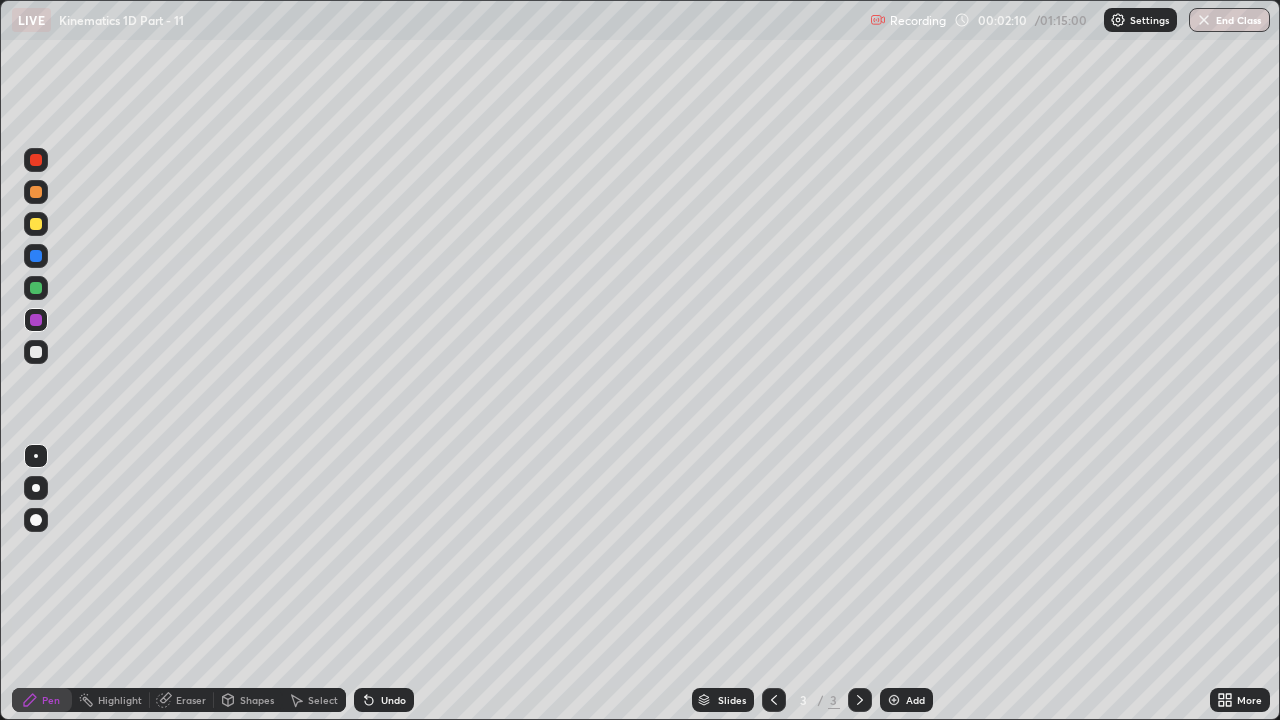 click at bounding box center [36, 288] 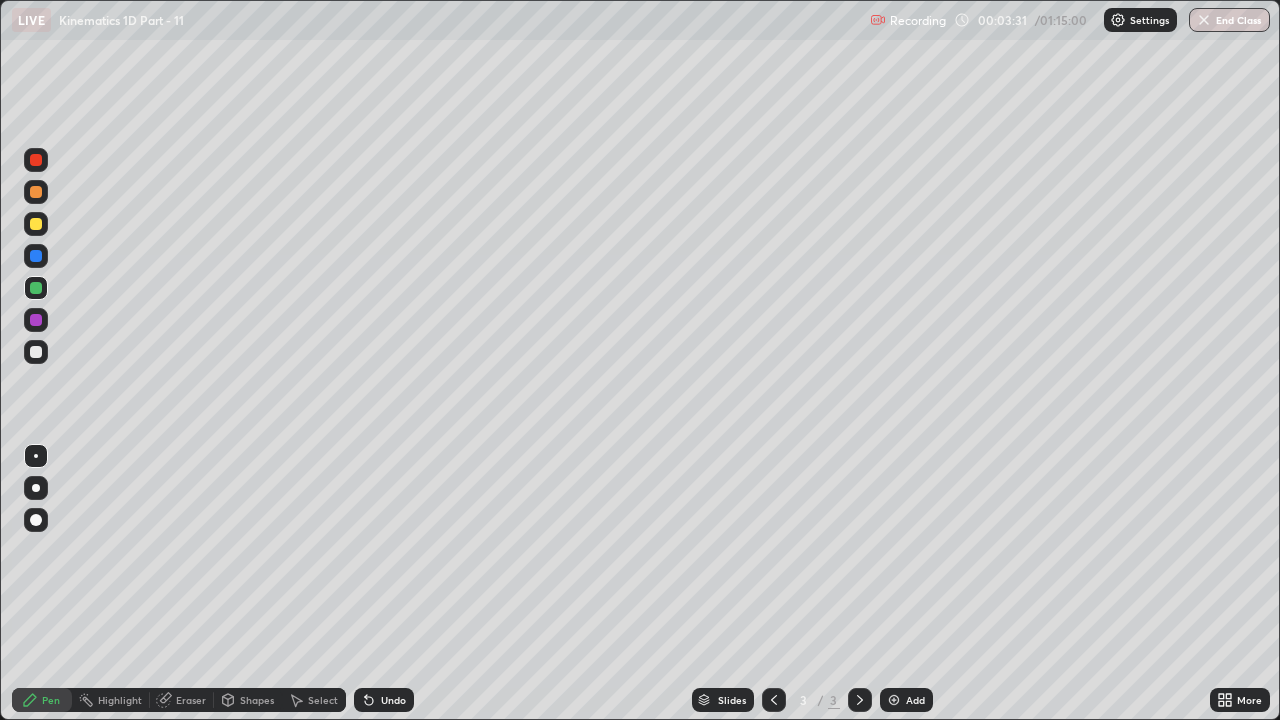 click at bounding box center [894, 700] 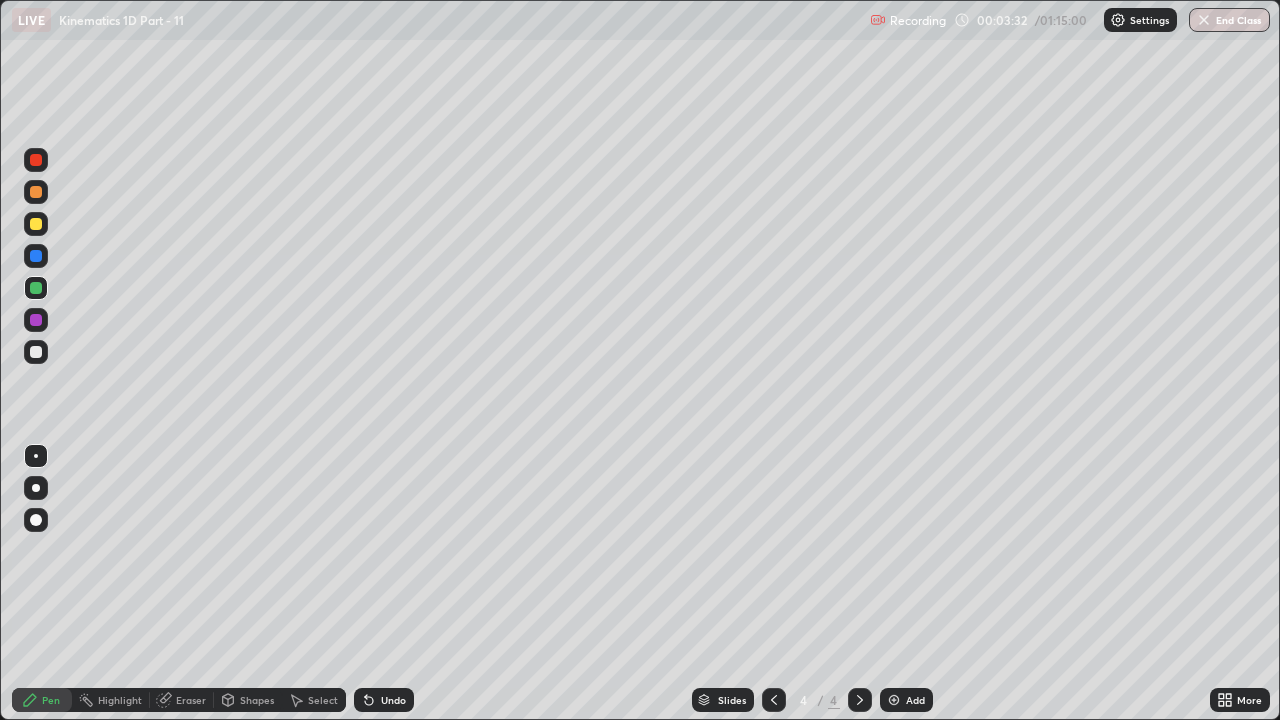 click at bounding box center [36, 352] 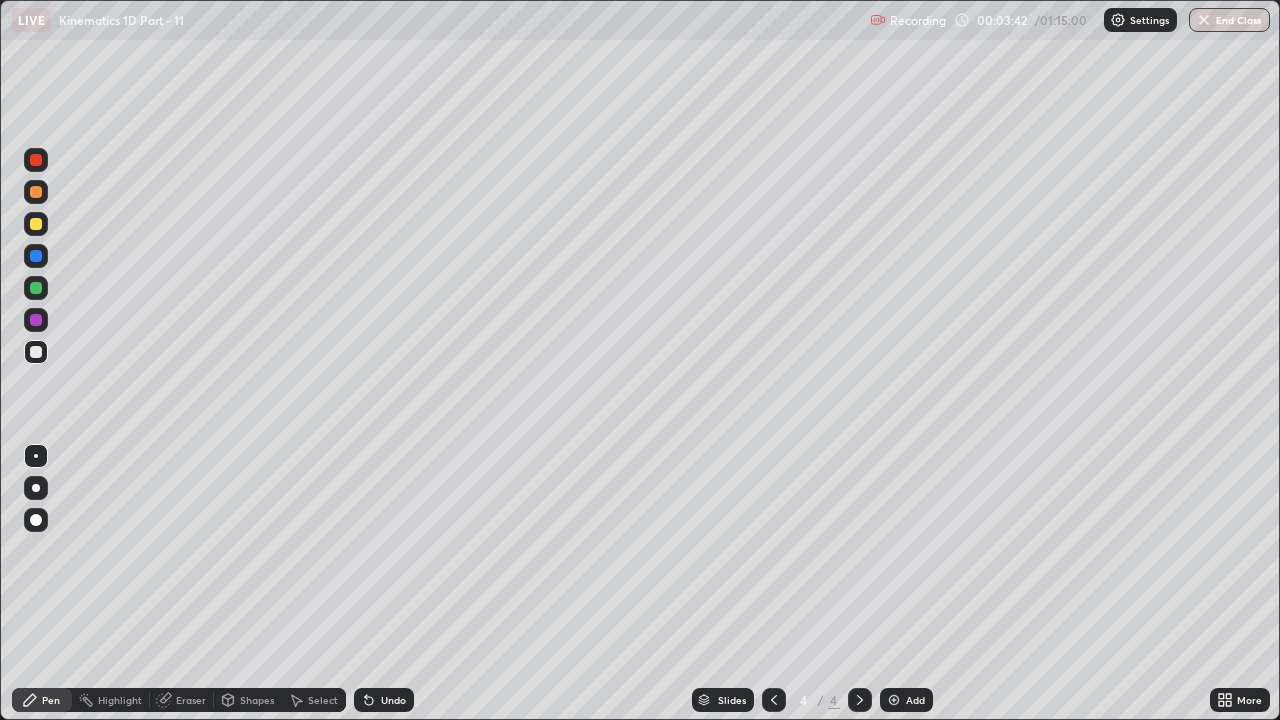 click at bounding box center [36, 288] 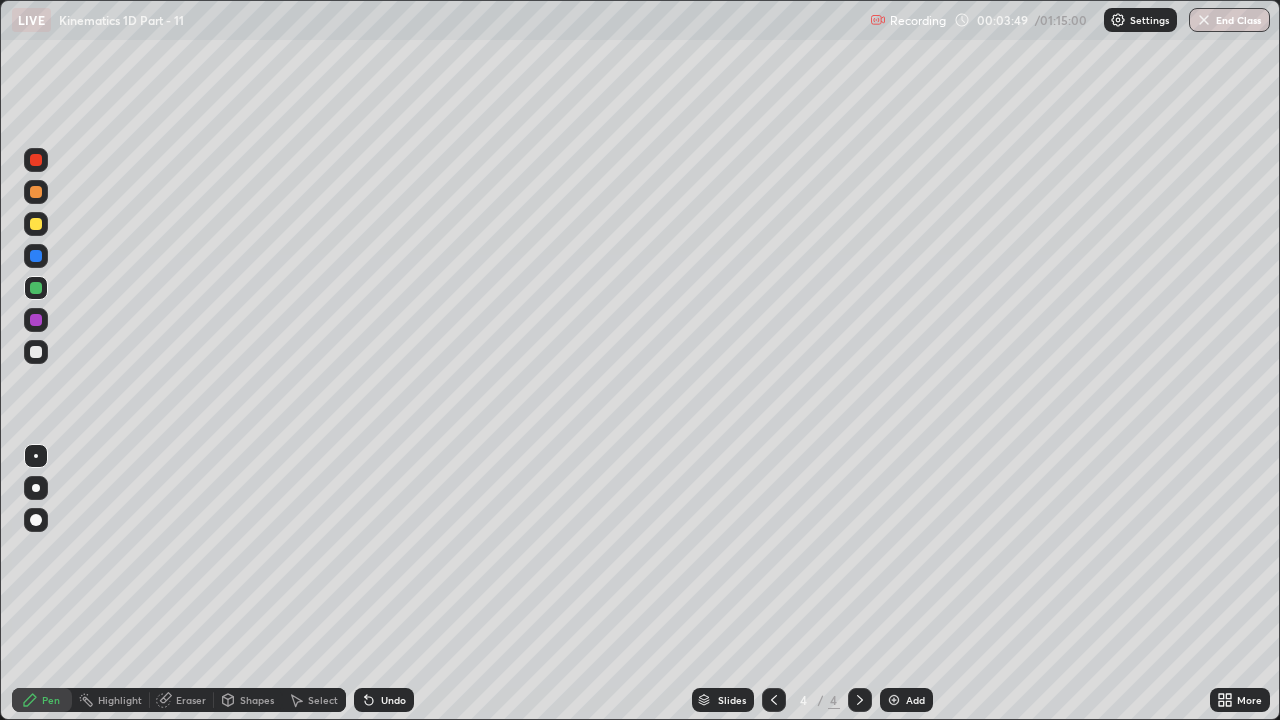 click on "Undo" at bounding box center (384, 700) 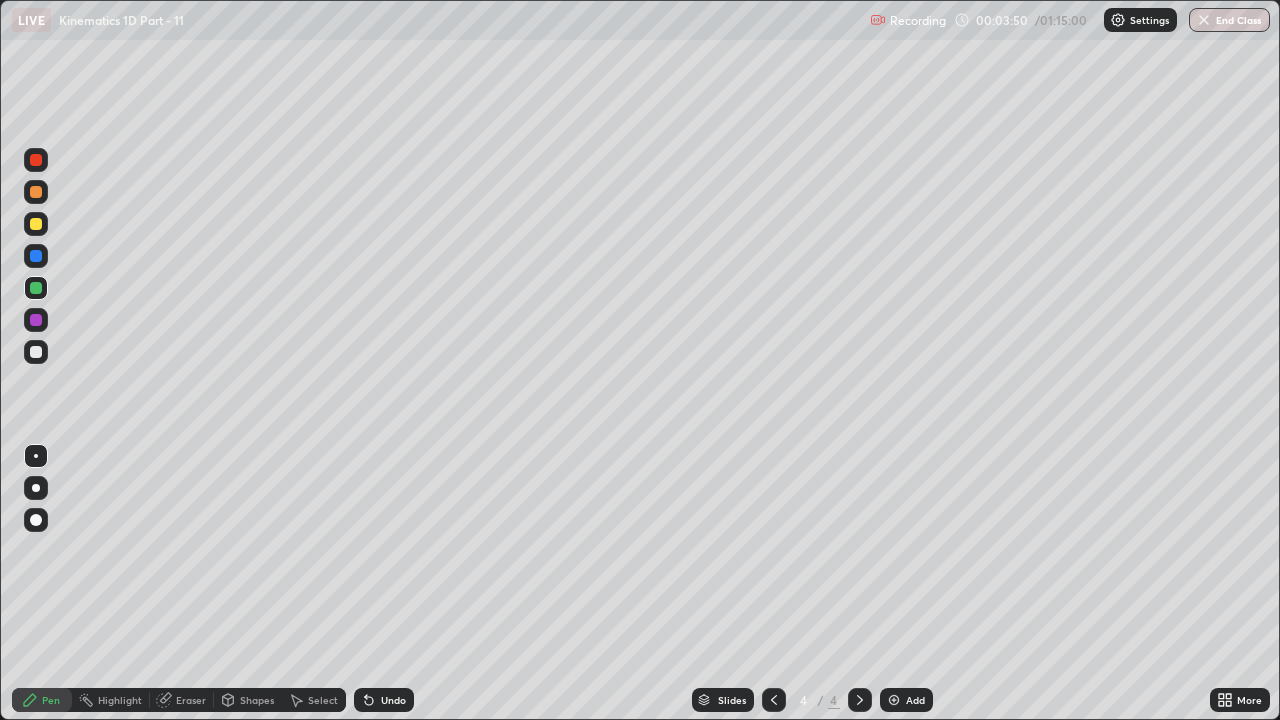 click on "Eraser" at bounding box center (191, 700) 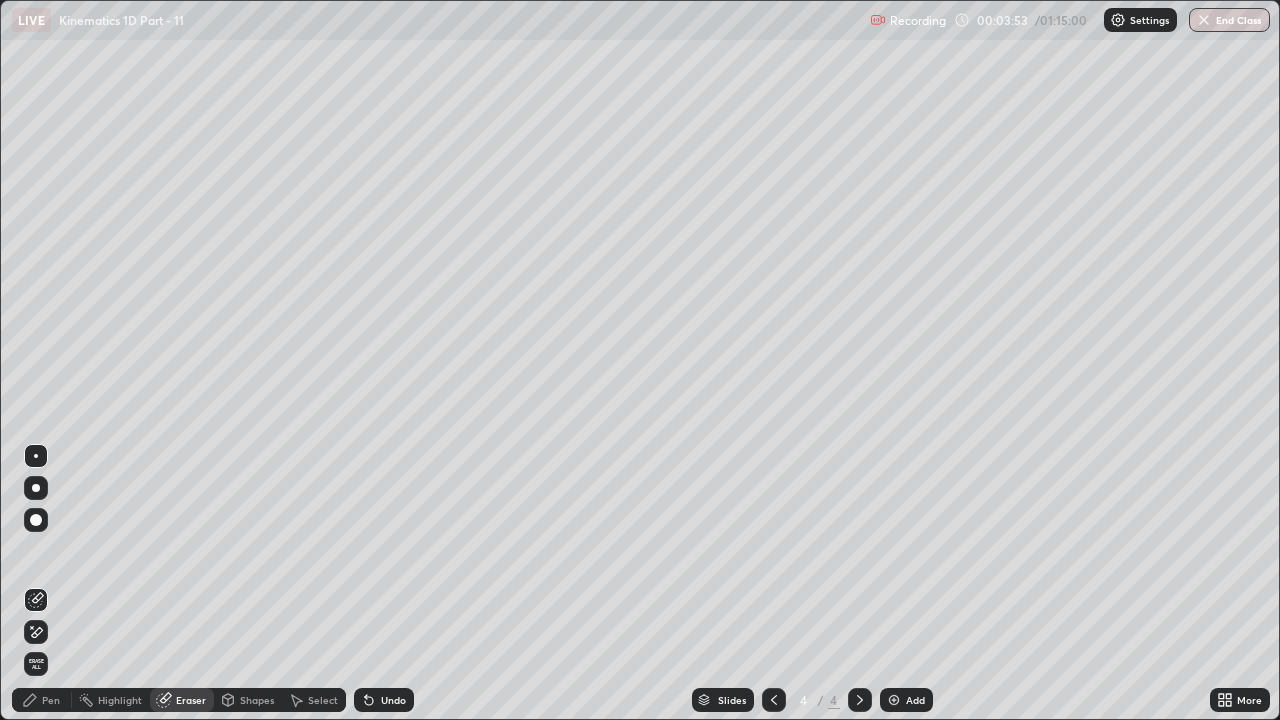 click on "Pen" at bounding box center [51, 700] 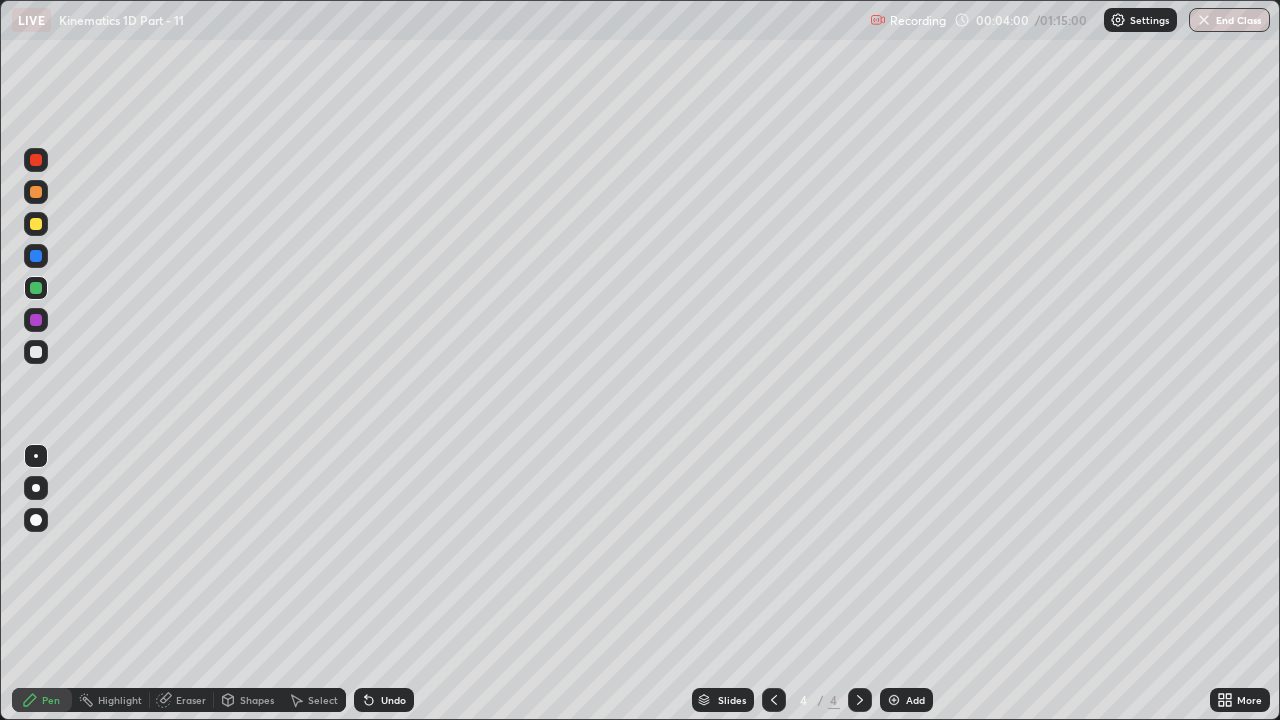 click at bounding box center [36, 256] 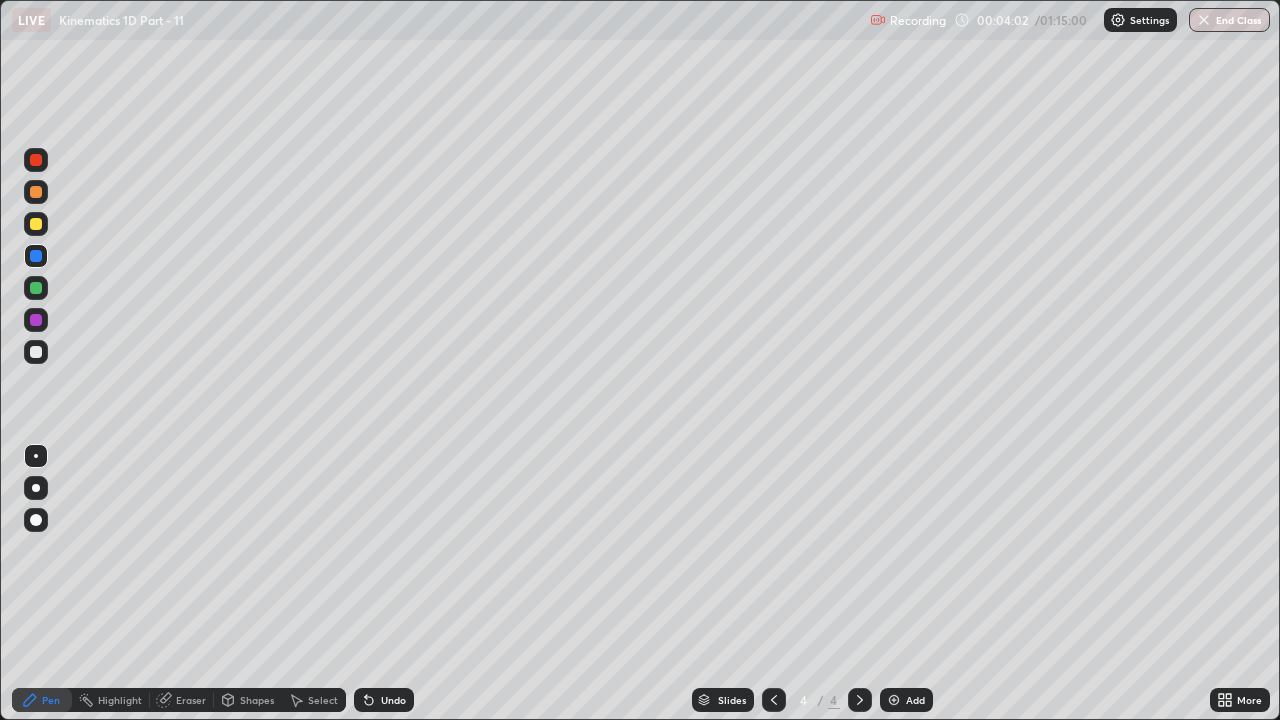 click at bounding box center [36, 288] 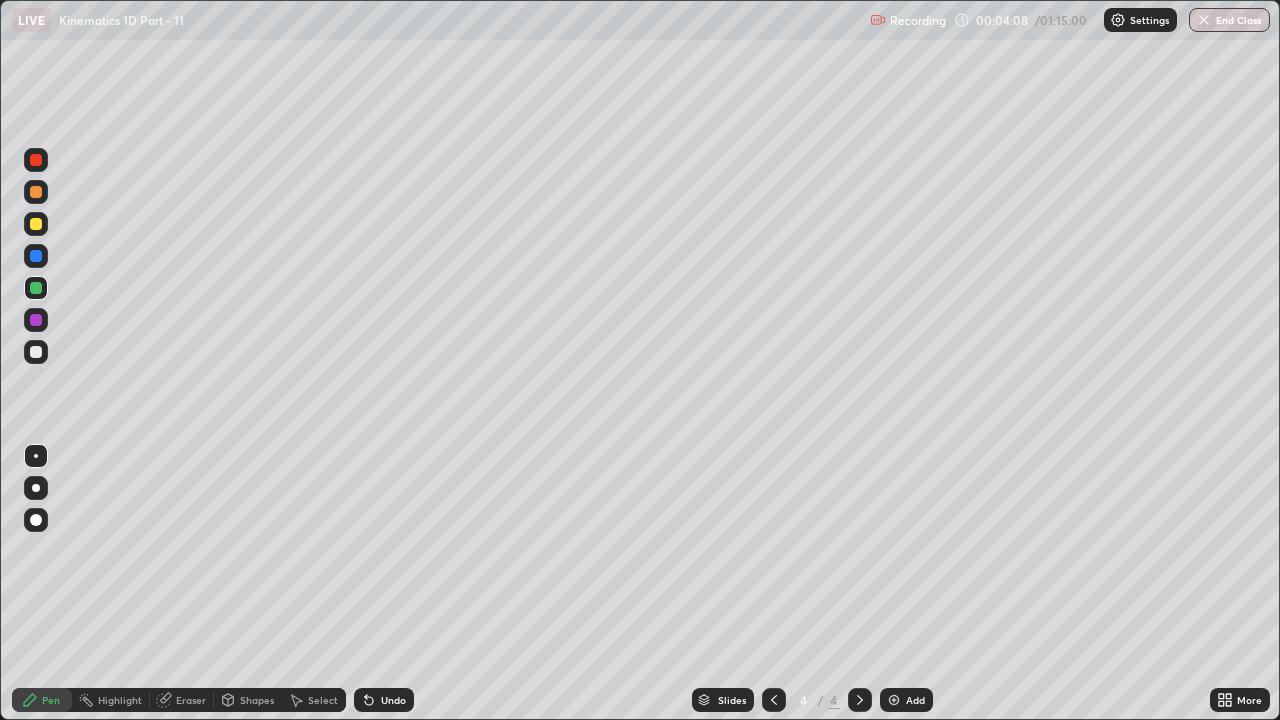 click at bounding box center (36, 224) 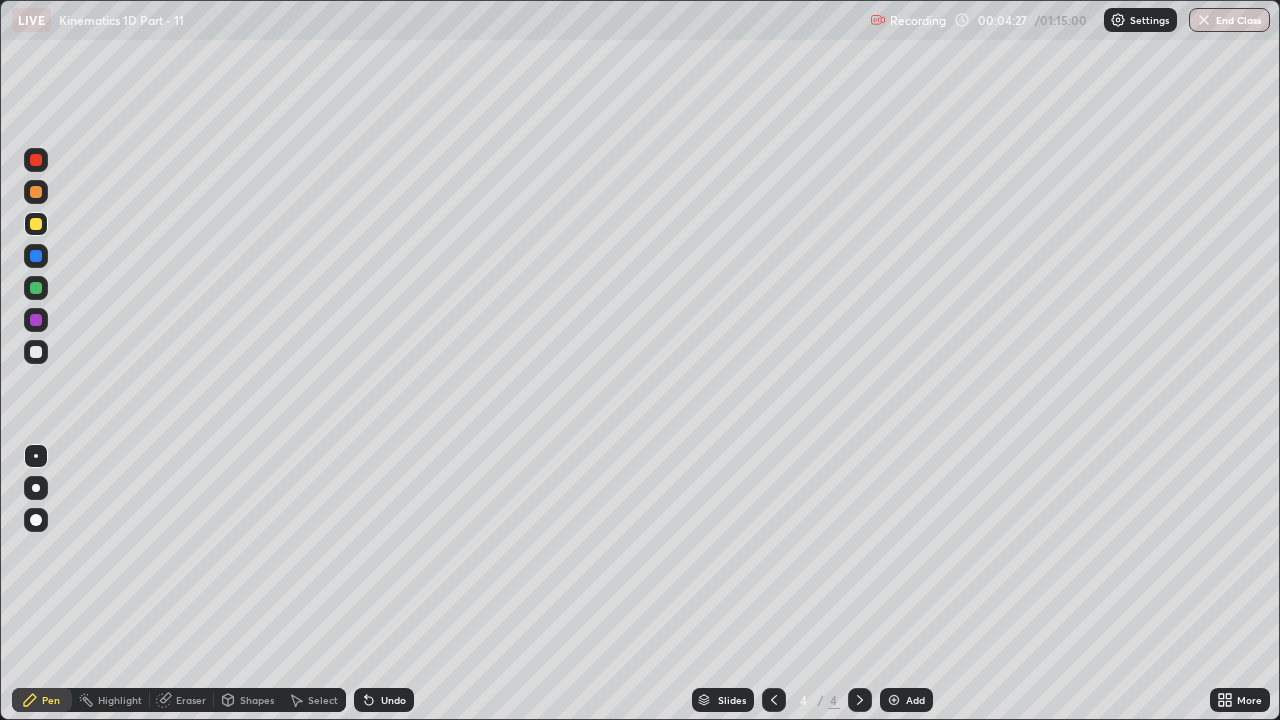 click at bounding box center (36, 224) 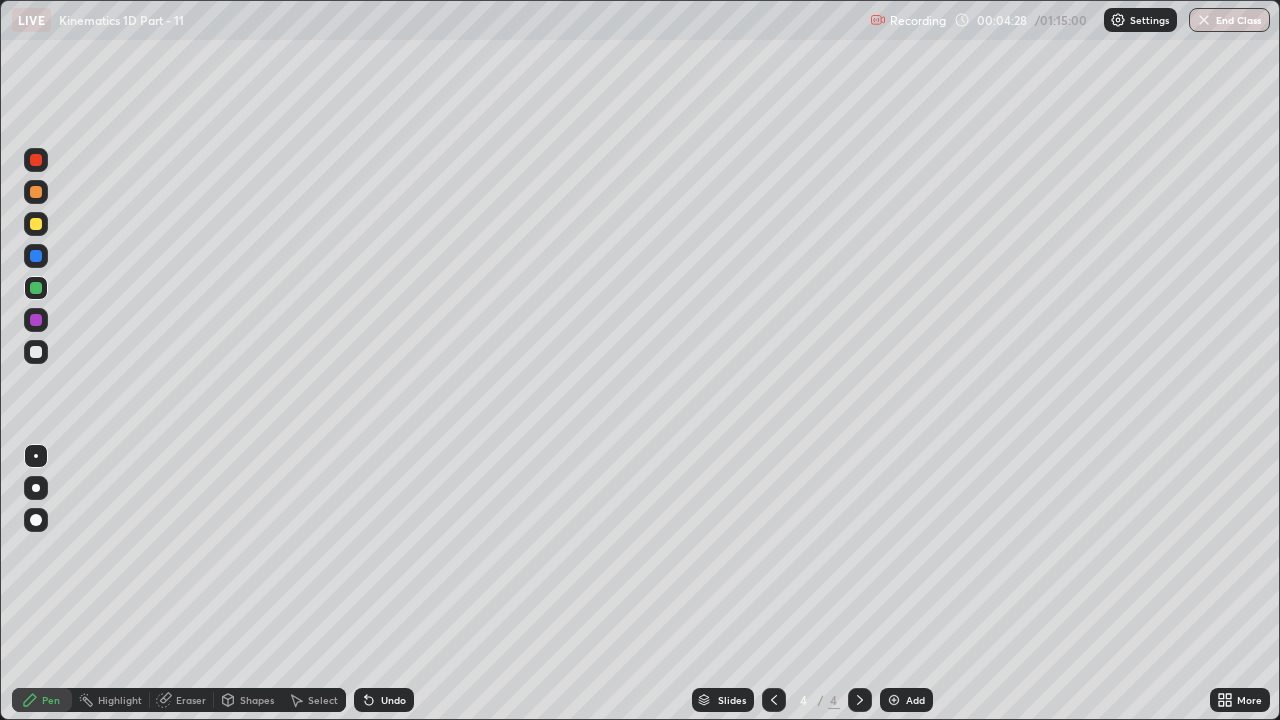 click at bounding box center [36, 256] 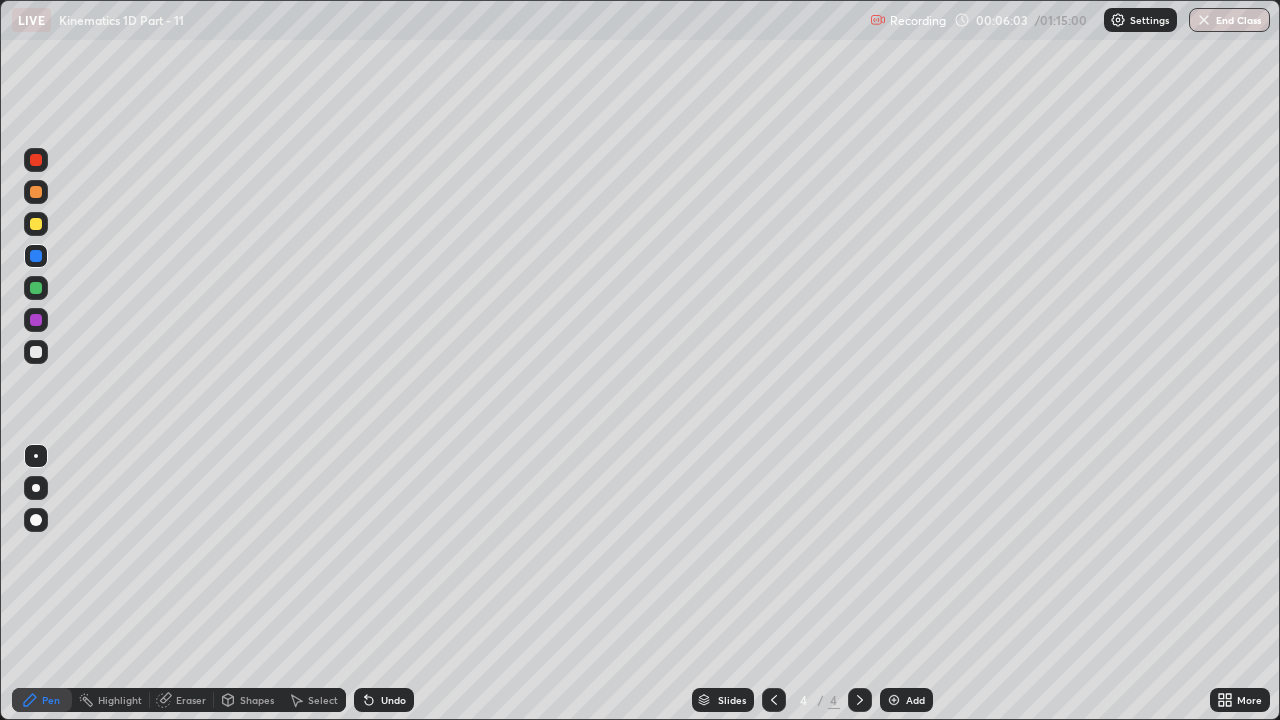 click at bounding box center [36, 288] 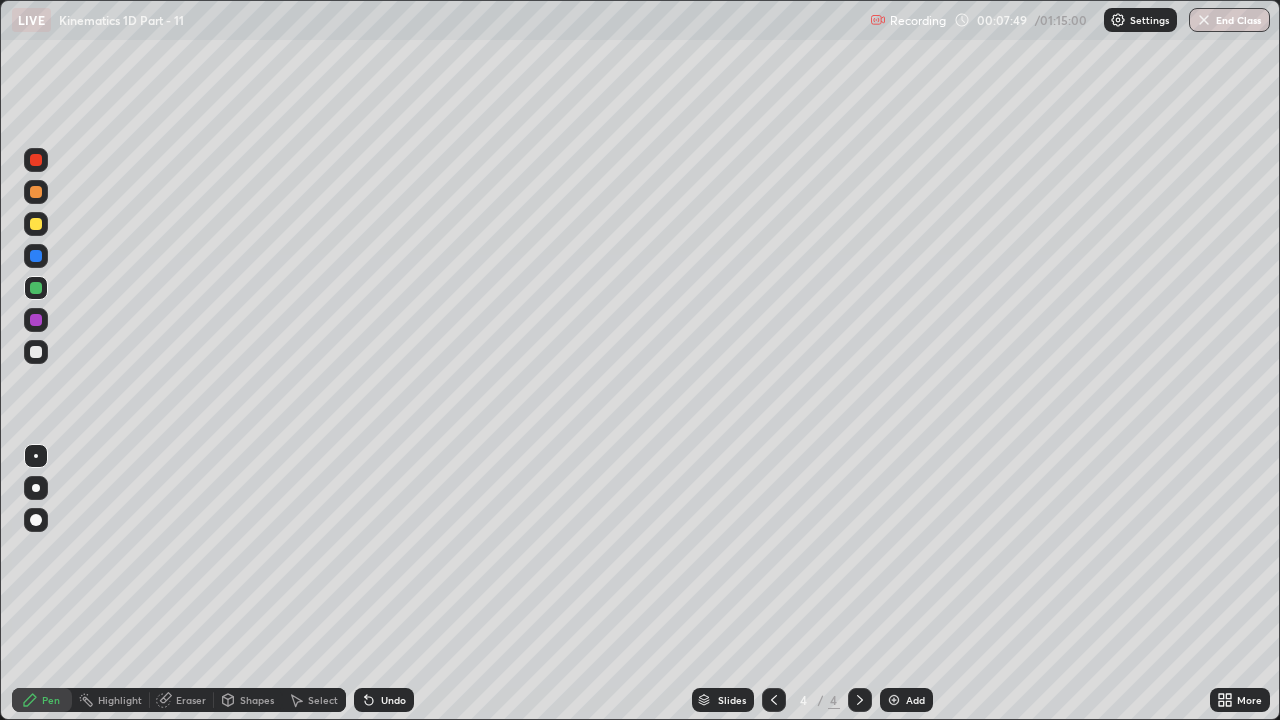 click at bounding box center (894, 700) 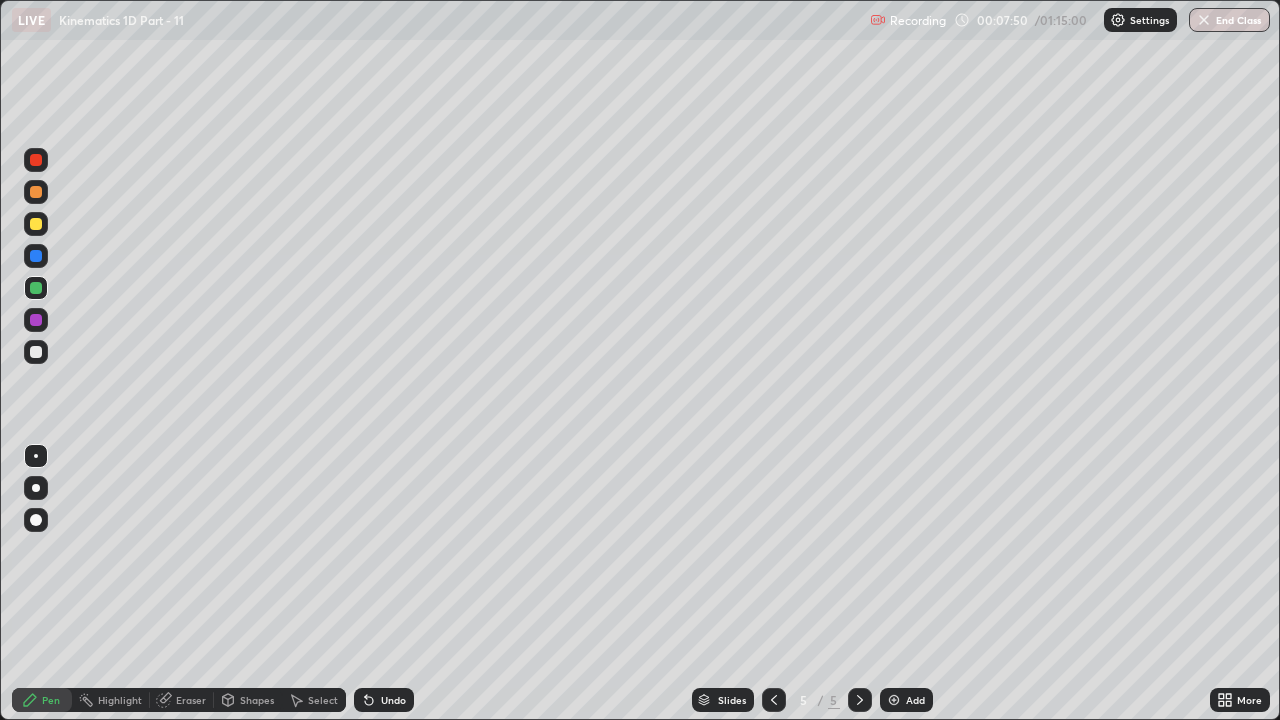 click at bounding box center (36, 320) 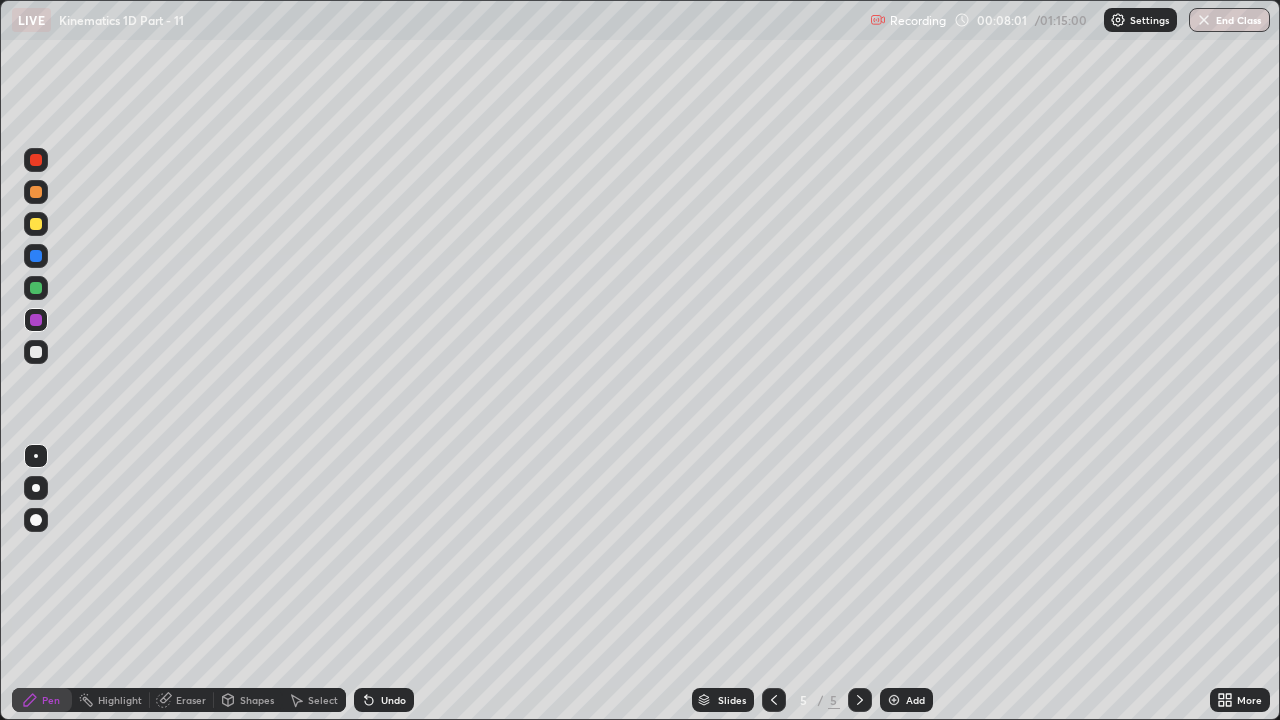 click on "Eraser" at bounding box center (191, 700) 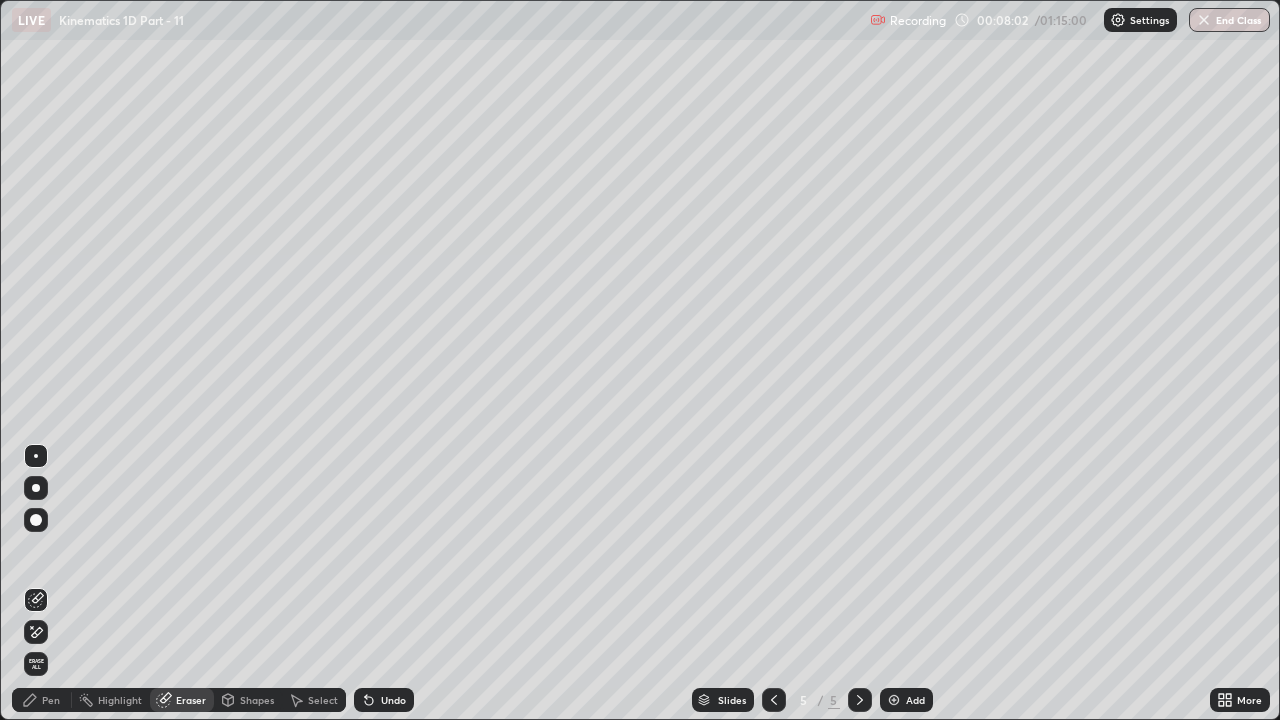 click on "Pen" at bounding box center [51, 700] 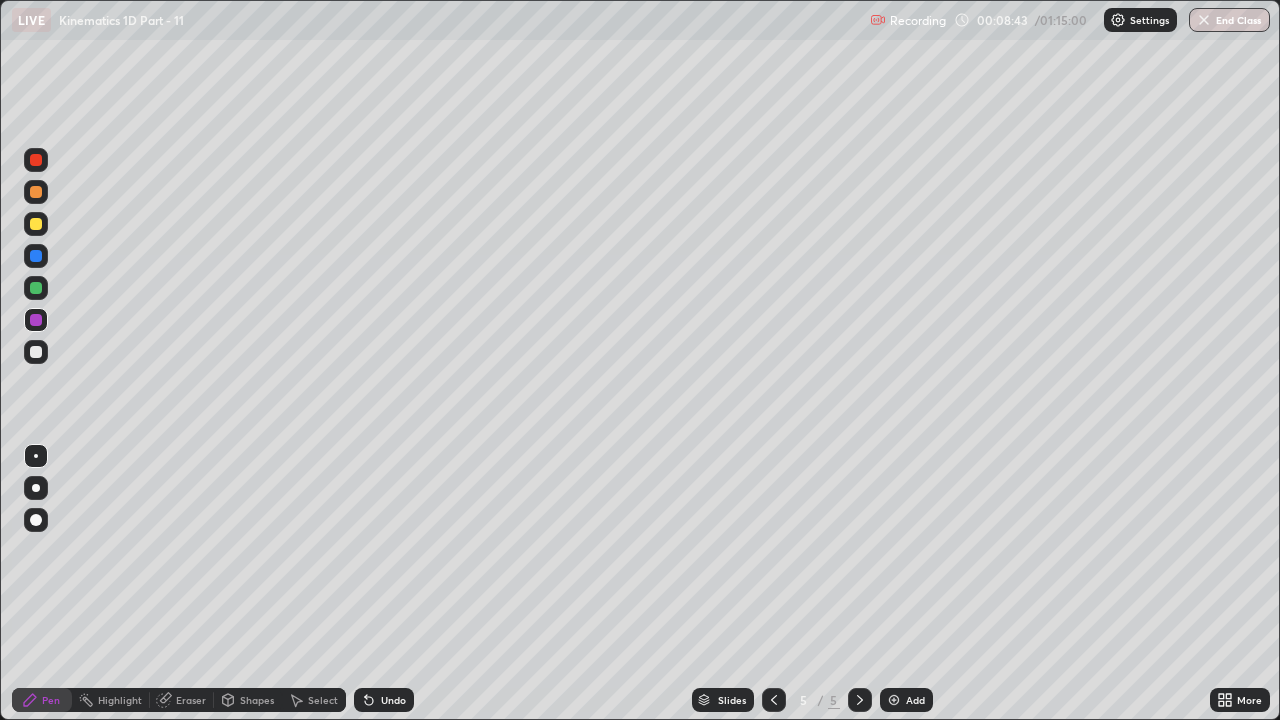 click 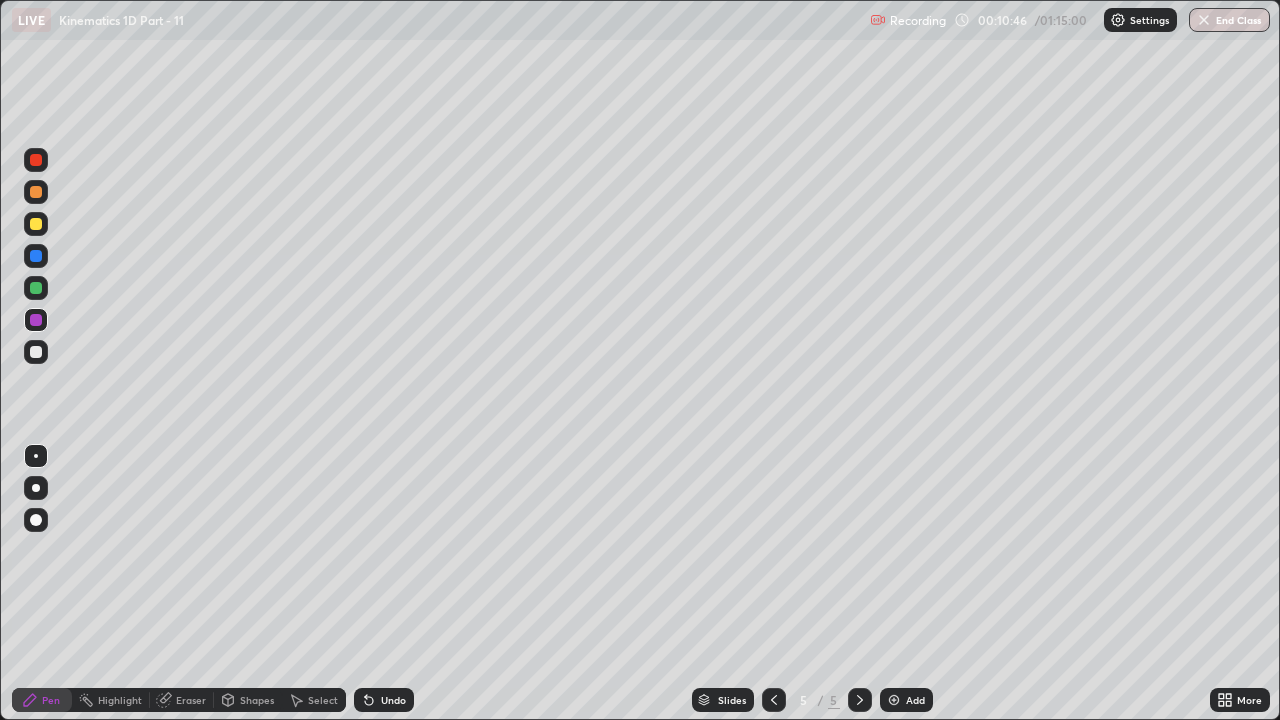 click at bounding box center [894, 700] 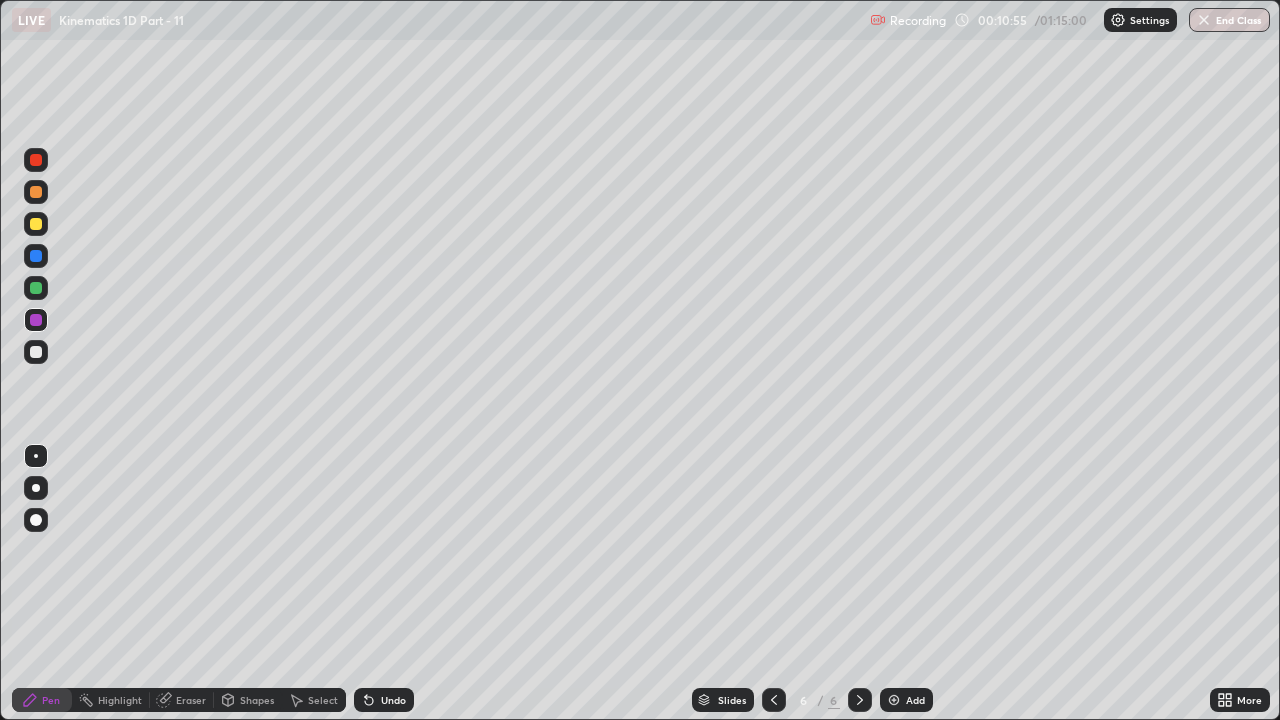 click at bounding box center [36, 320] 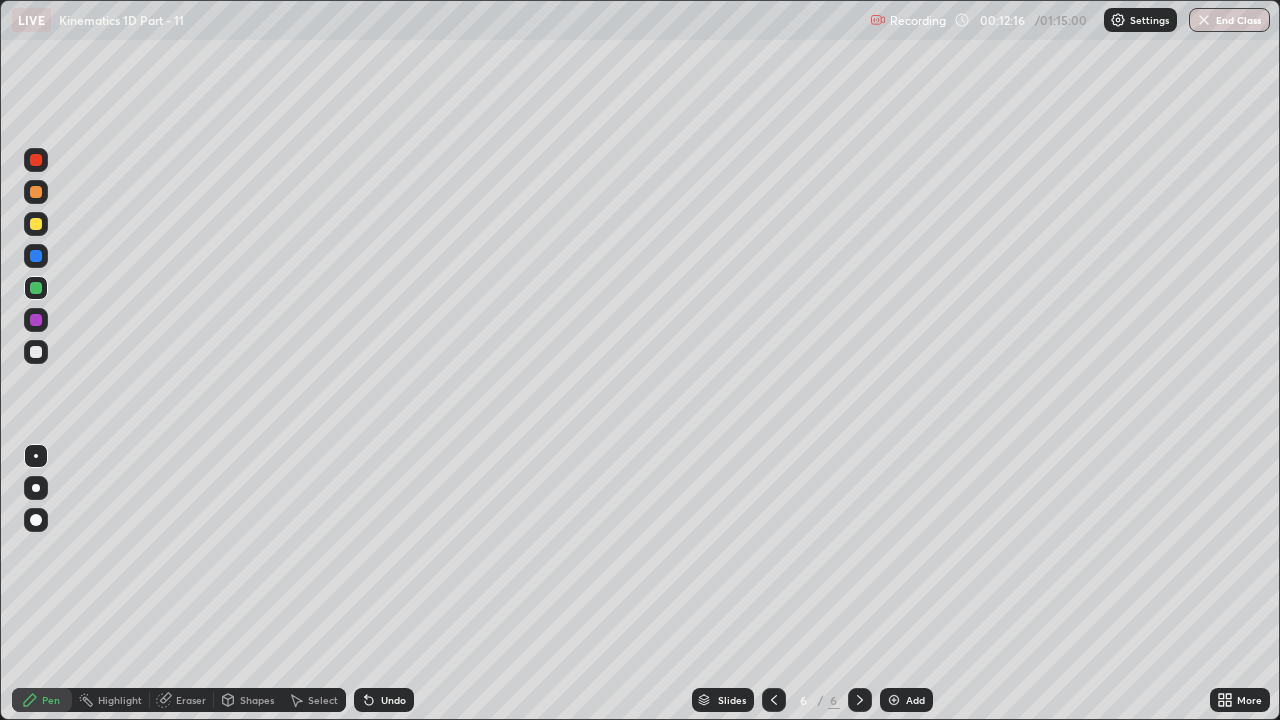 click at bounding box center [36, 256] 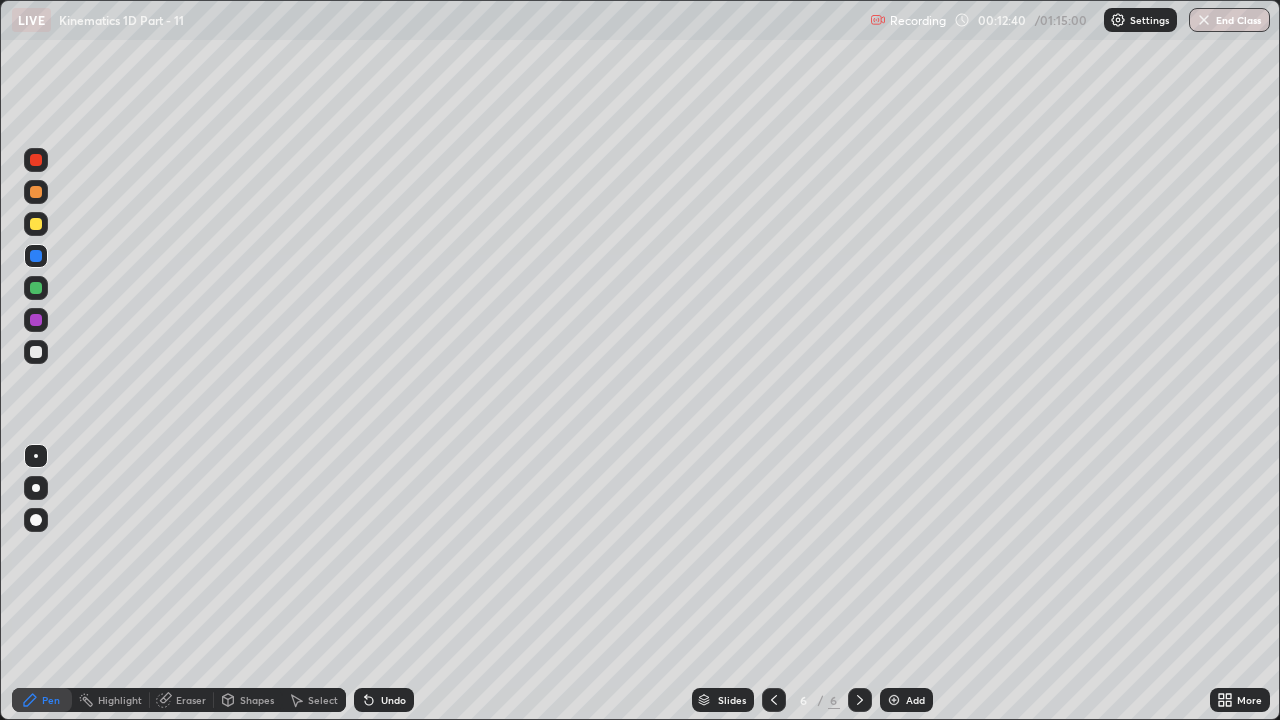 click on "Eraser" at bounding box center [182, 700] 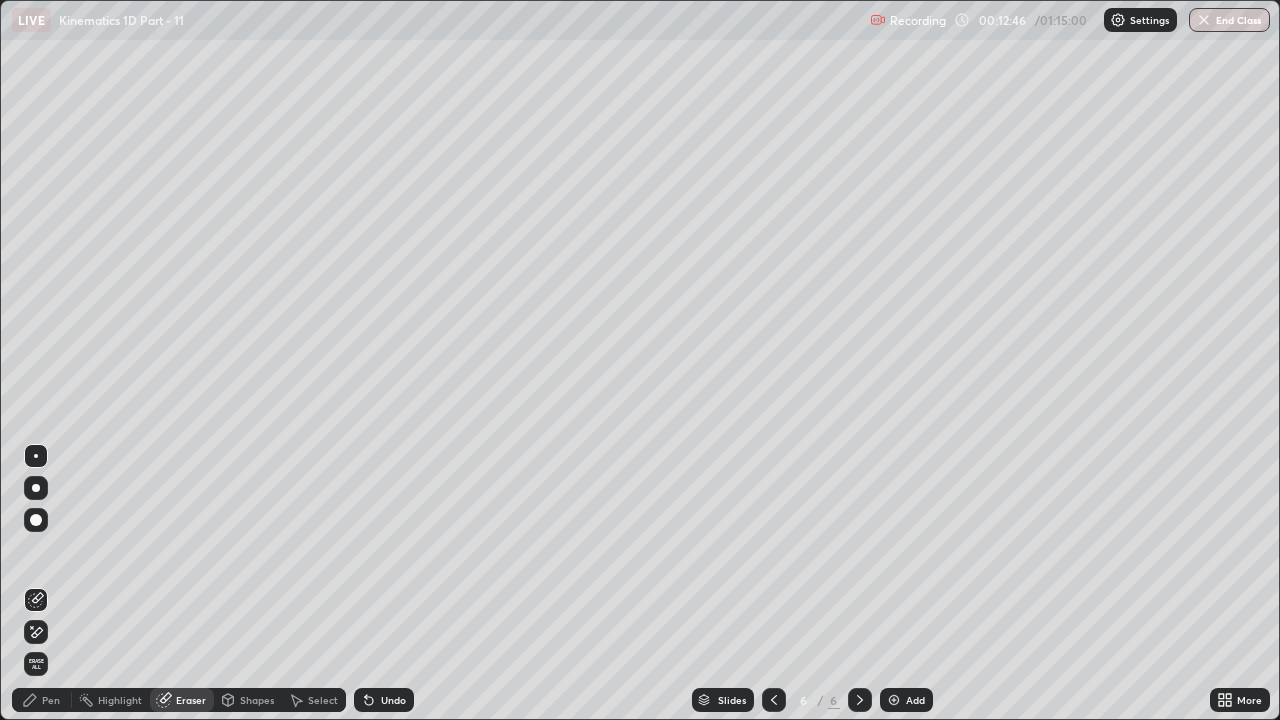 click on "Pen" at bounding box center (51, 700) 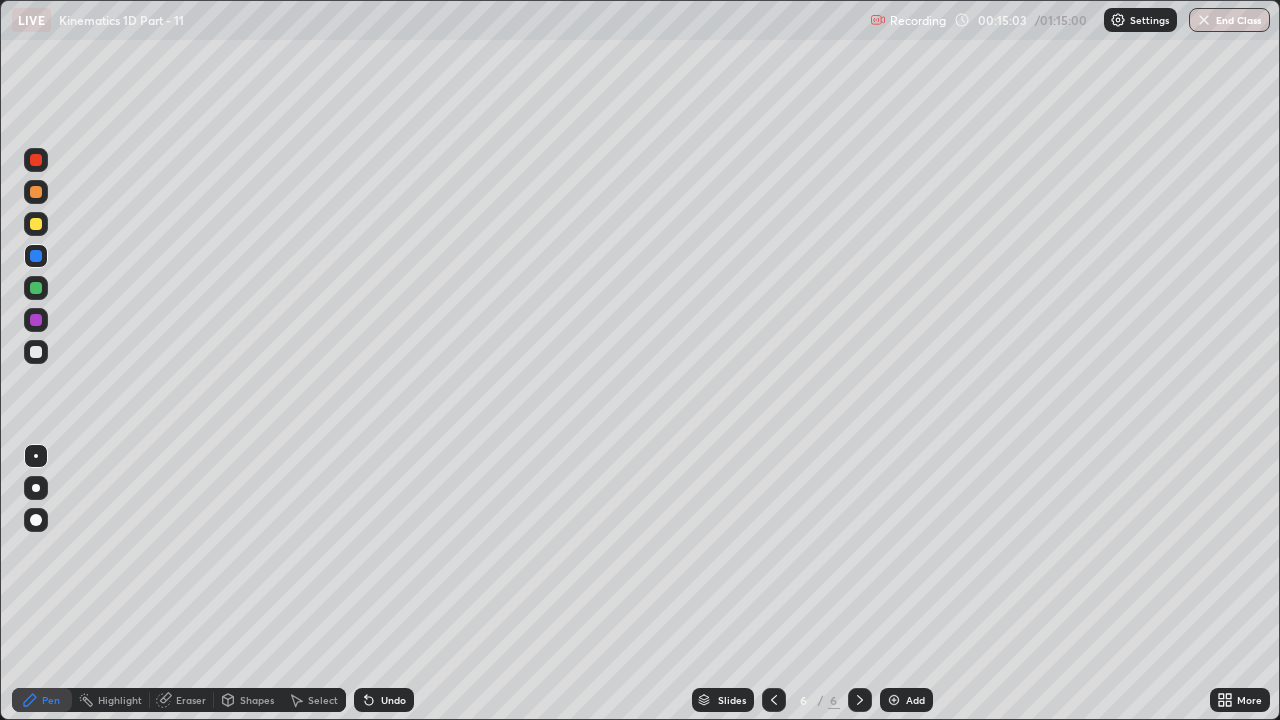 click on "Undo" at bounding box center (384, 700) 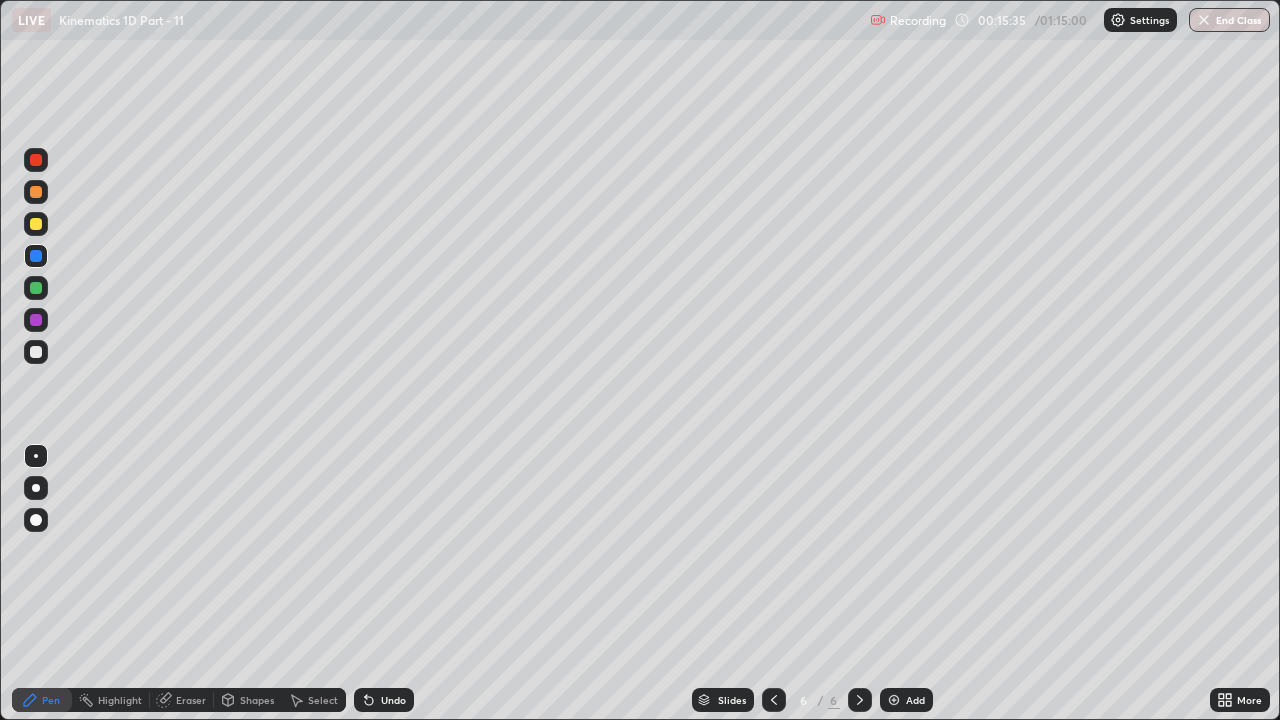 click on "Undo" at bounding box center (393, 700) 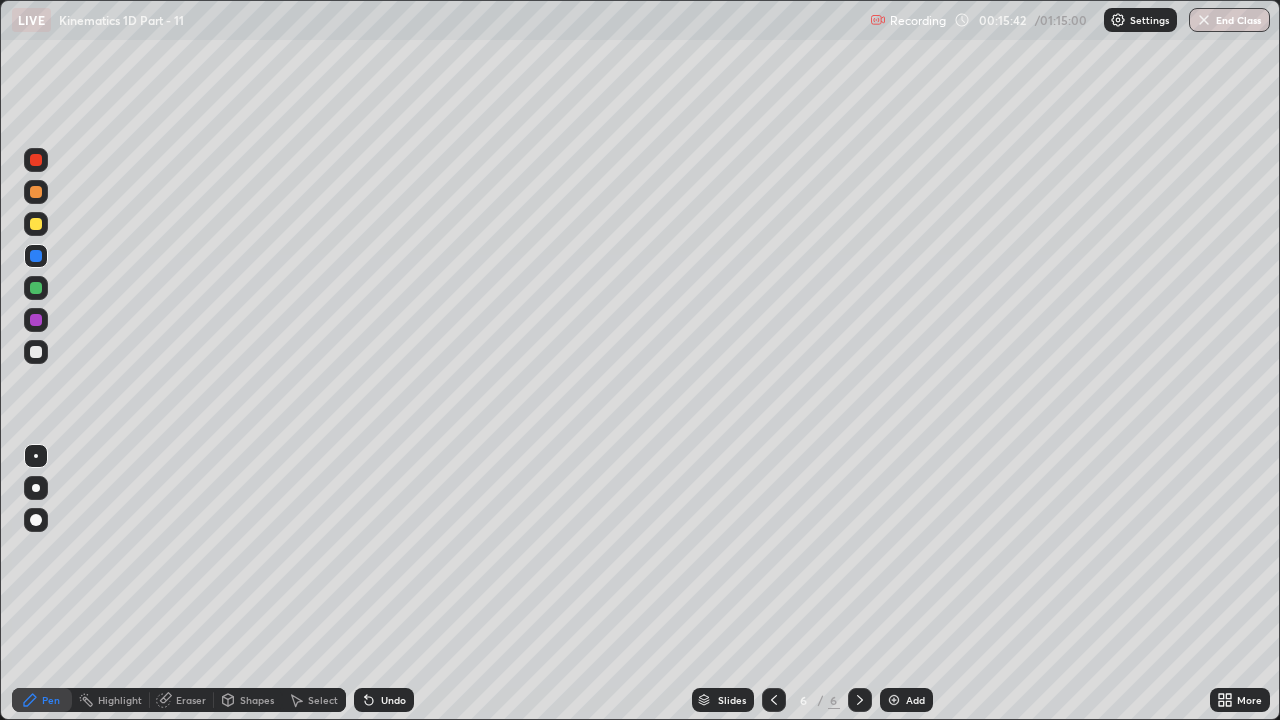 click on "Eraser" at bounding box center [191, 700] 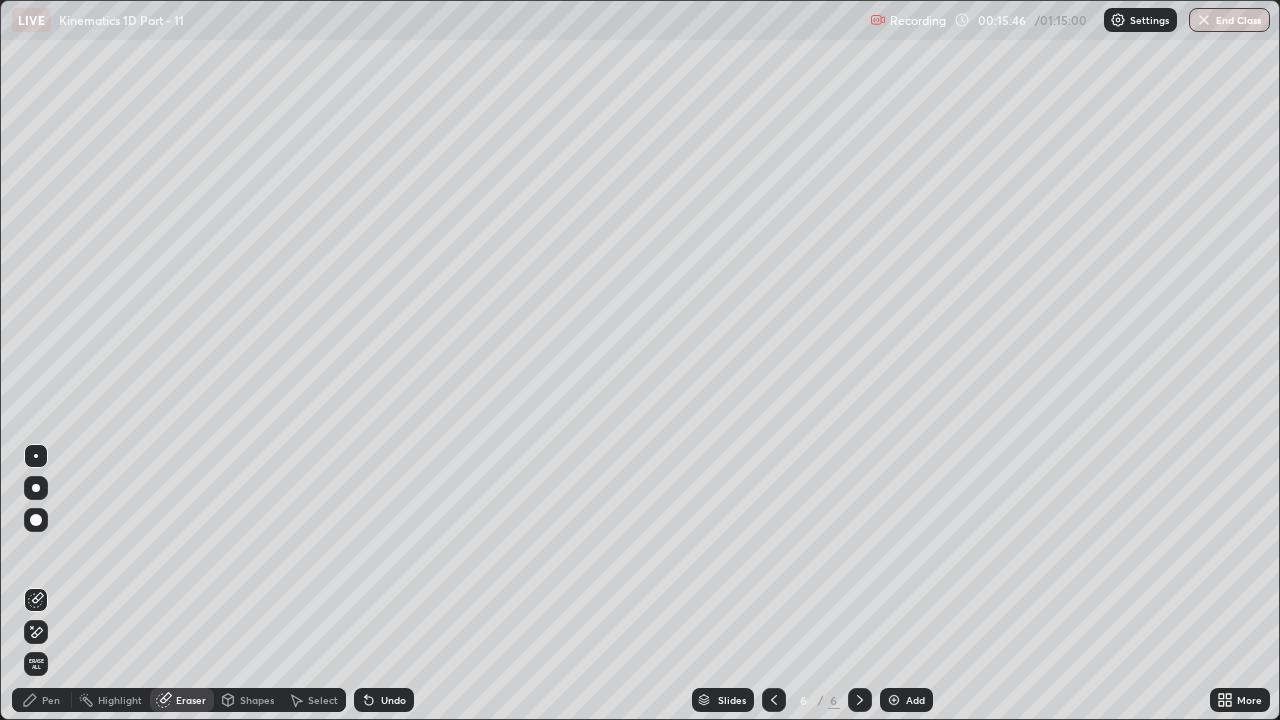 click on "Pen" at bounding box center [51, 700] 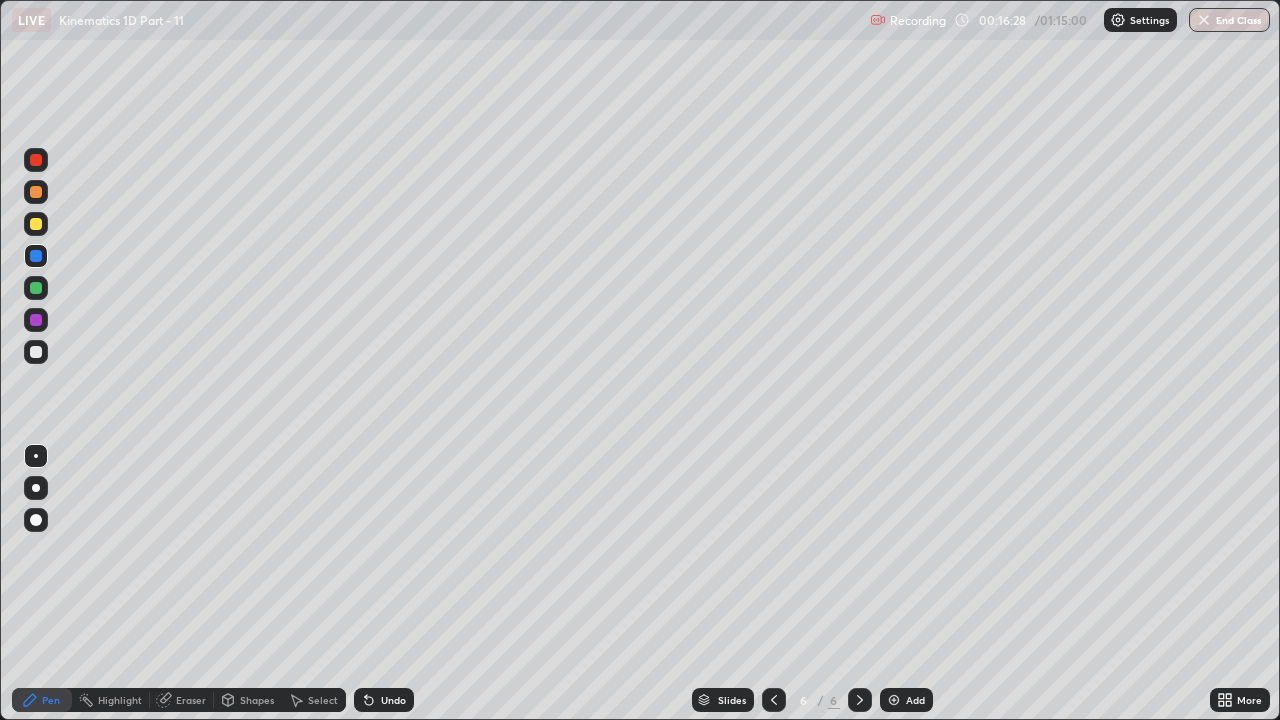 click at bounding box center (894, 700) 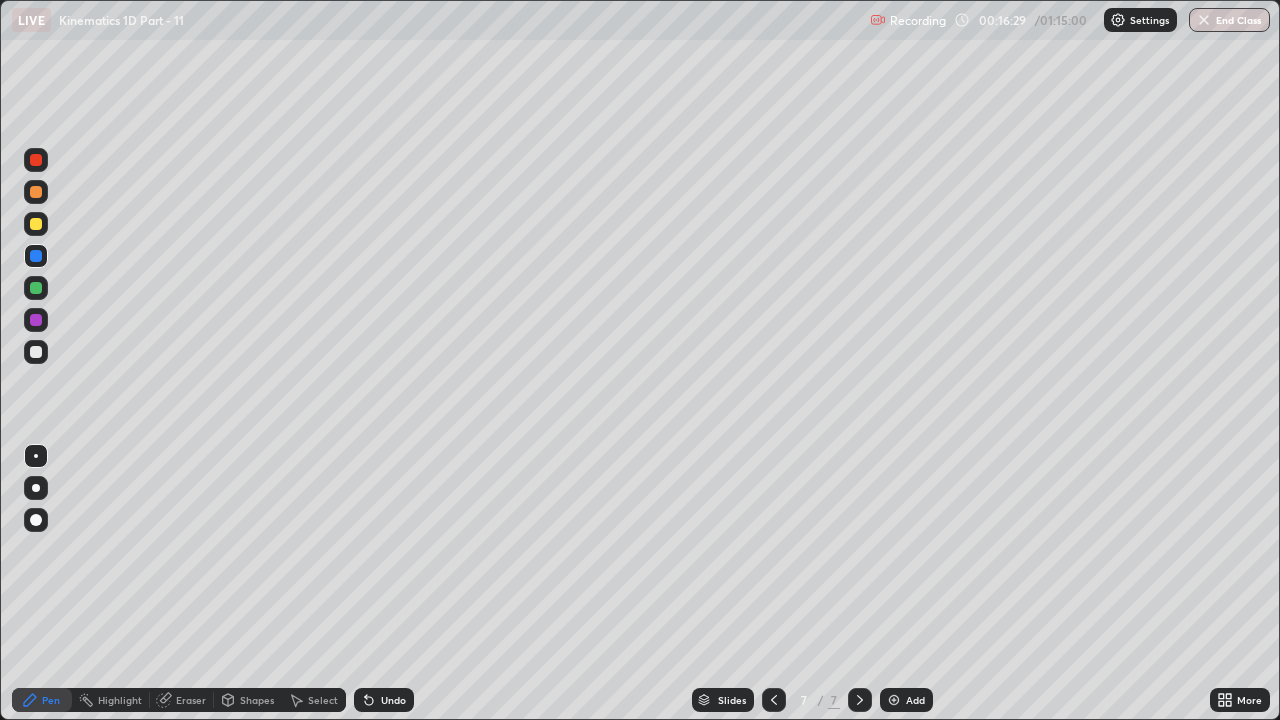 click at bounding box center [36, 288] 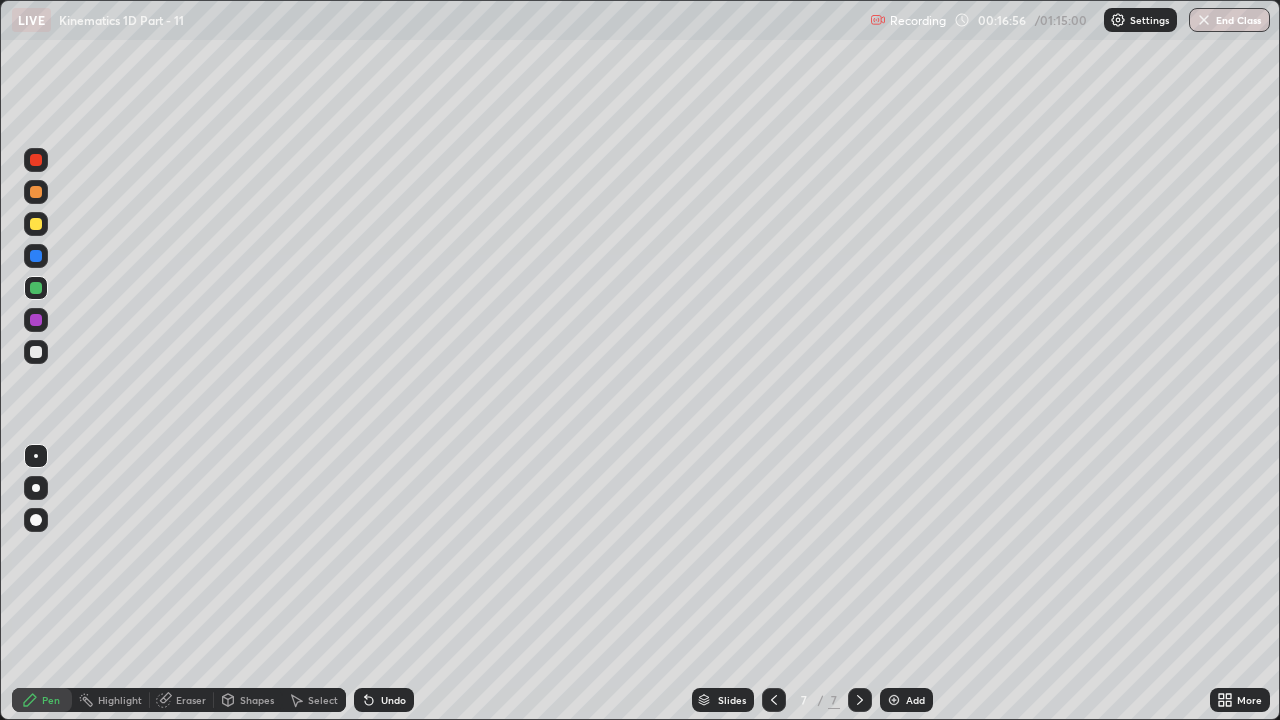 click at bounding box center [36, 224] 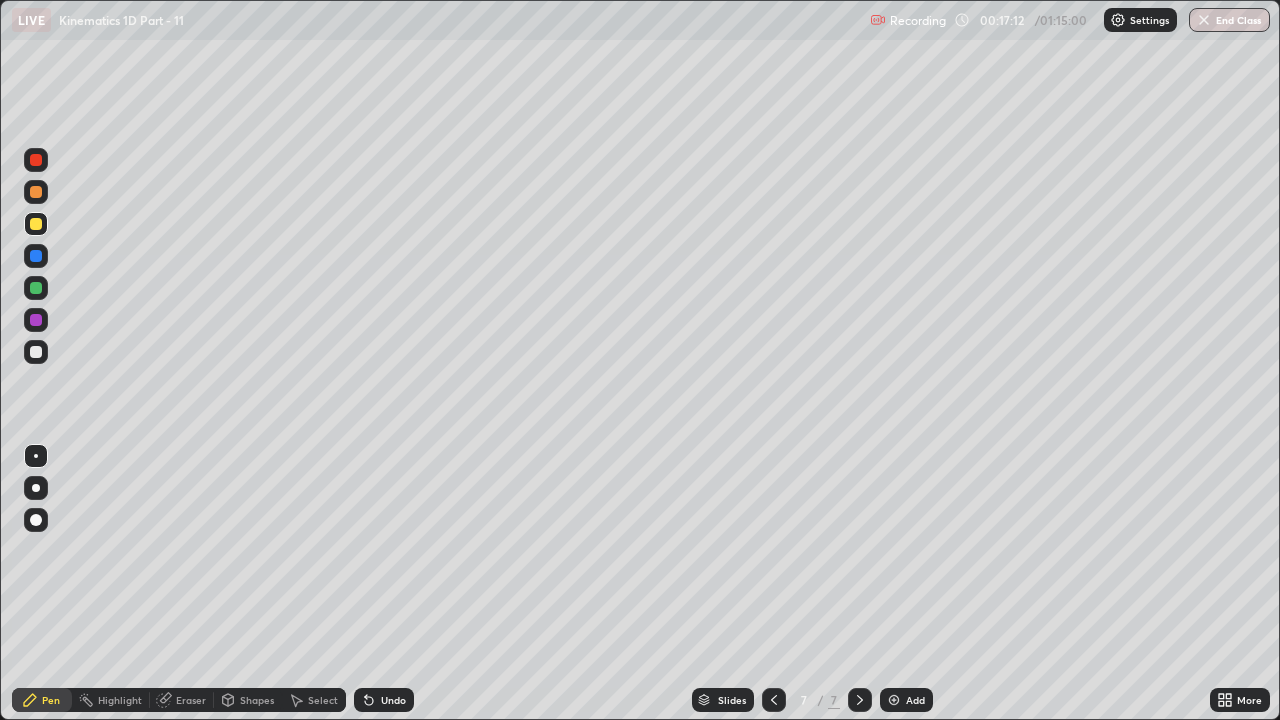 click at bounding box center [36, 256] 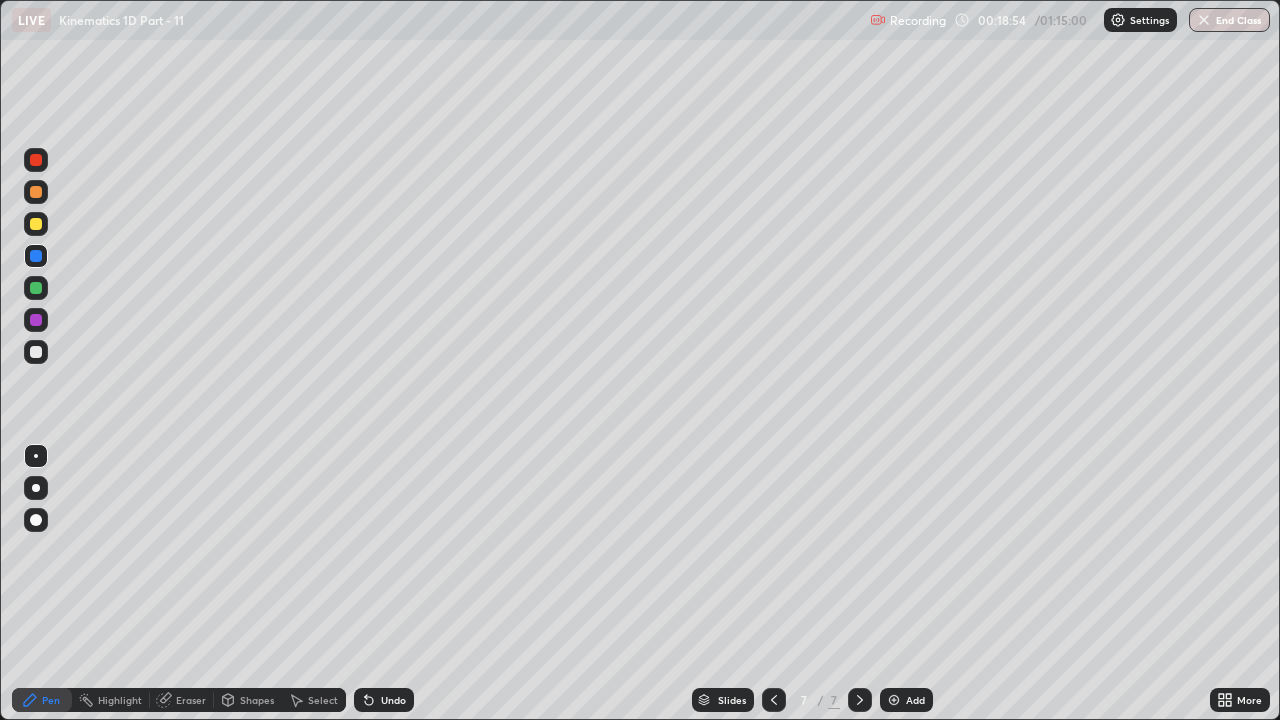 click at bounding box center (36, 288) 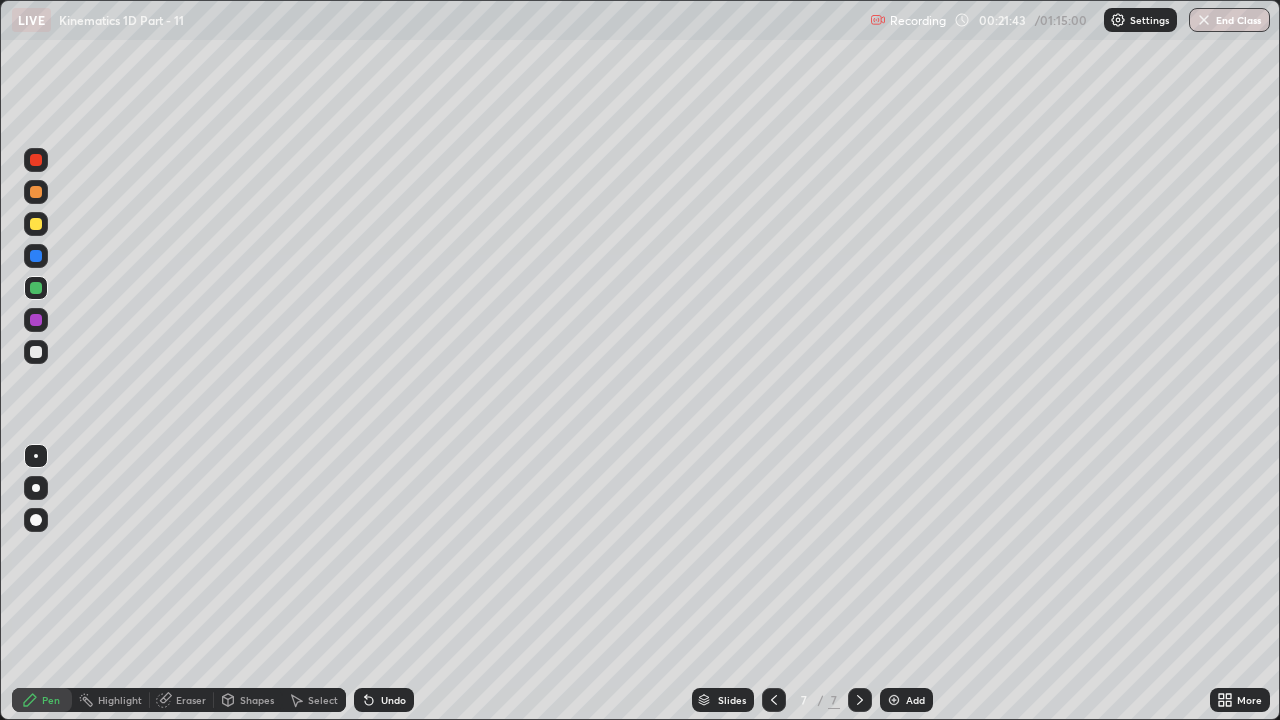 click at bounding box center [894, 700] 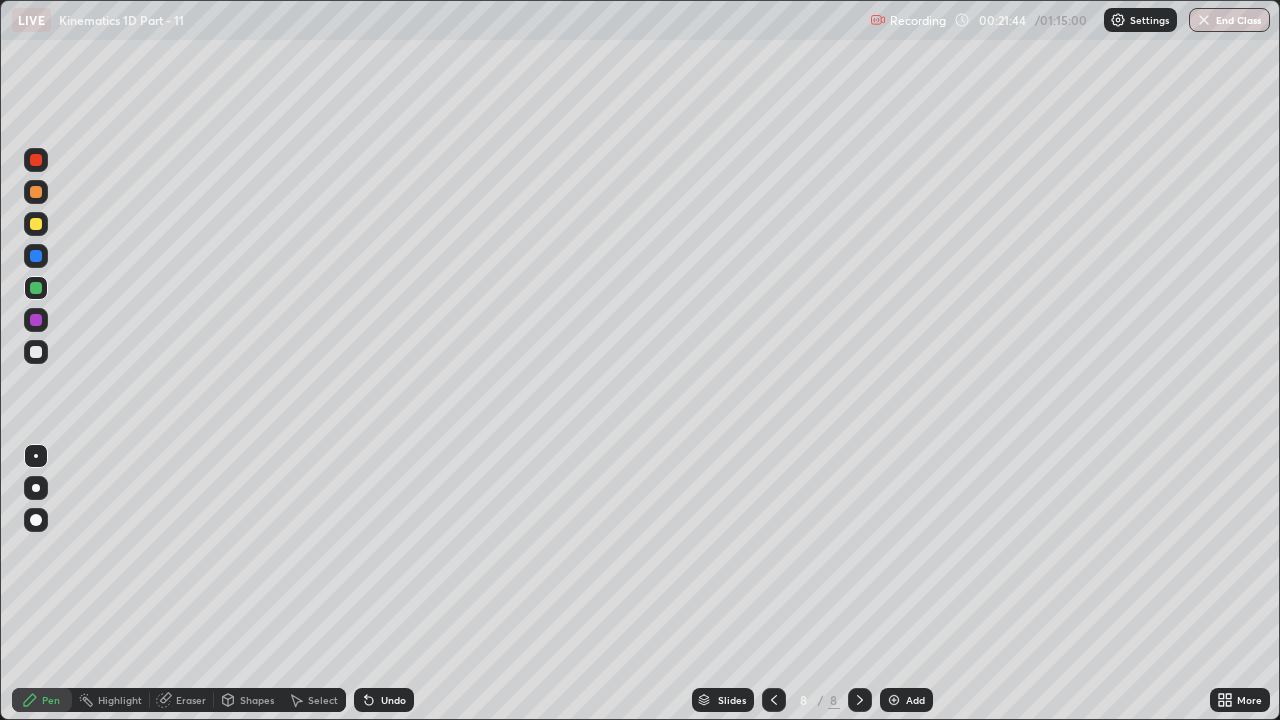 click at bounding box center [36, 520] 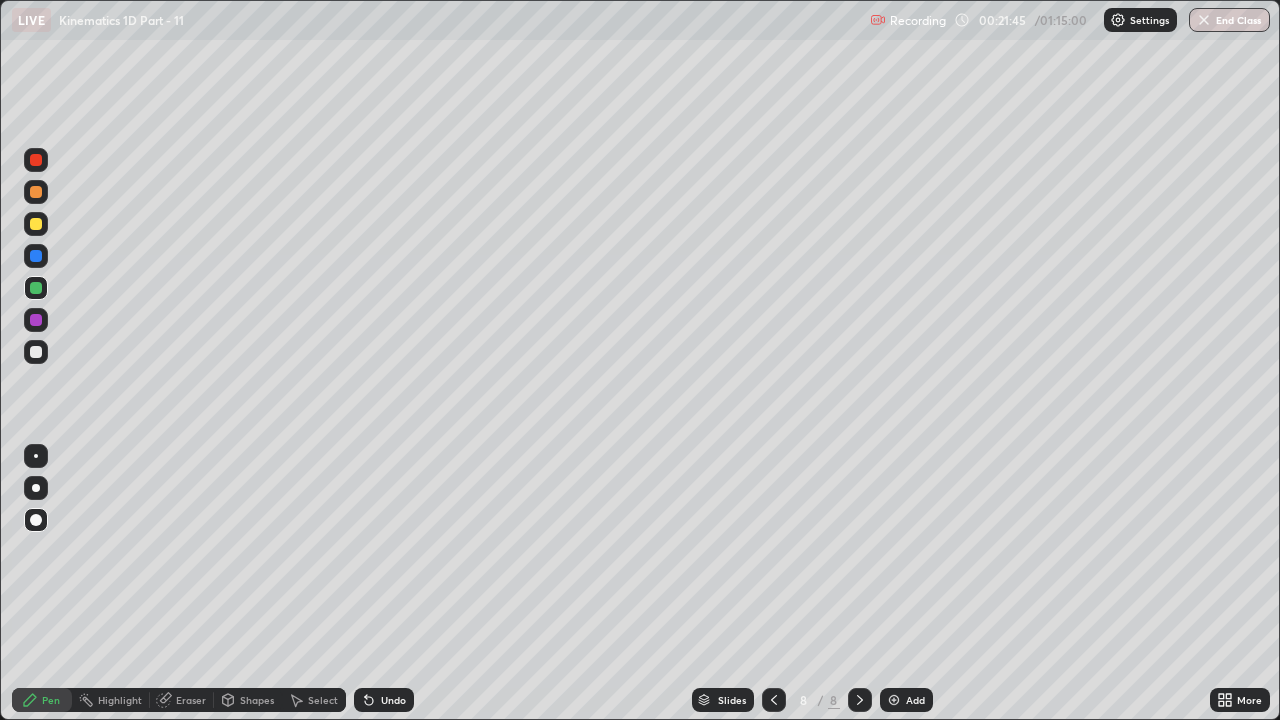 click at bounding box center [36, 456] 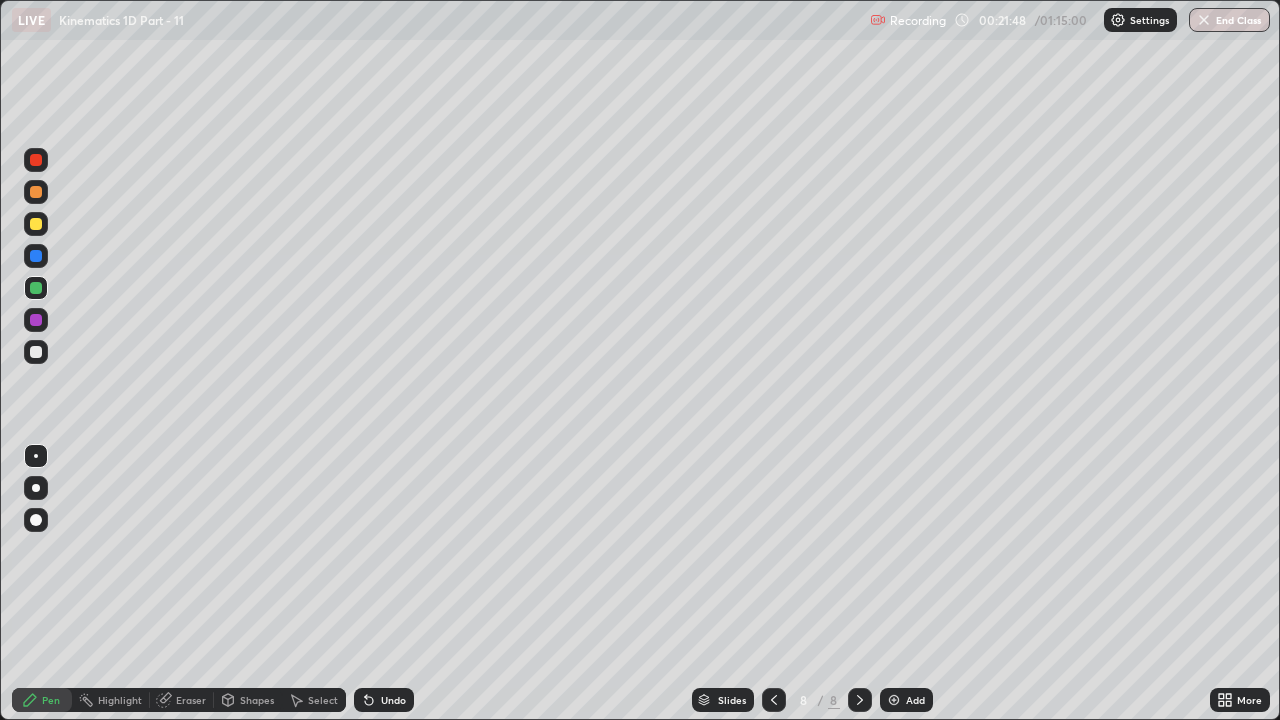 click at bounding box center [36, 352] 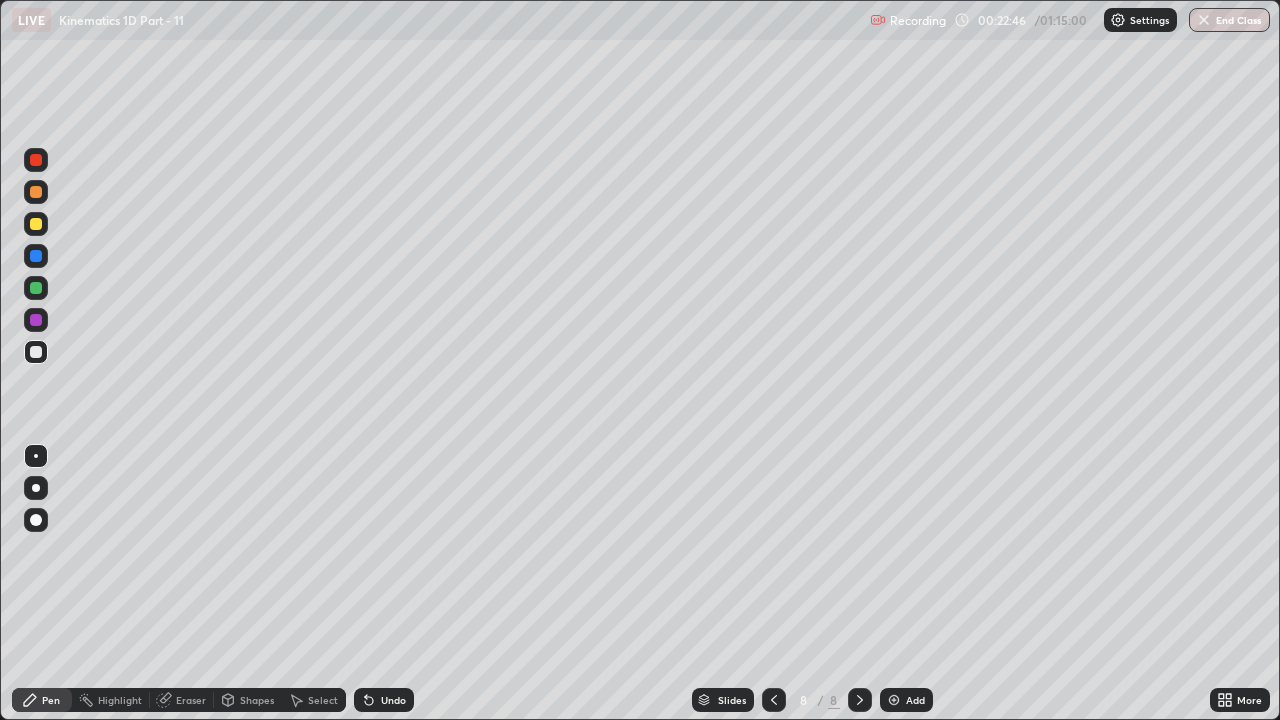 click at bounding box center [36, 256] 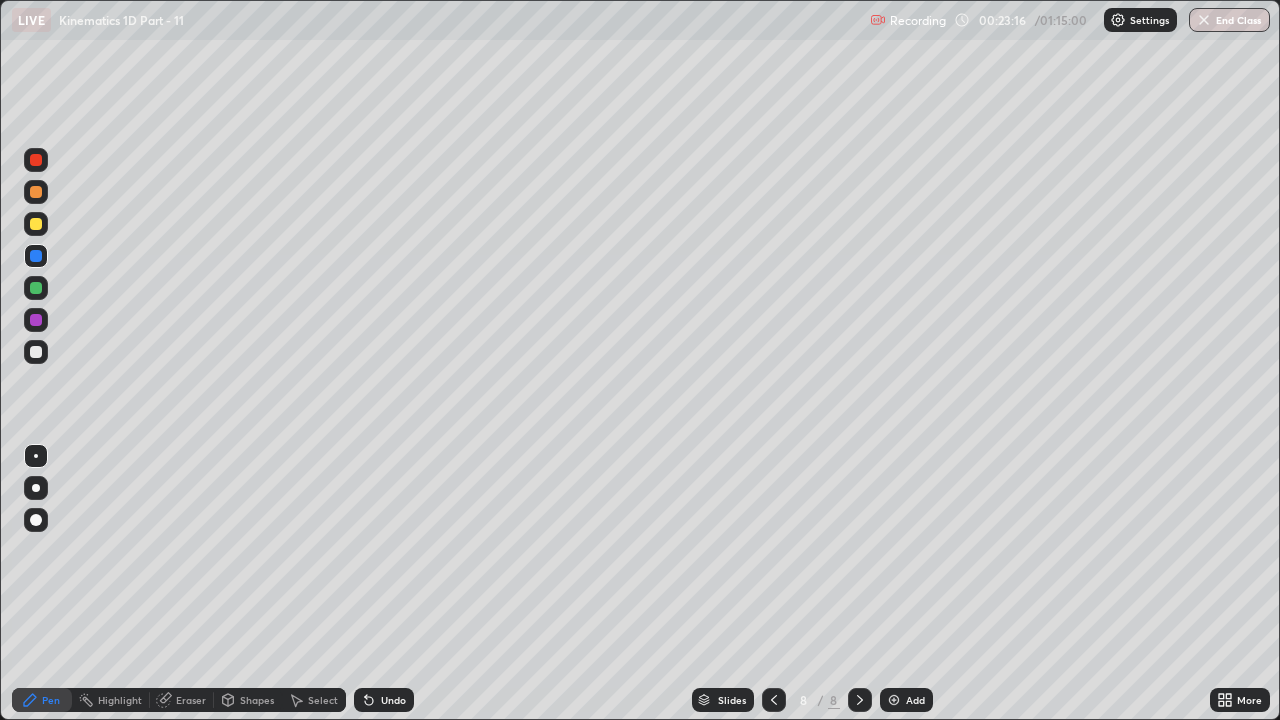 click on "Eraser" at bounding box center (191, 700) 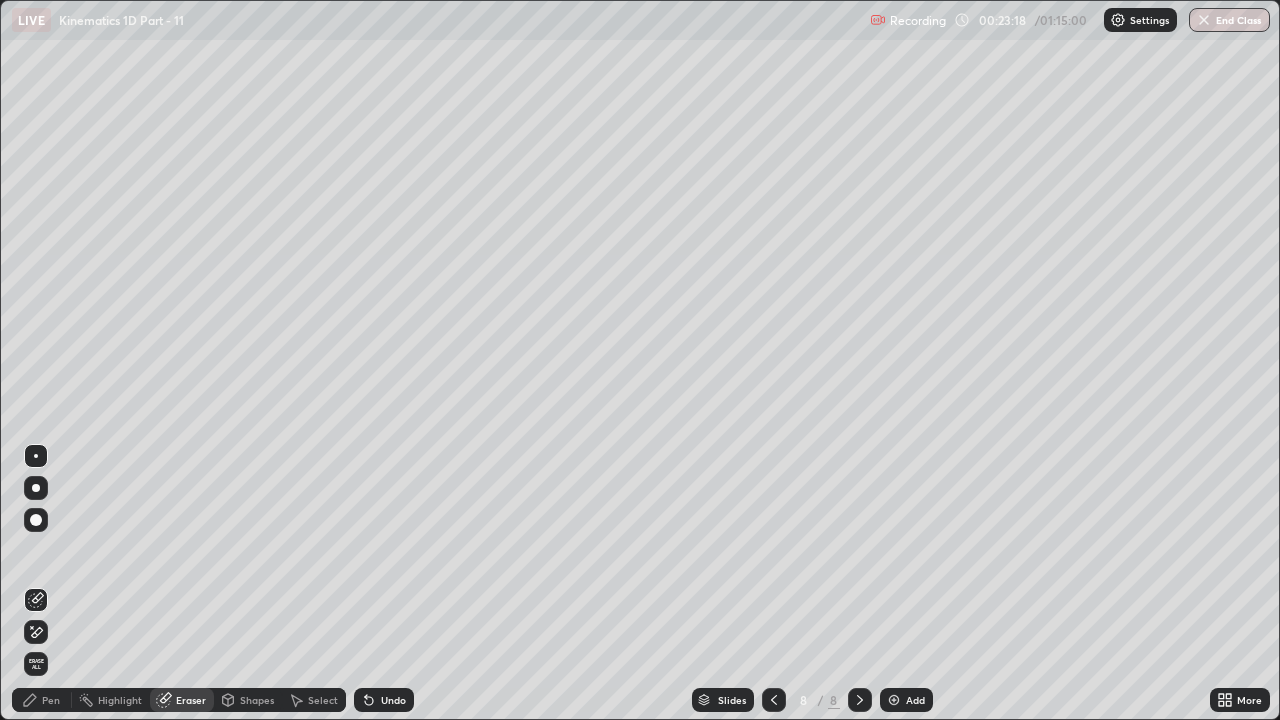 click on "Pen" at bounding box center [51, 700] 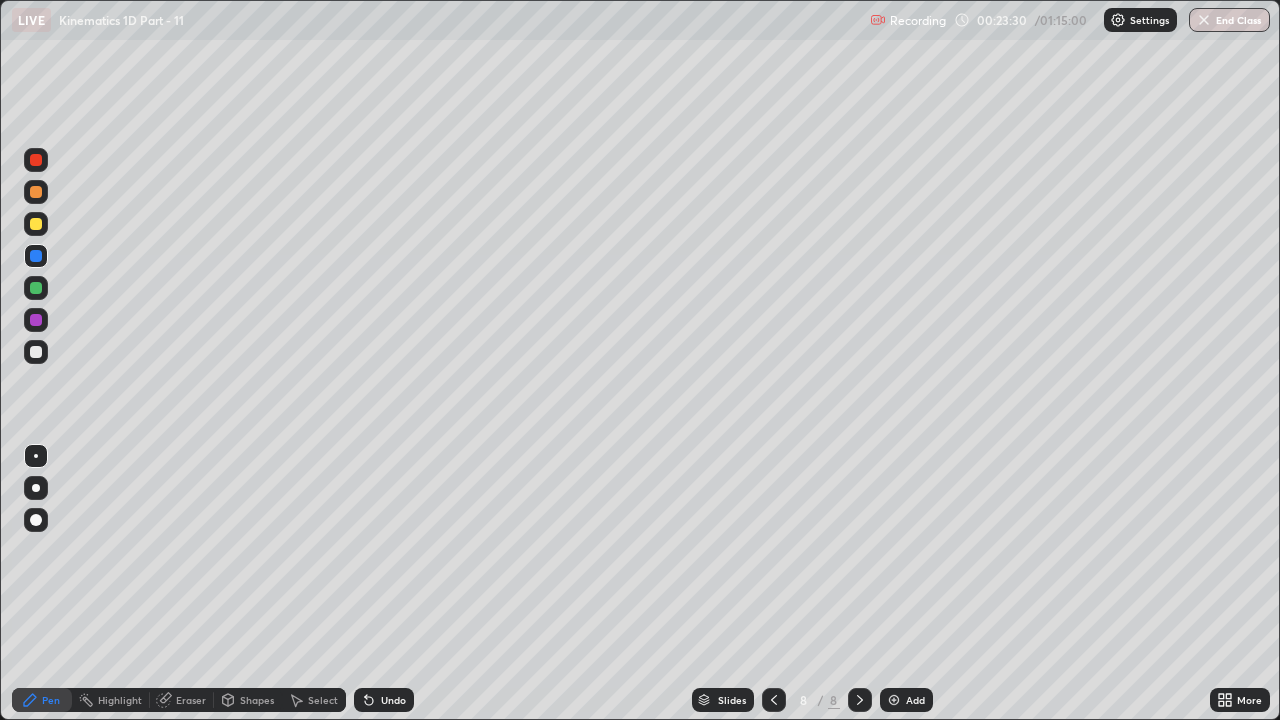 click on "Eraser" at bounding box center (191, 700) 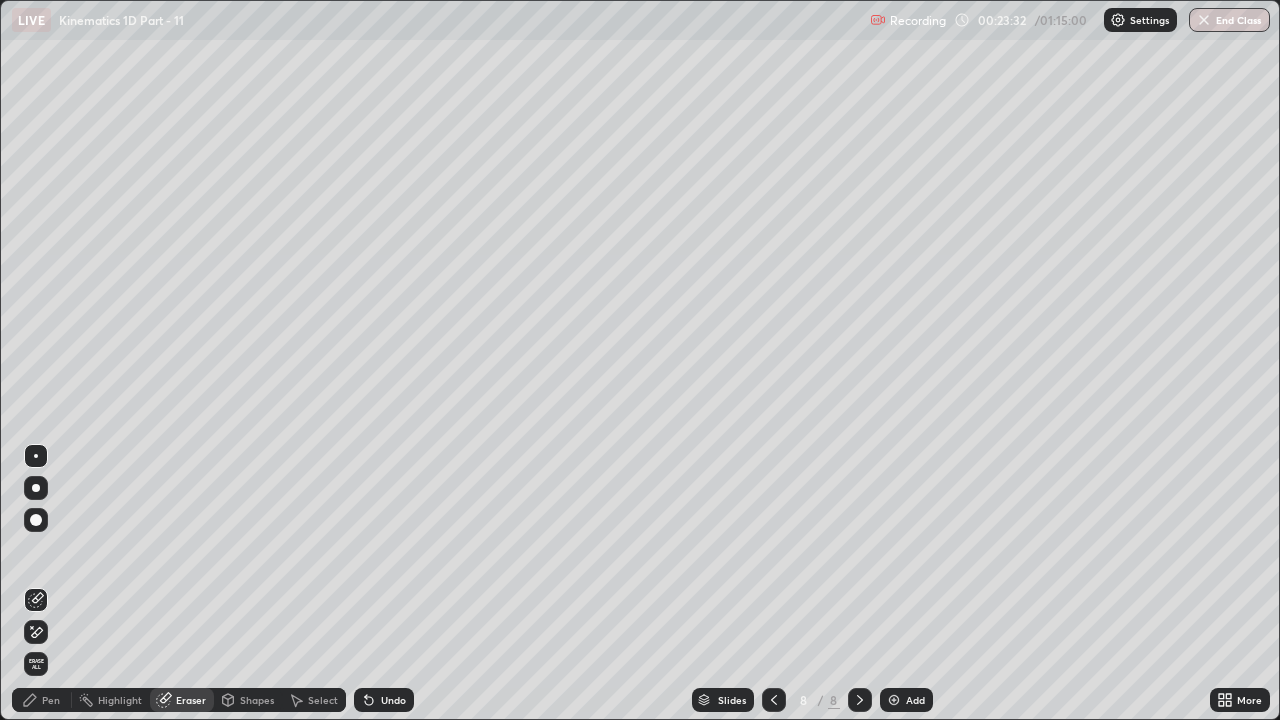 click on "Pen" at bounding box center [51, 700] 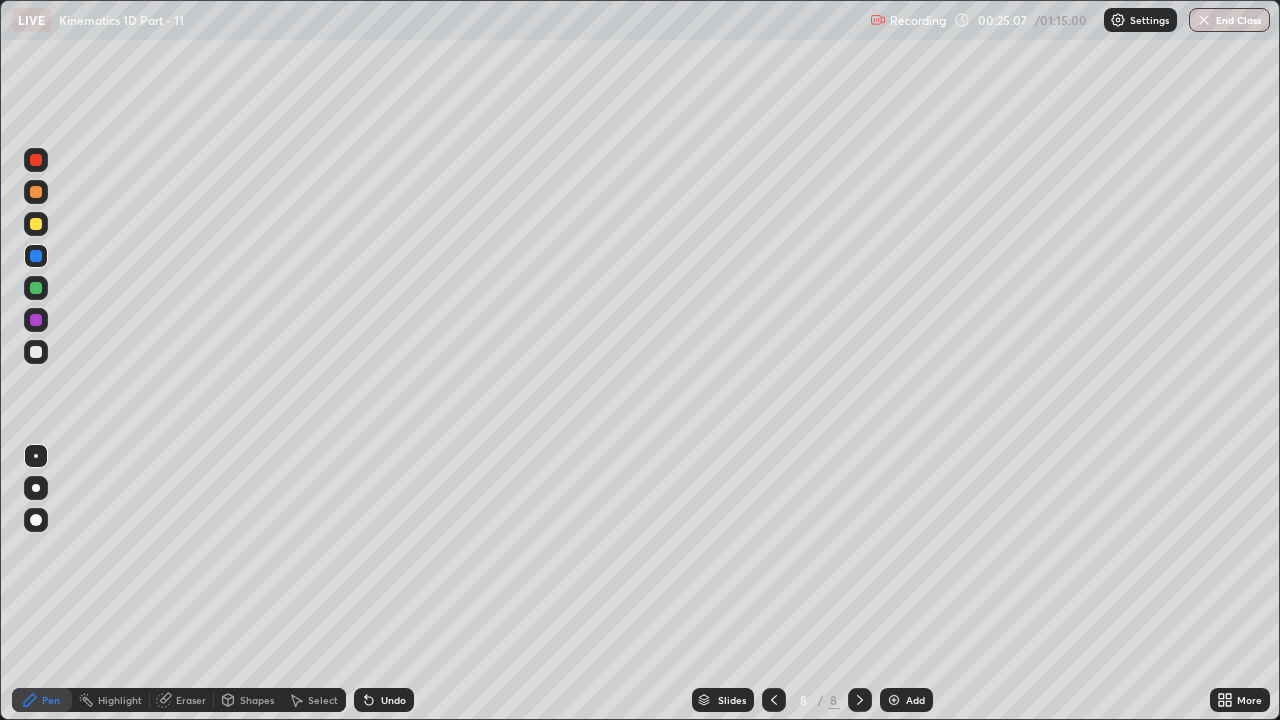 click at bounding box center [36, 224] 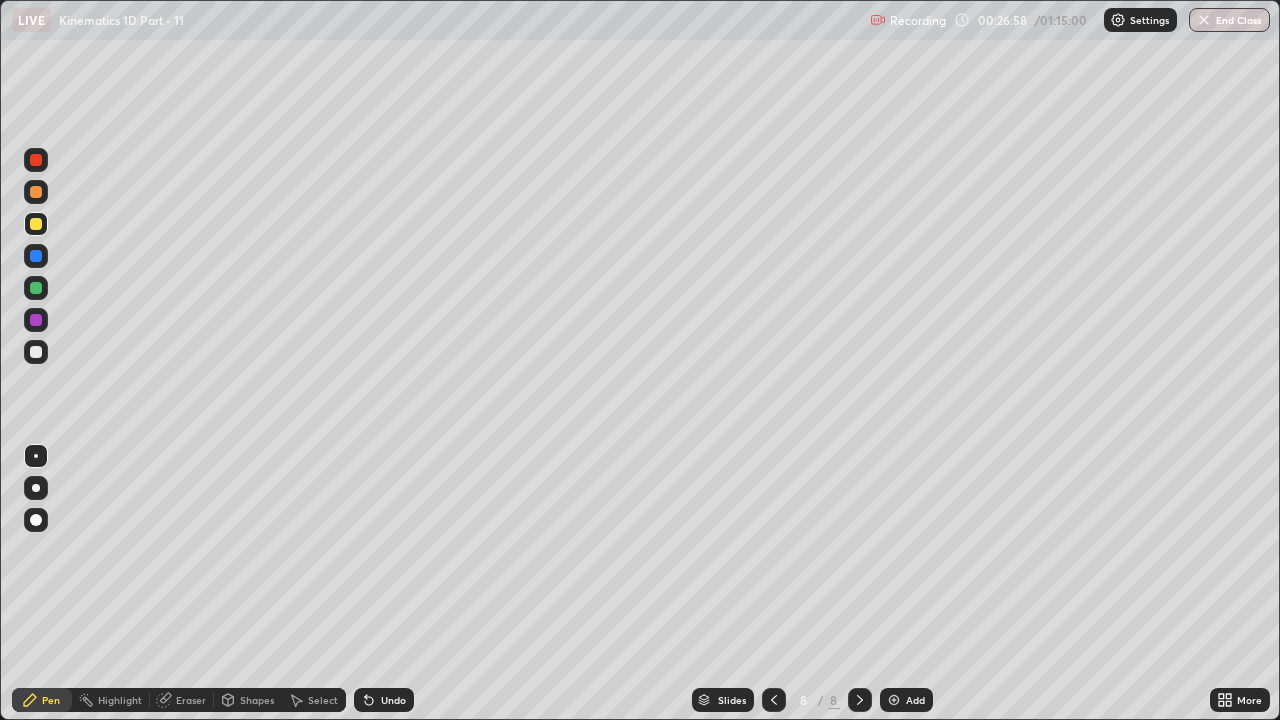 click at bounding box center [36, 288] 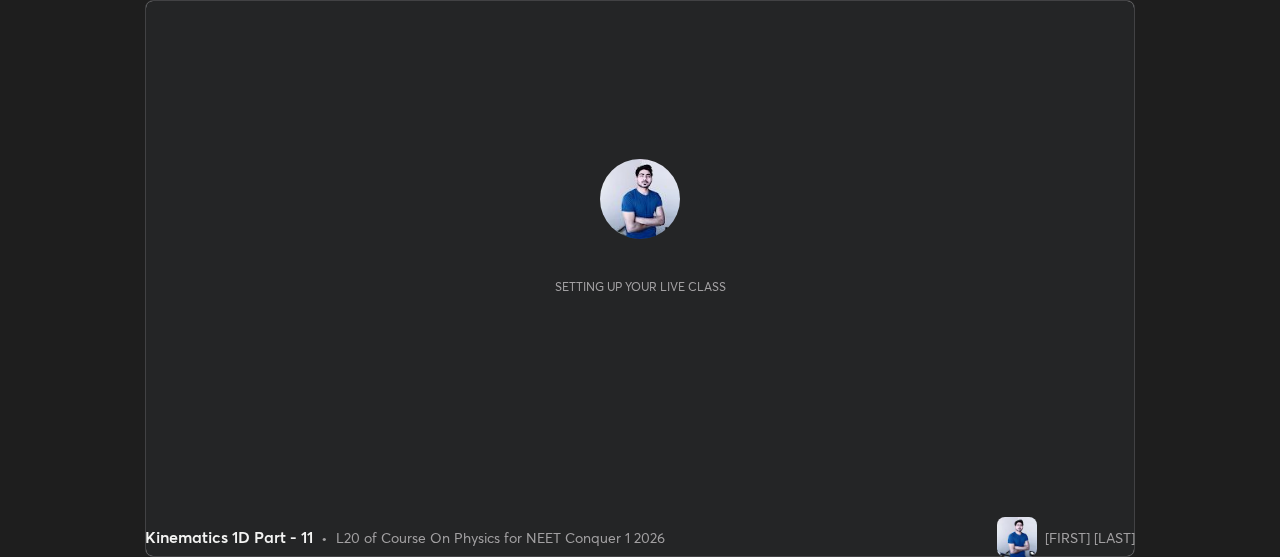 scroll, scrollTop: 0, scrollLeft: 0, axis: both 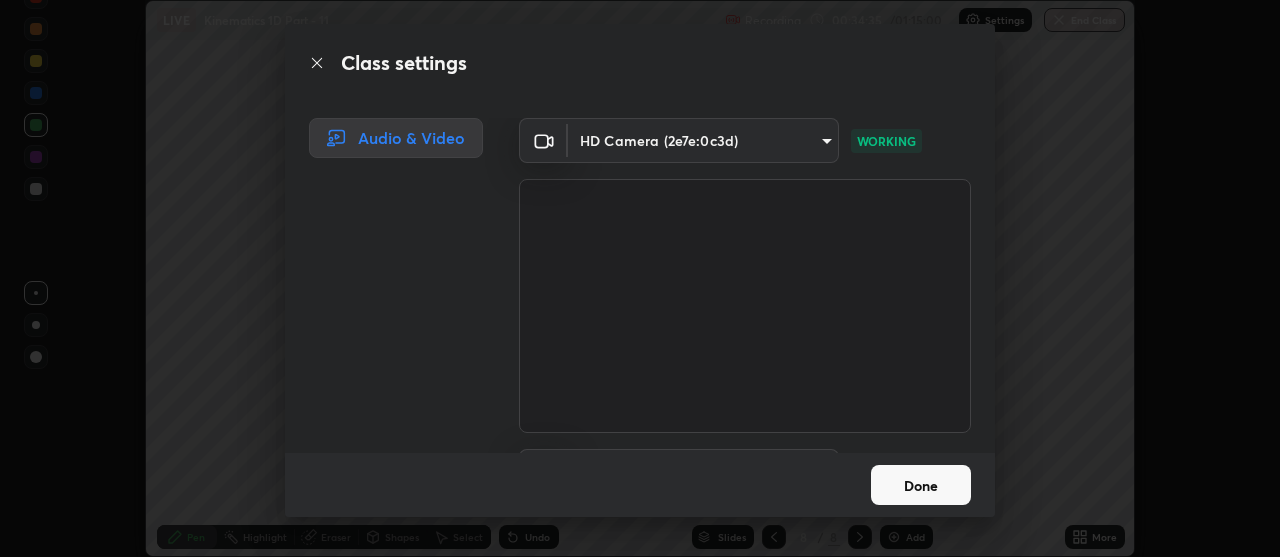 click on "Done" at bounding box center (921, 485) 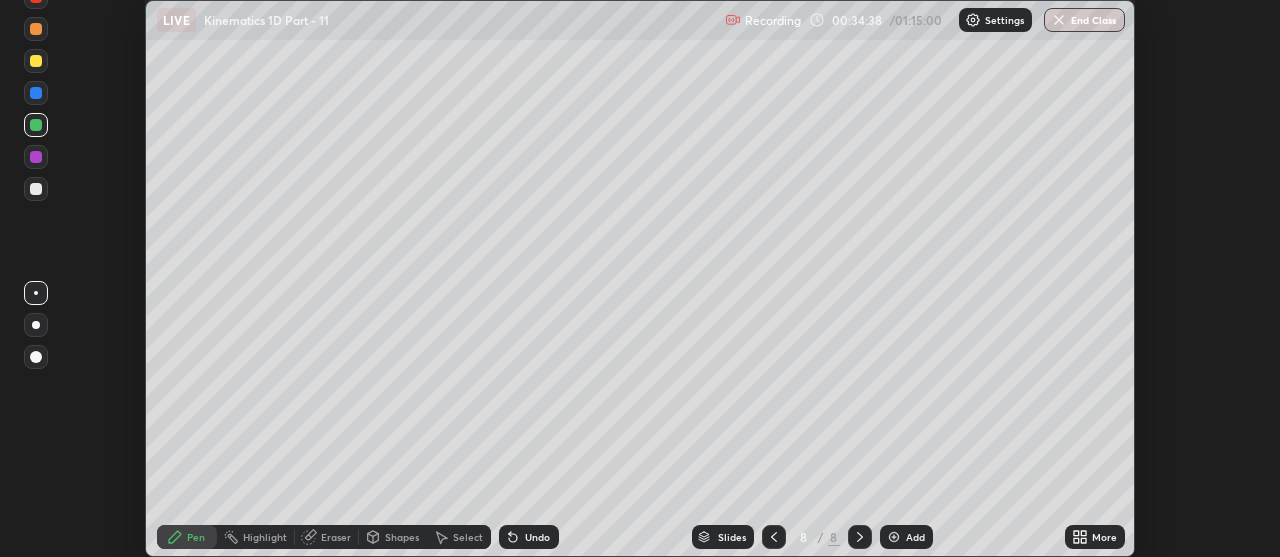 click 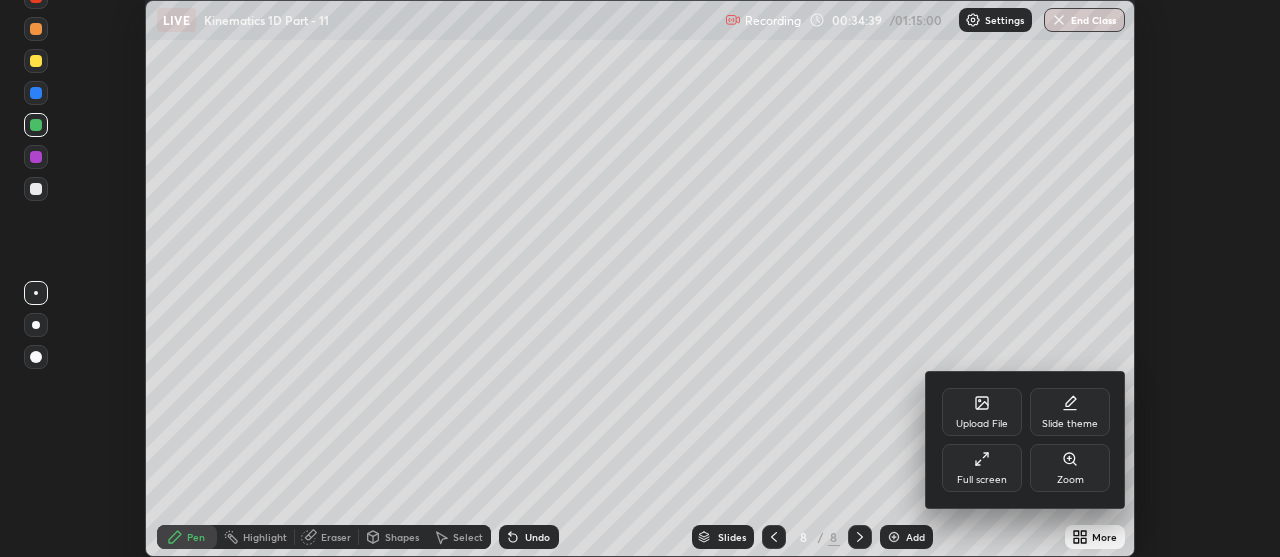 click on "Full screen" at bounding box center [982, 468] 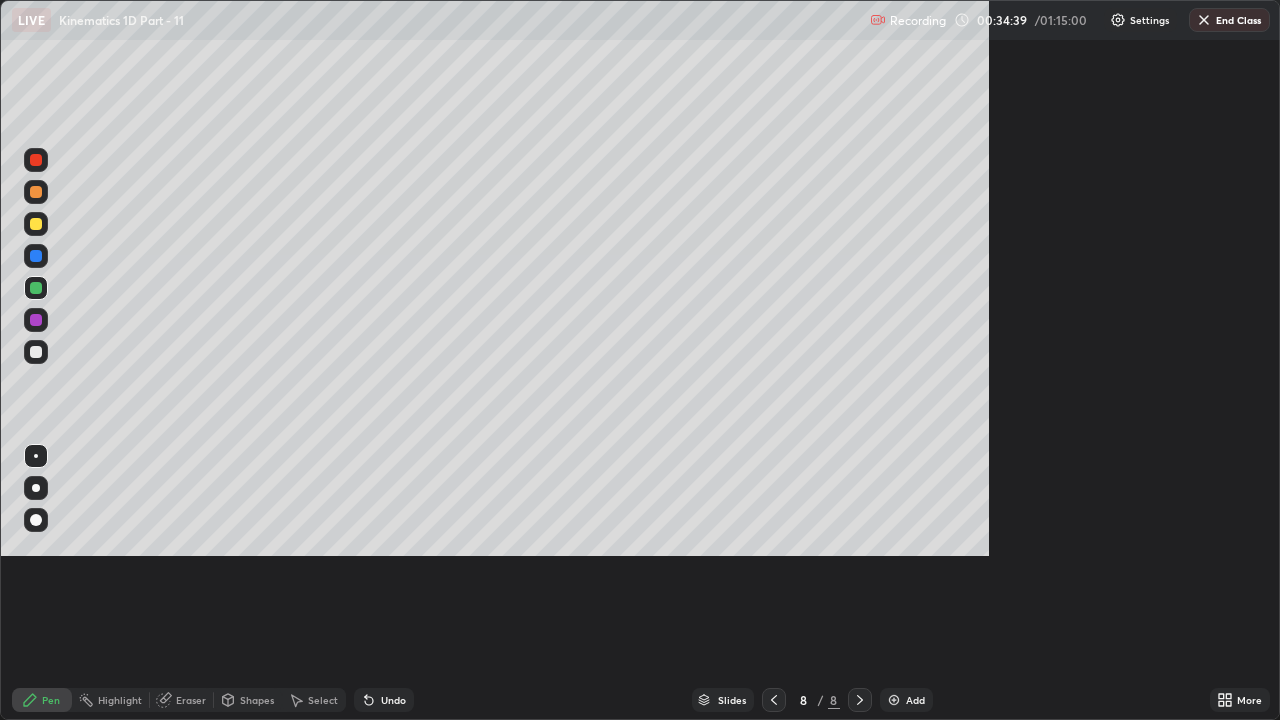 scroll, scrollTop: 99280, scrollLeft: 98720, axis: both 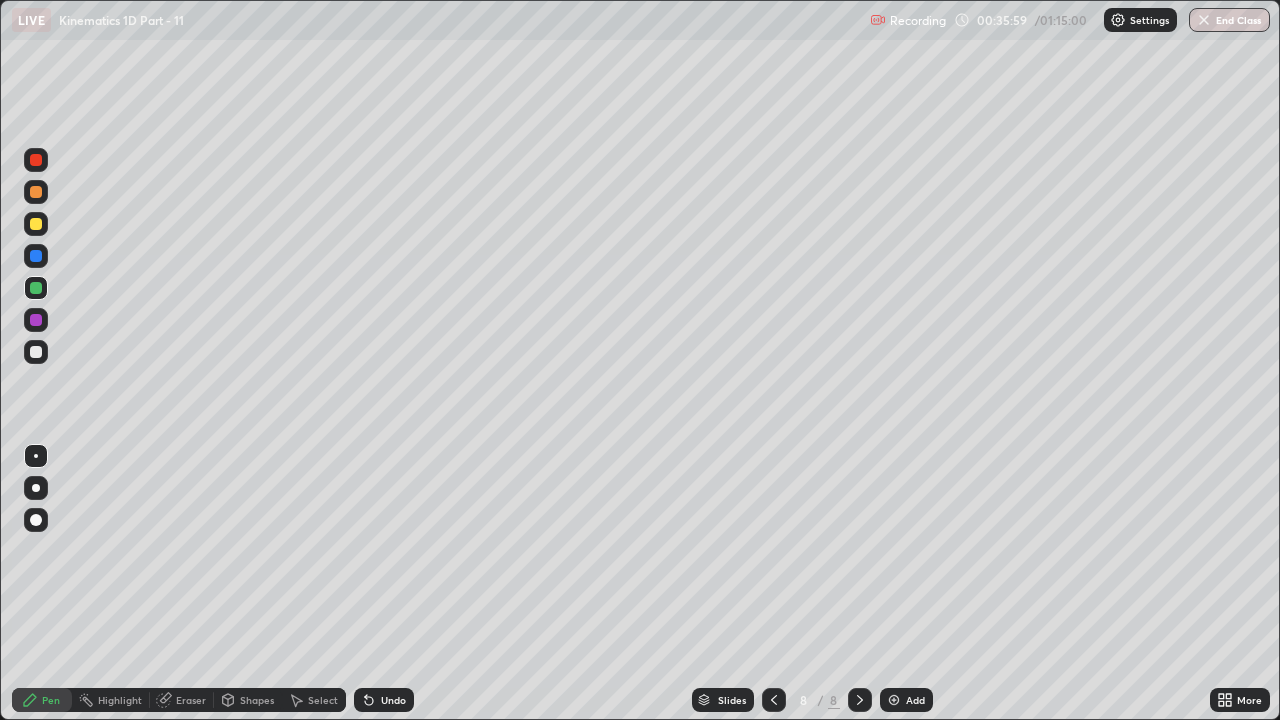 click on "Eraser" at bounding box center [182, 700] 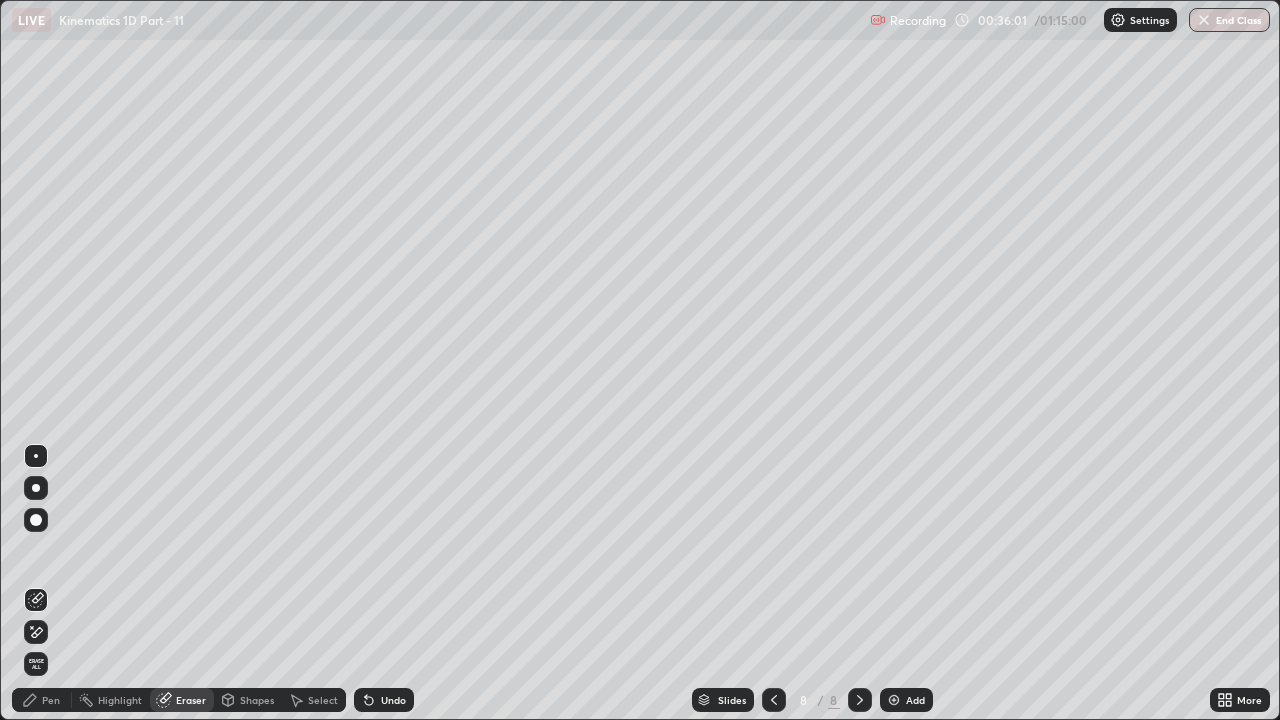 click on "Pen" at bounding box center [51, 700] 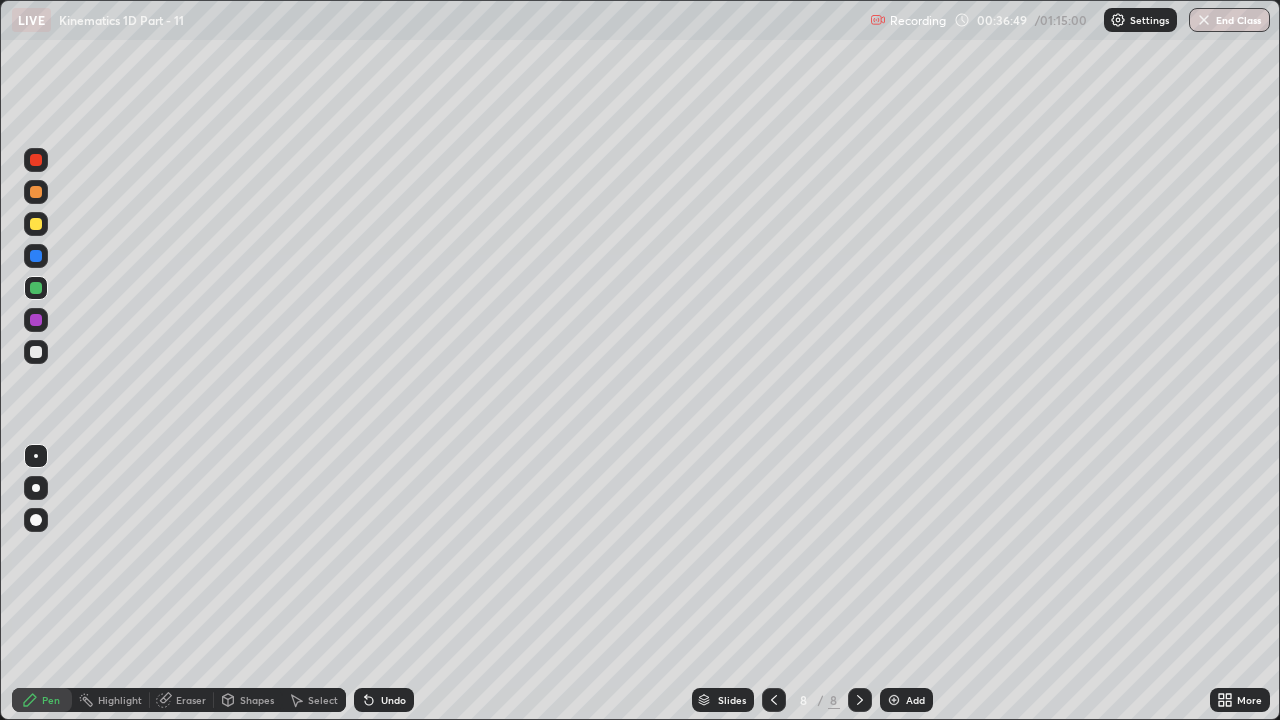 click at bounding box center (894, 700) 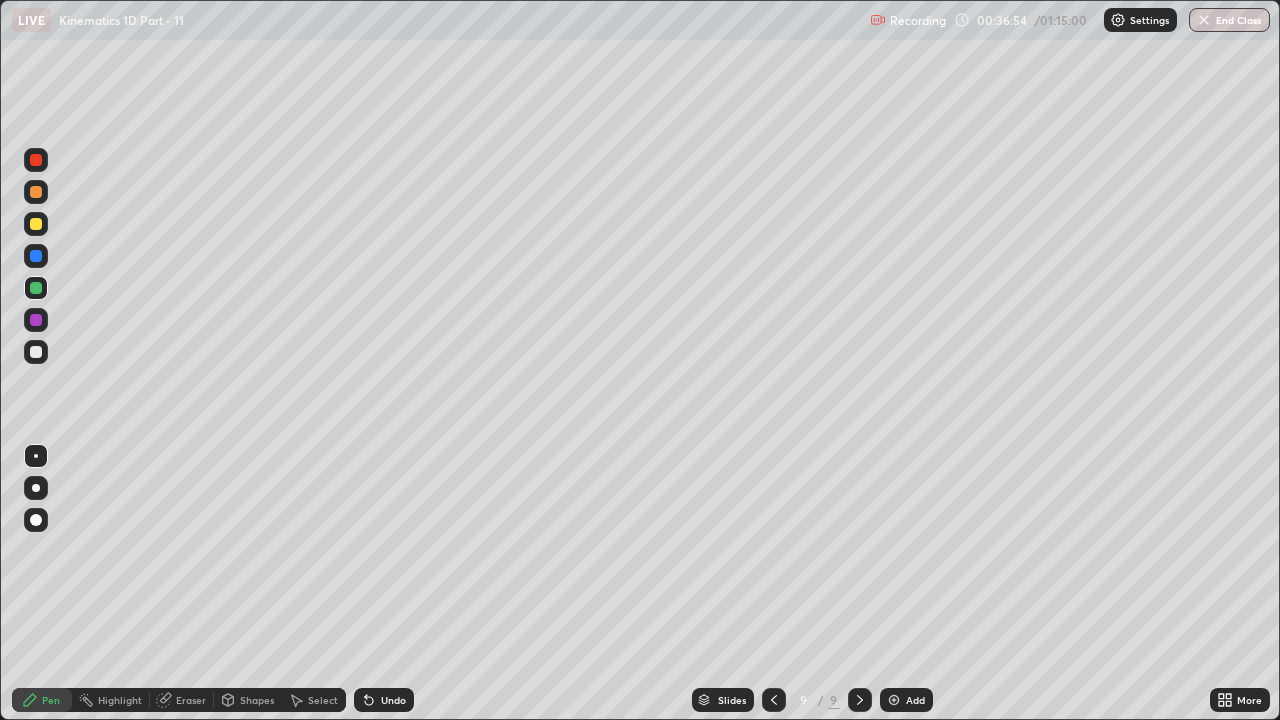 click at bounding box center [36, 256] 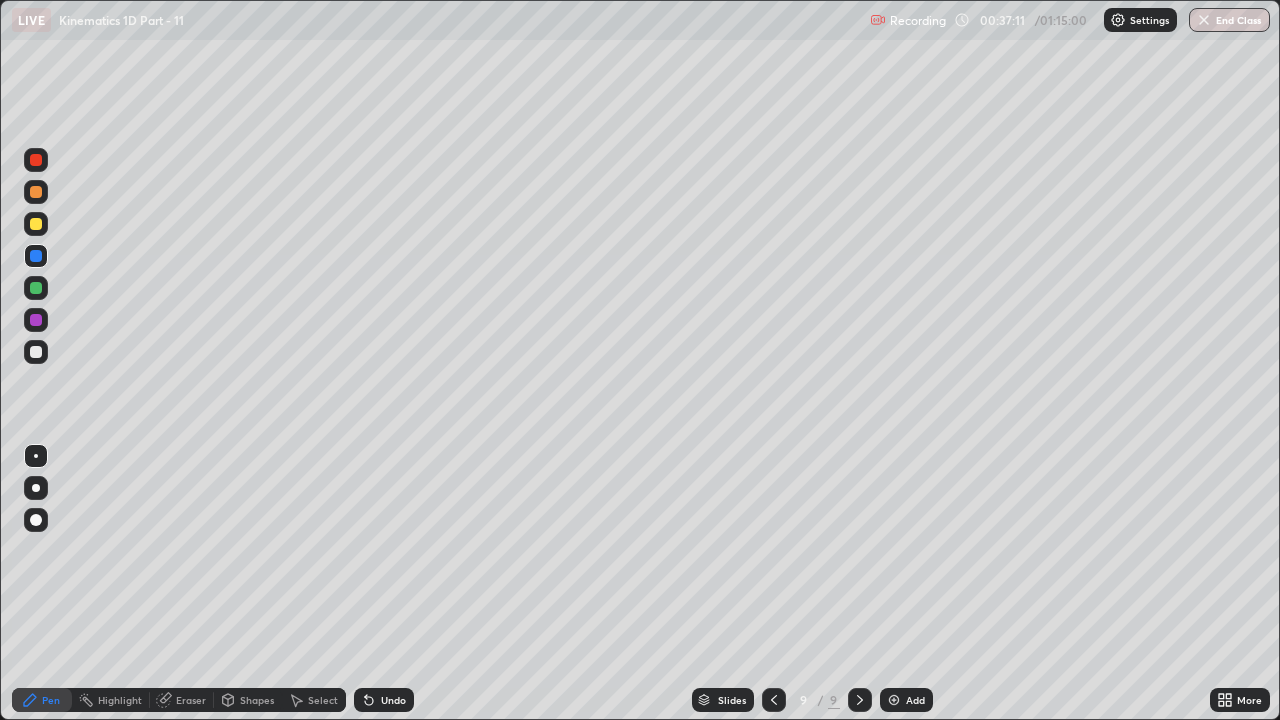 click on "Undo" at bounding box center (384, 700) 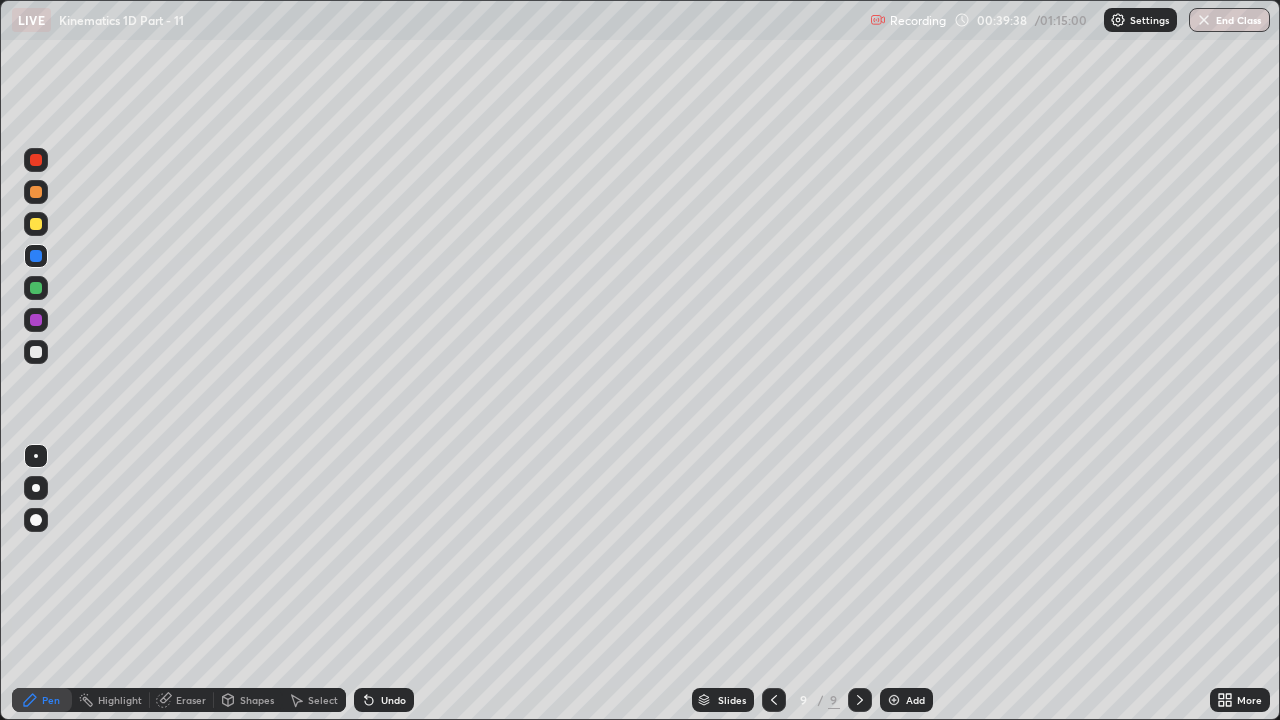 click at bounding box center [894, 700] 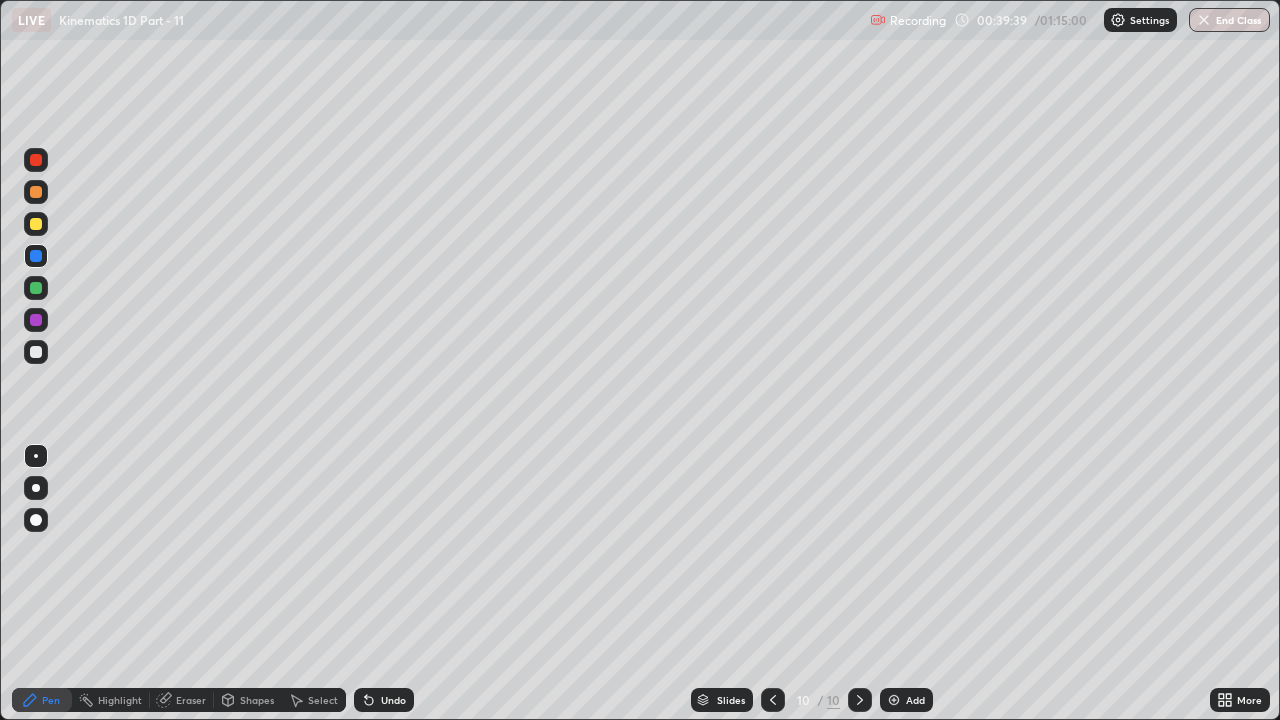 click at bounding box center [36, 352] 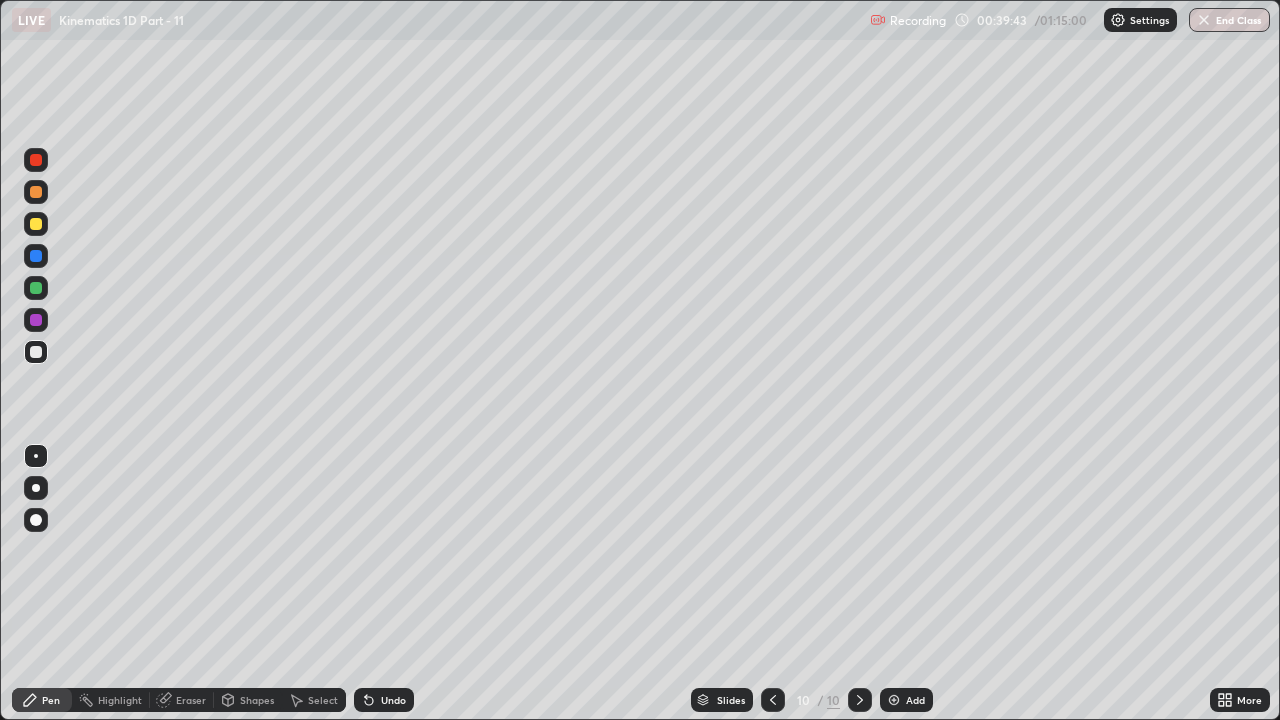 click 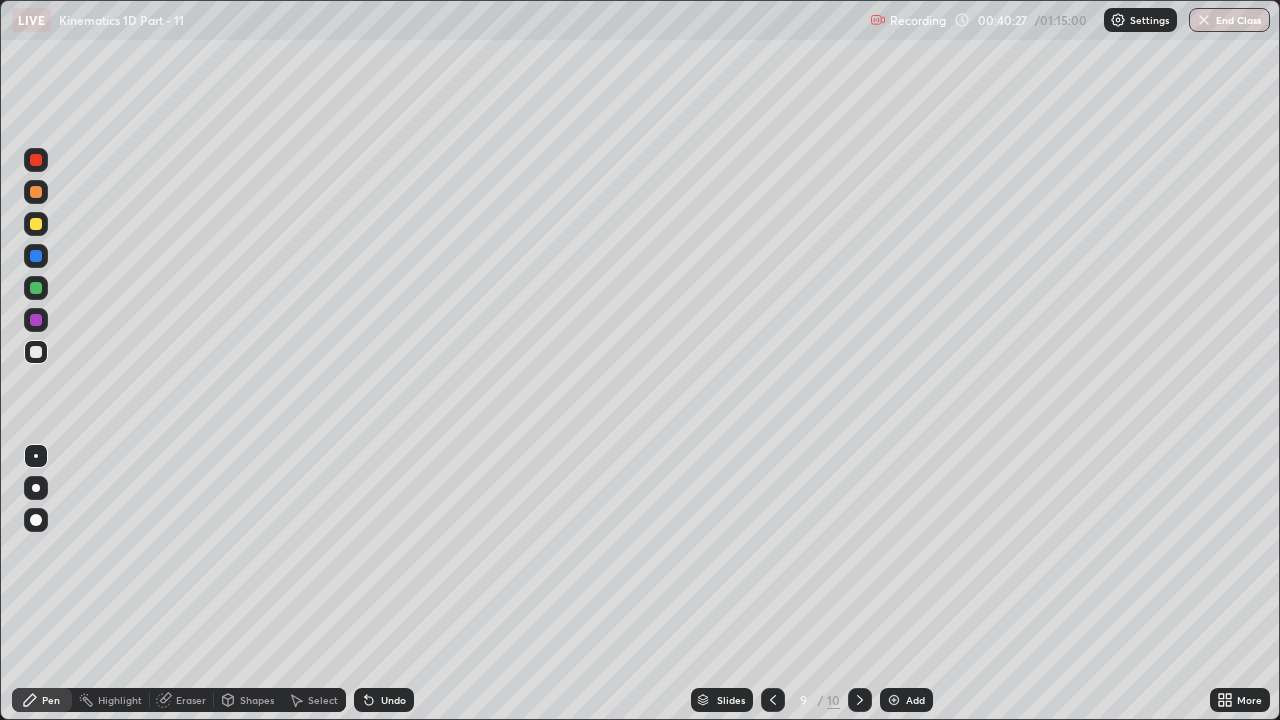 click 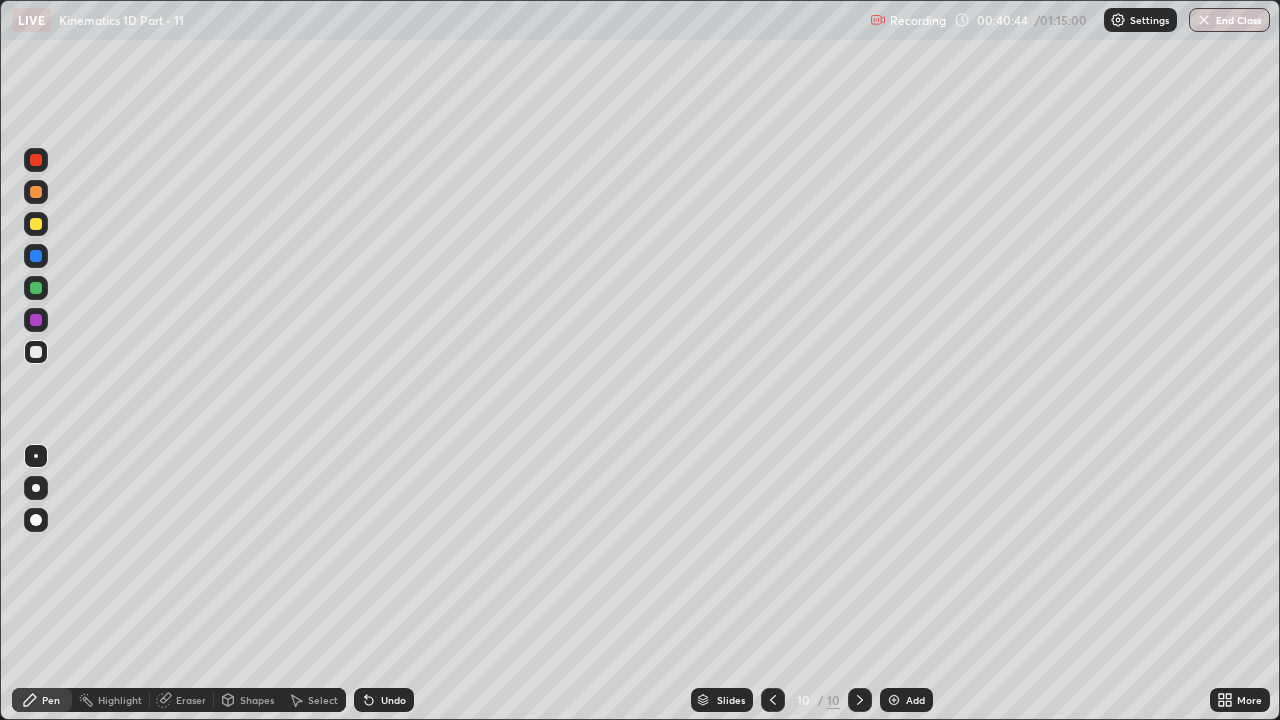 click at bounding box center [36, 256] 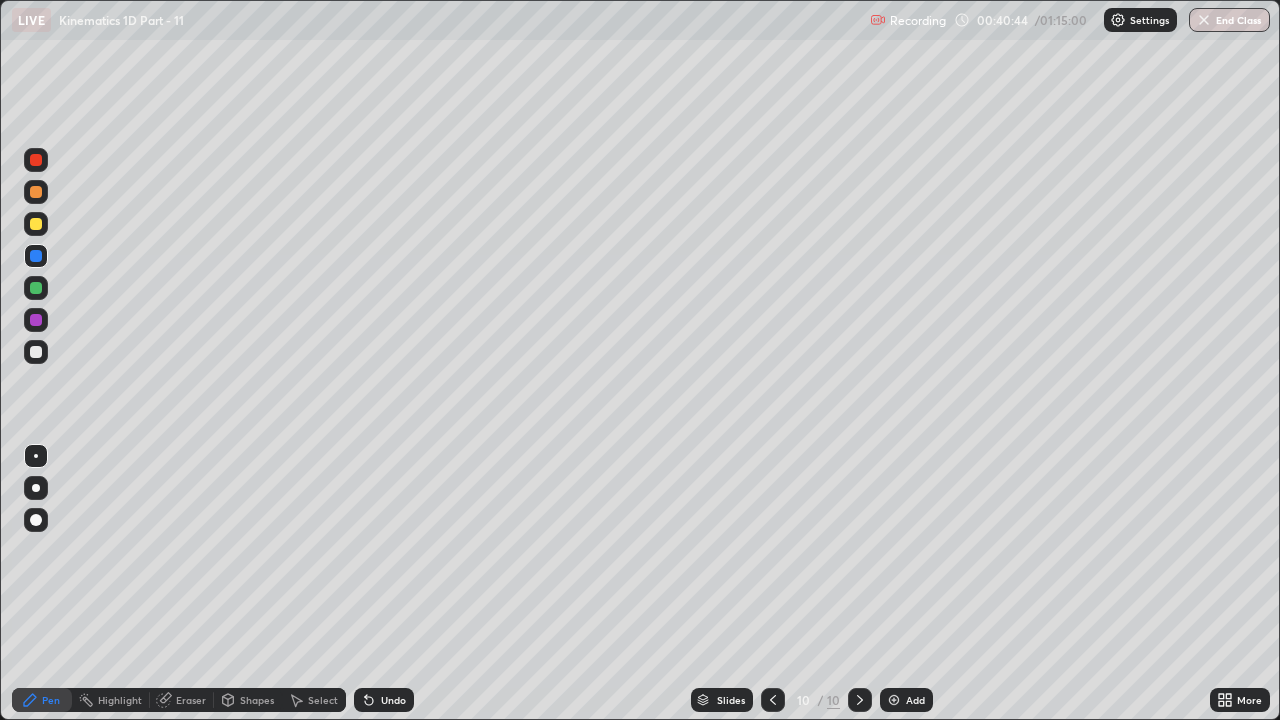 click at bounding box center (36, 224) 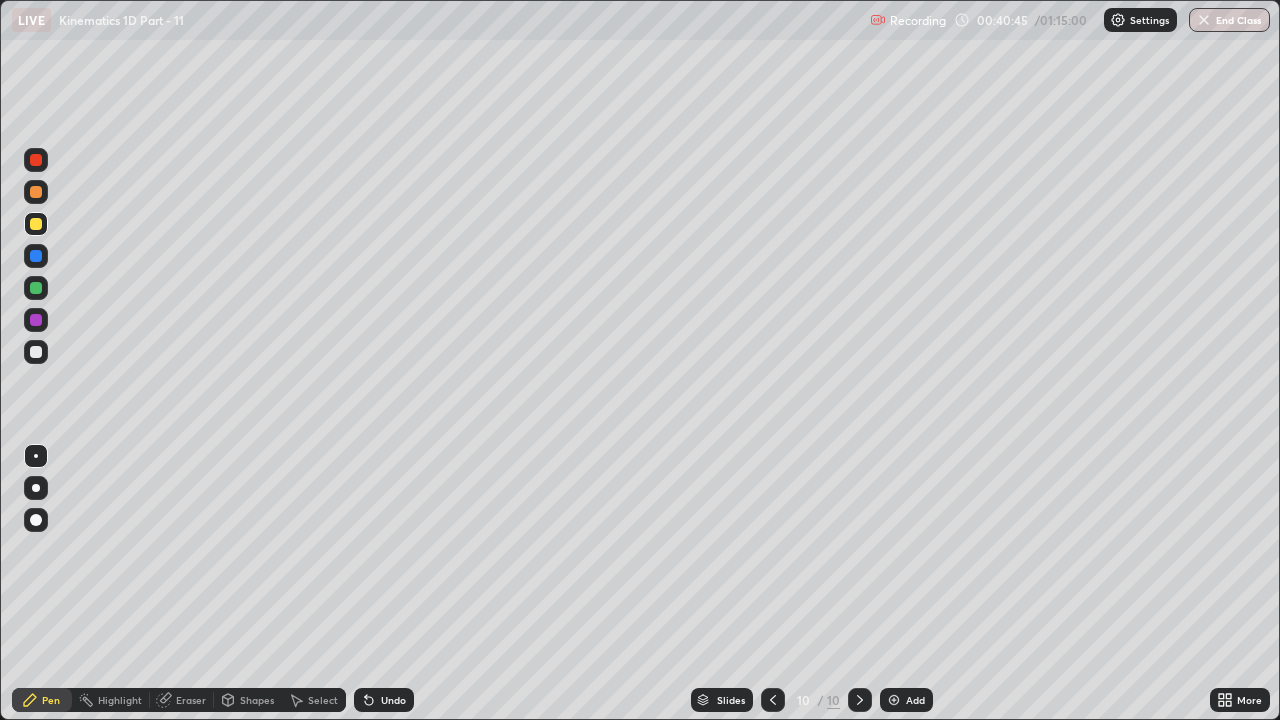 click at bounding box center (36, 288) 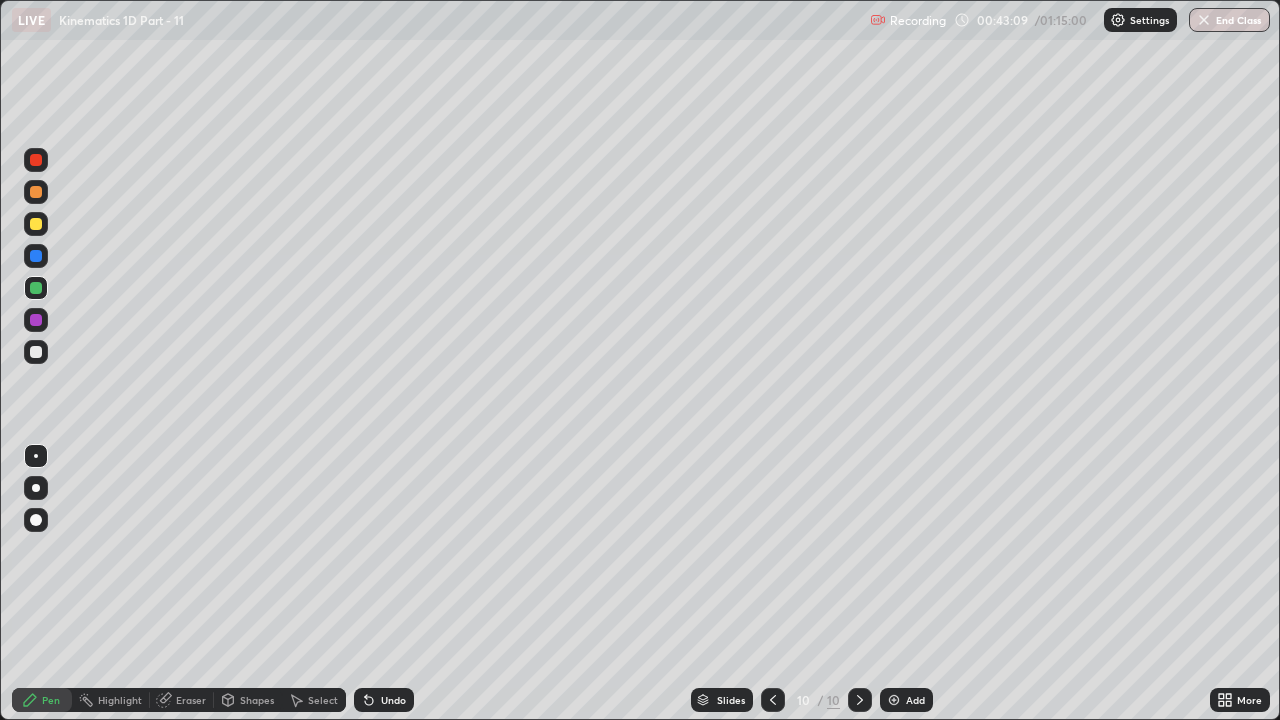 click on "Undo" at bounding box center [393, 700] 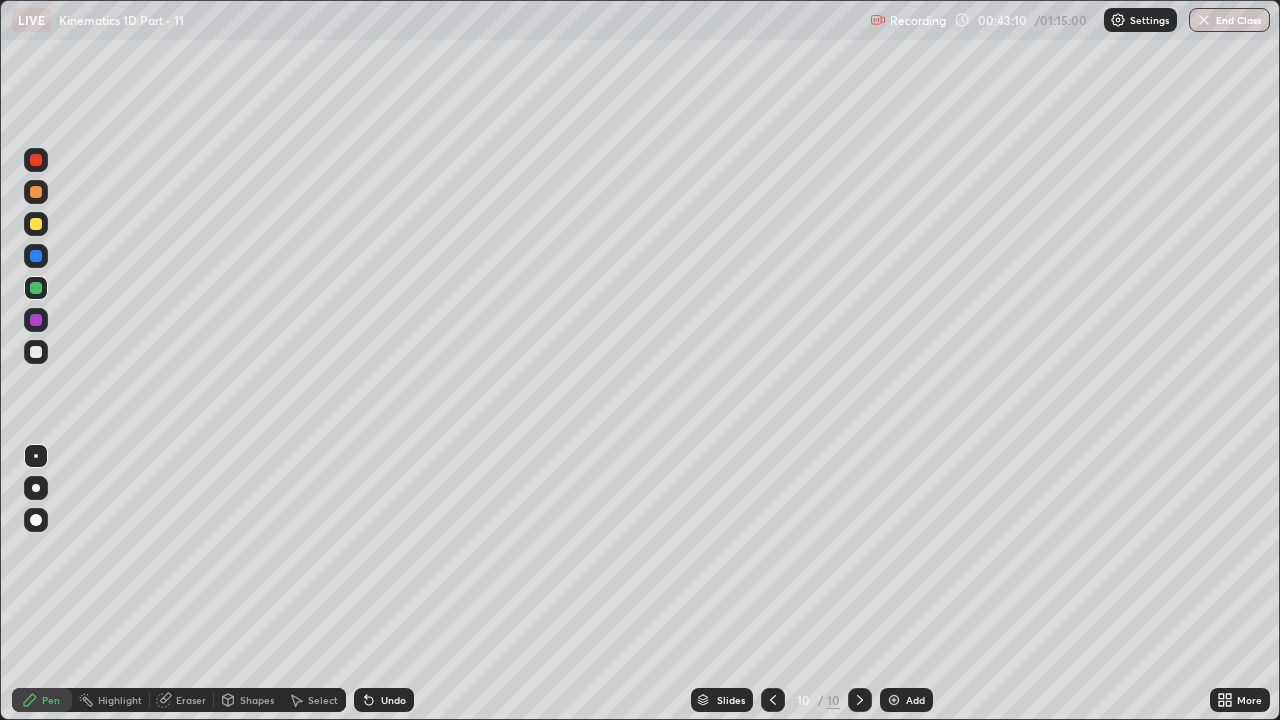 click on "Undo" at bounding box center [384, 700] 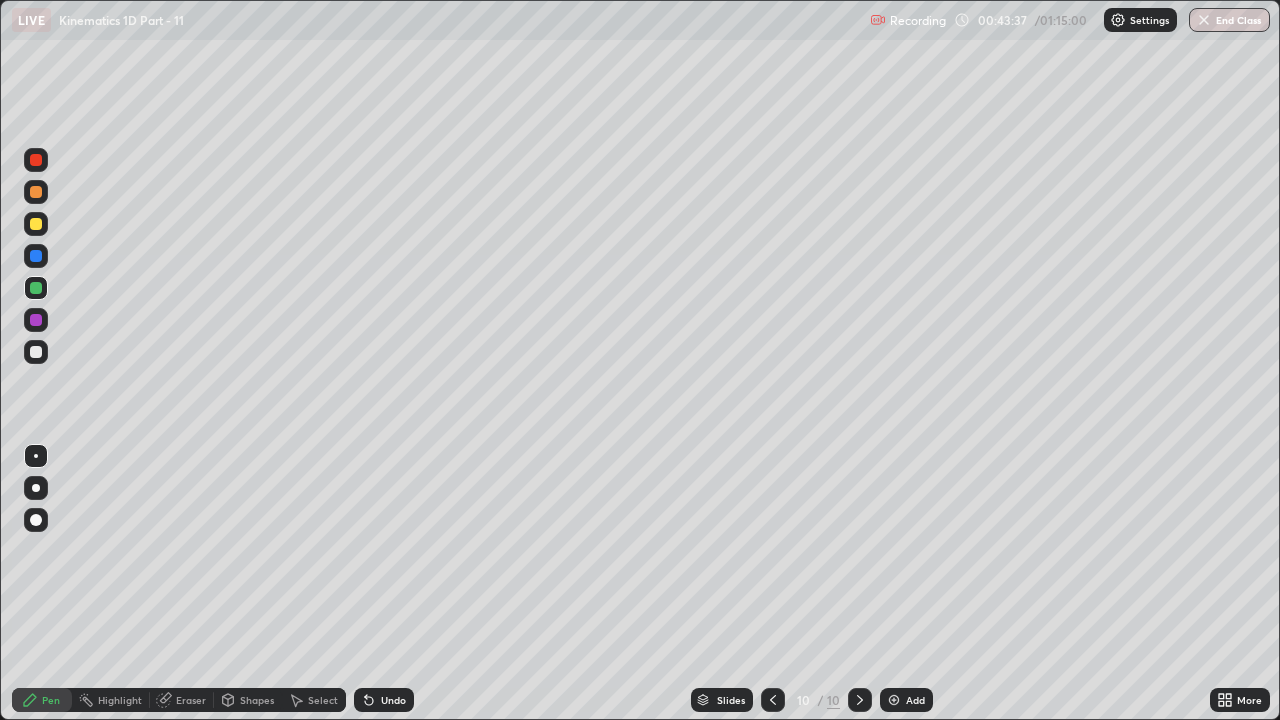 click at bounding box center [36, 320] 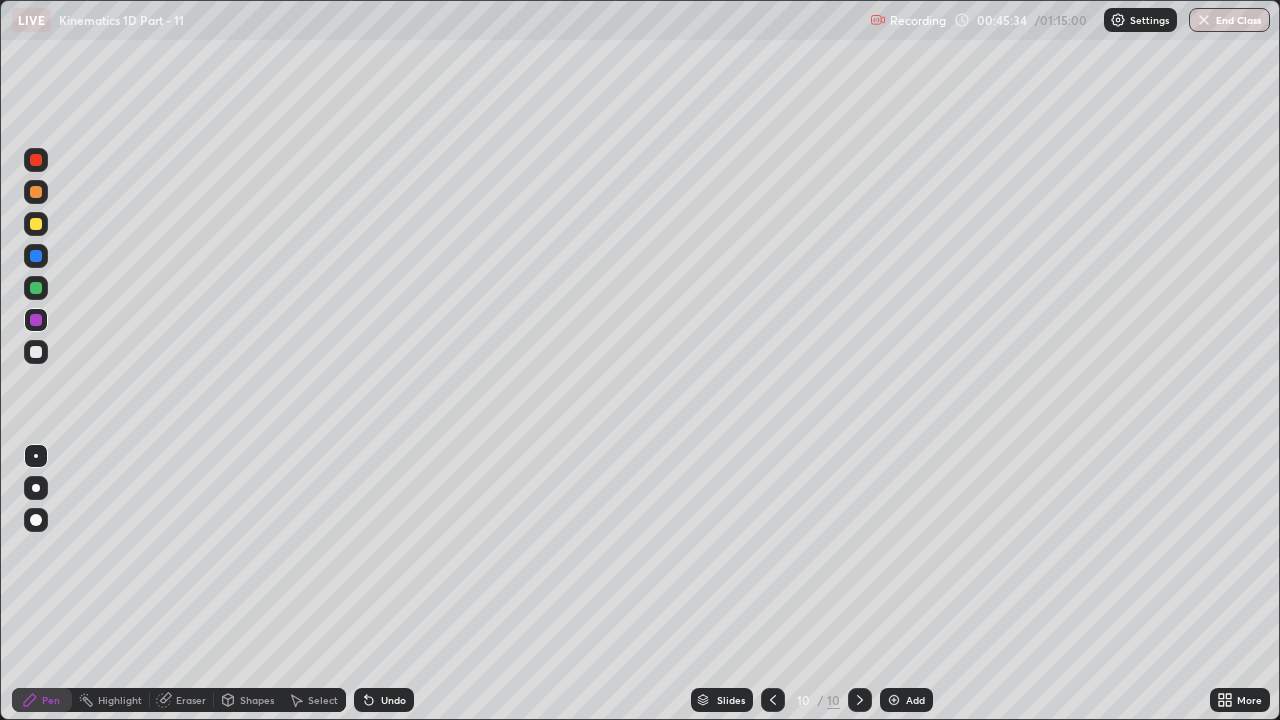 click at bounding box center [894, 700] 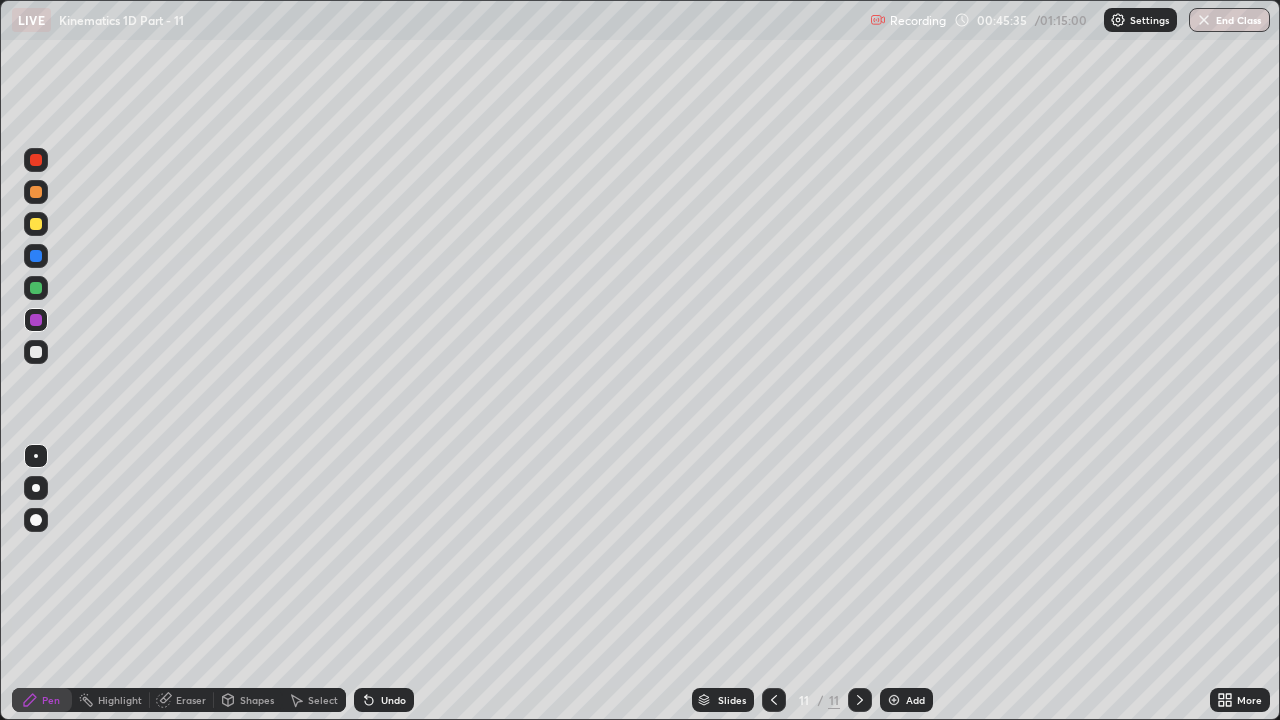 click at bounding box center (36, 352) 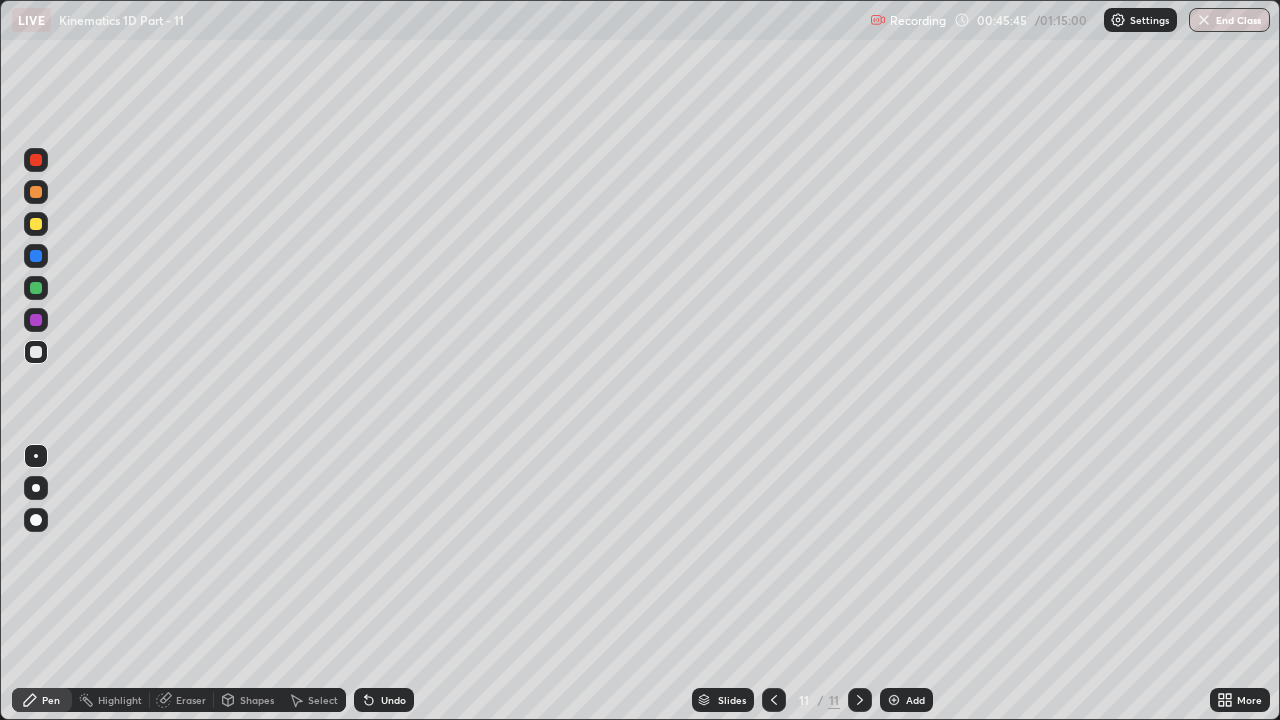 click on "Undo" at bounding box center (384, 700) 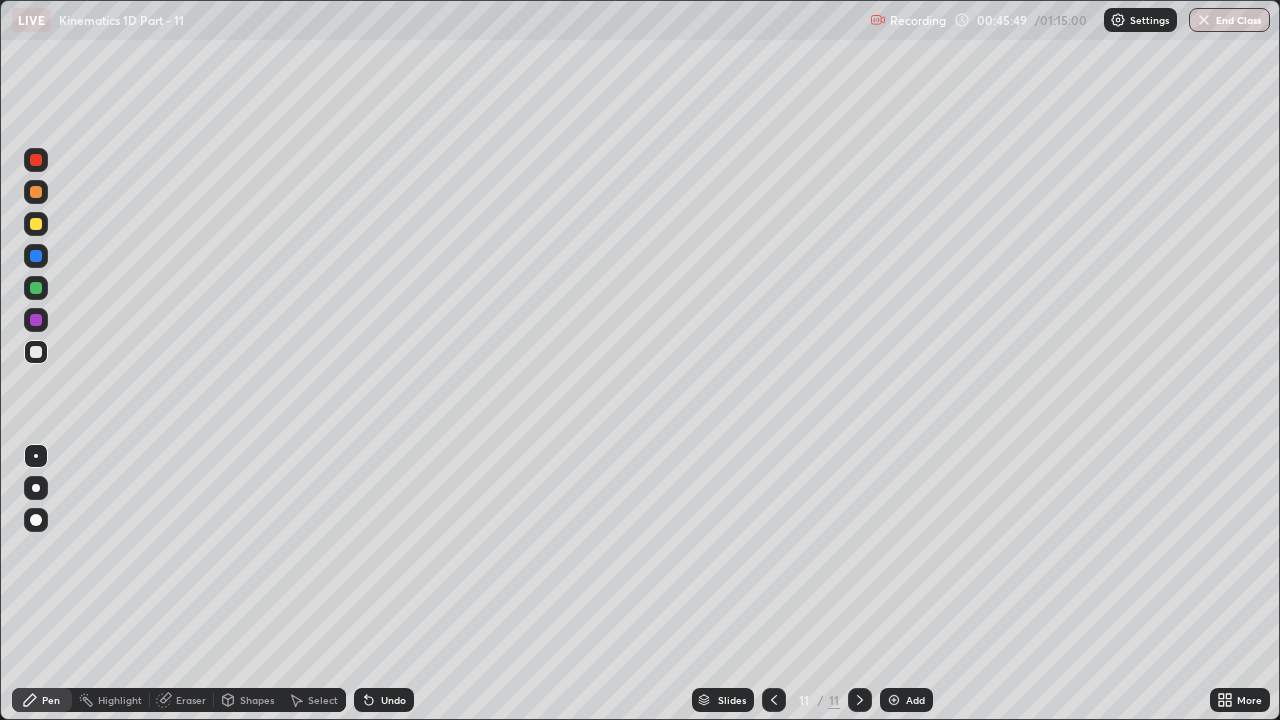 click at bounding box center [36, 224] 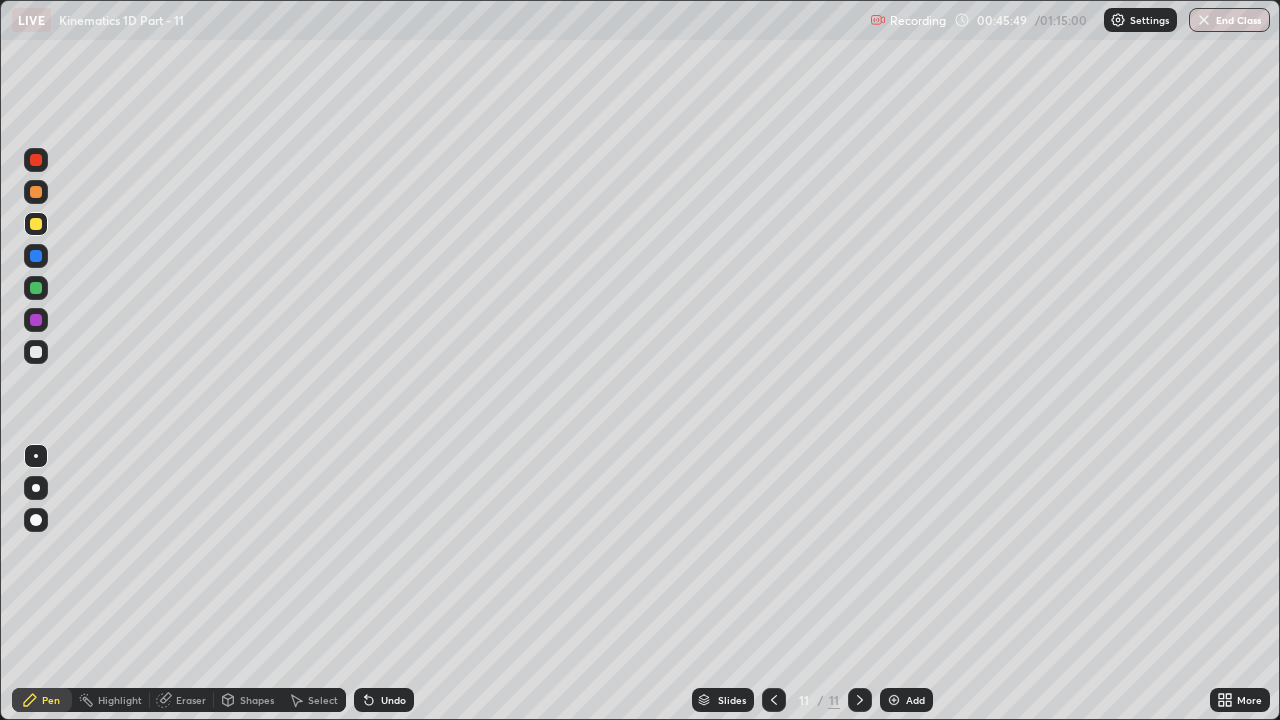 click at bounding box center [36, 288] 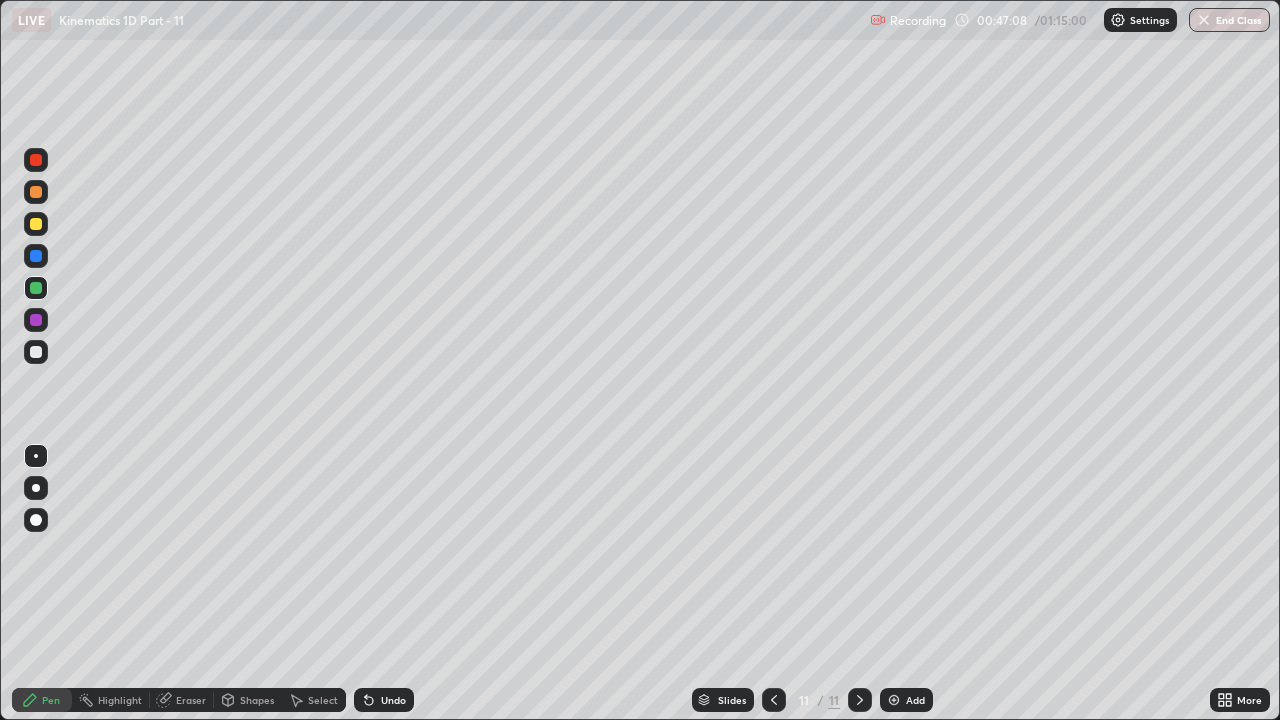 click at bounding box center [36, 256] 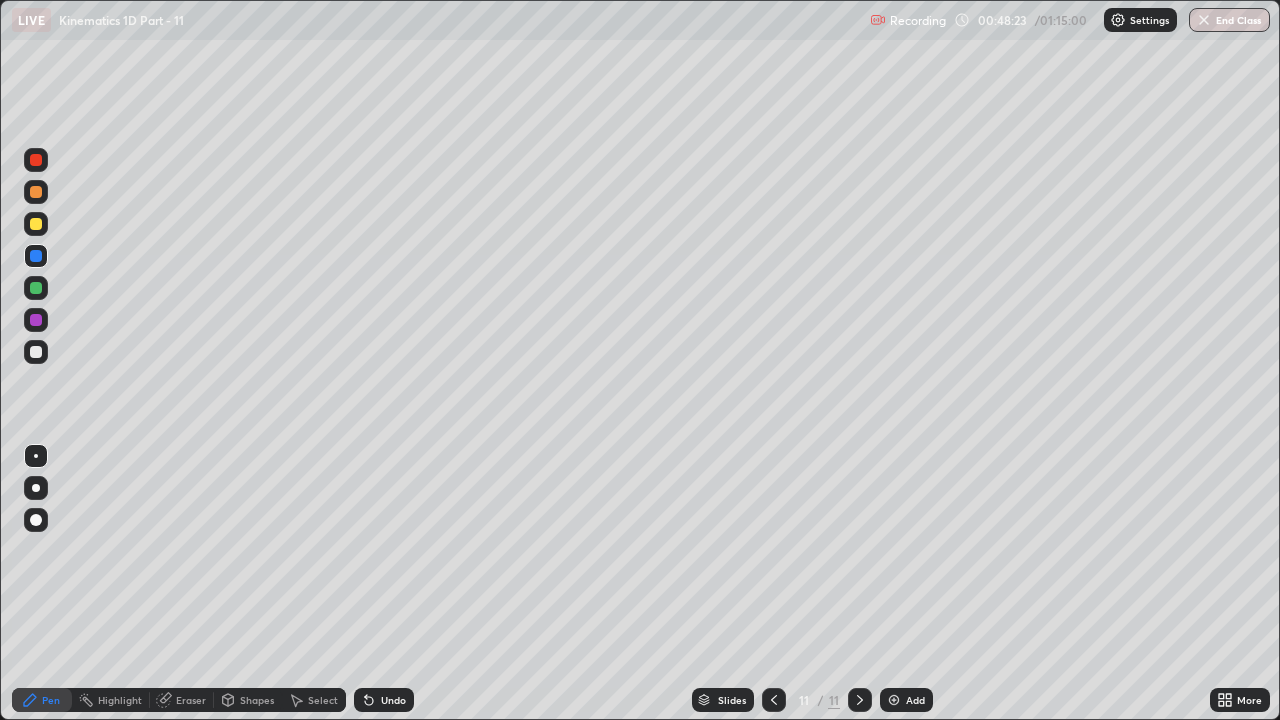 click at bounding box center [36, 256] 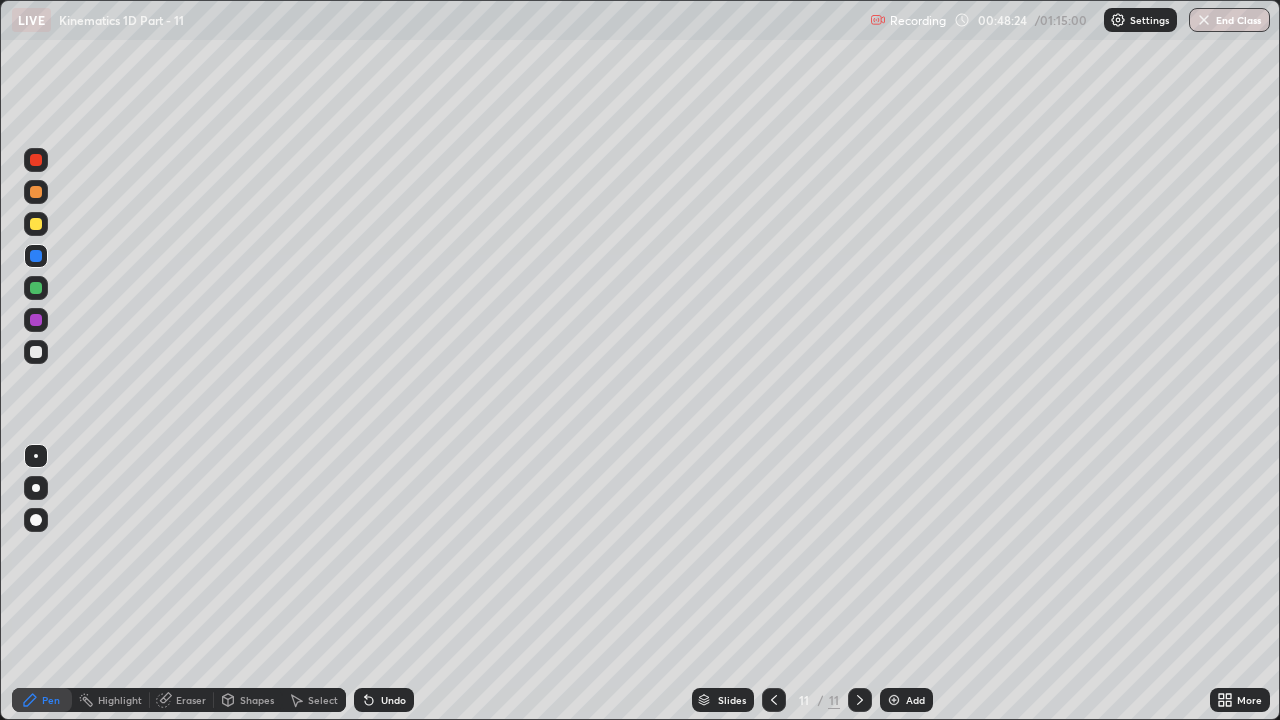click at bounding box center (36, 224) 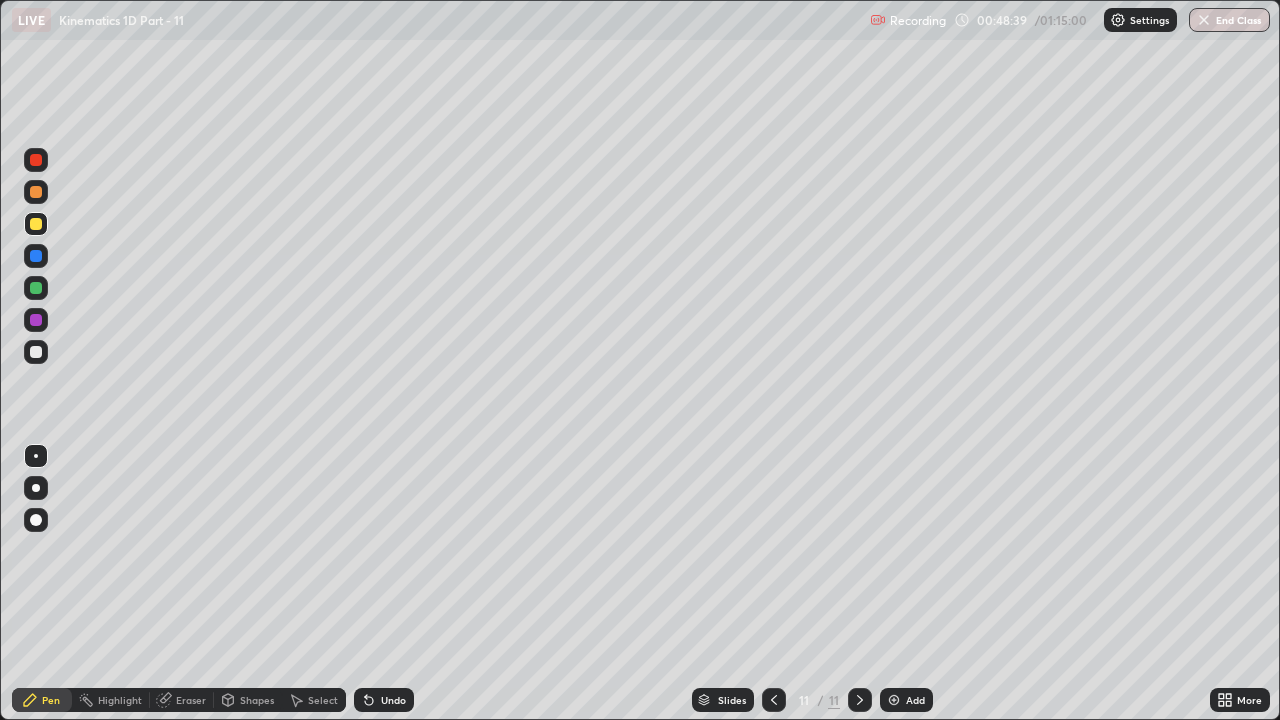 click on "Undo" at bounding box center (384, 700) 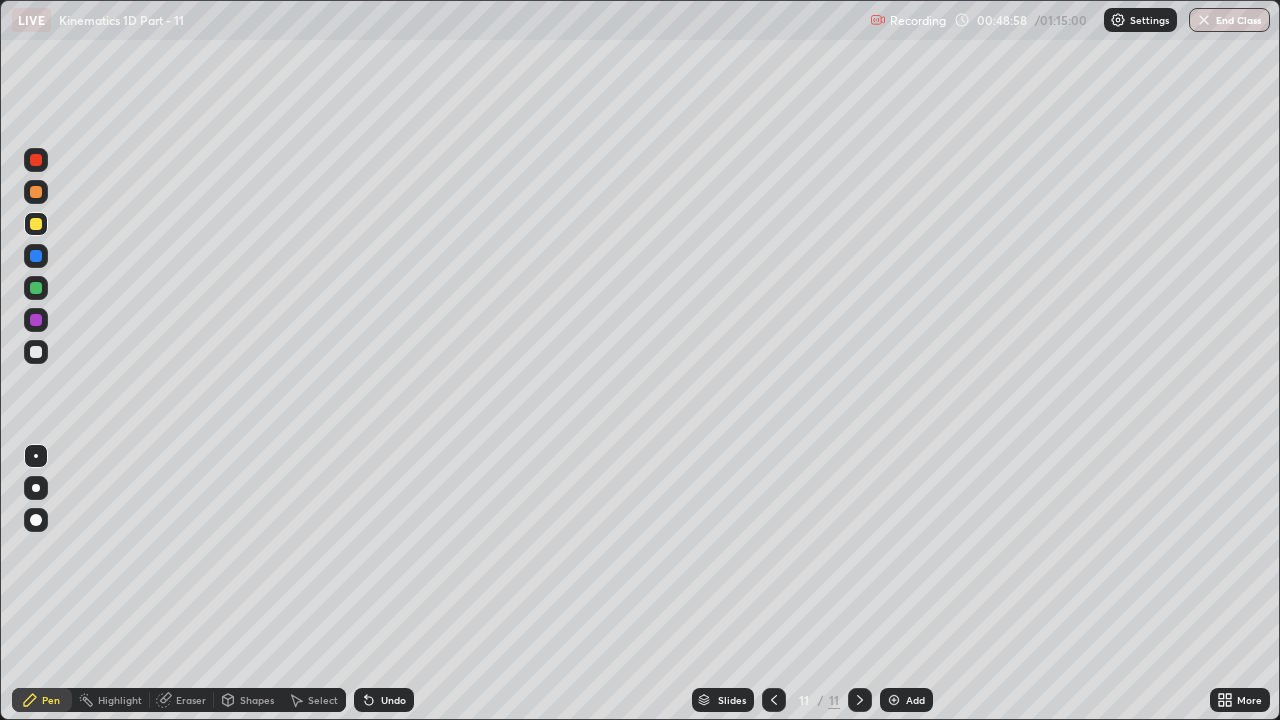 click at bounding box center (36, 160) 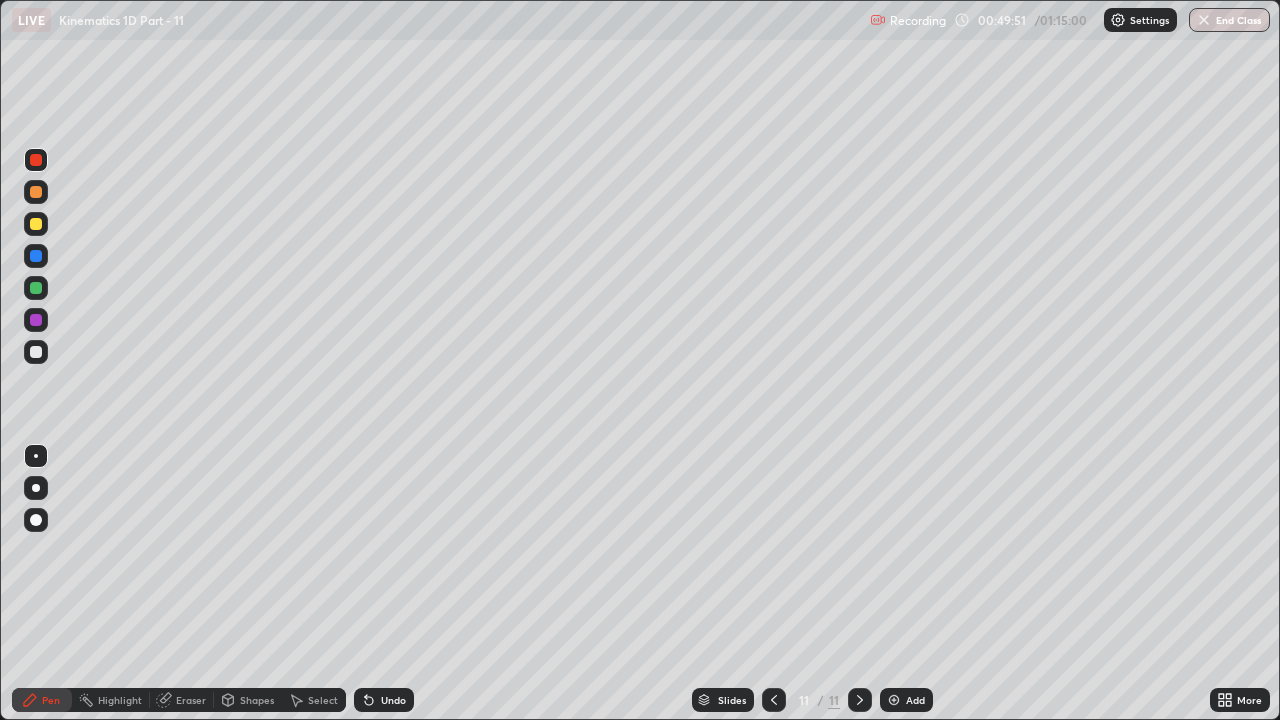 click at bounding box center [36, 352] 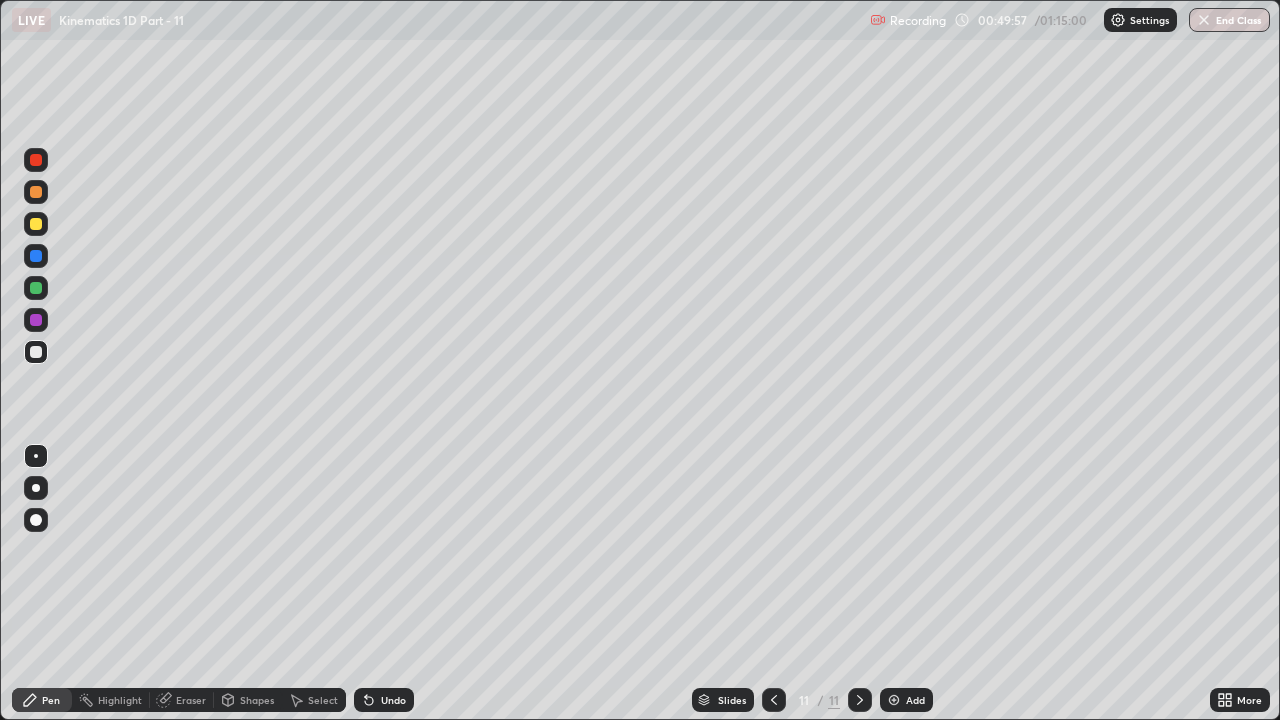 click 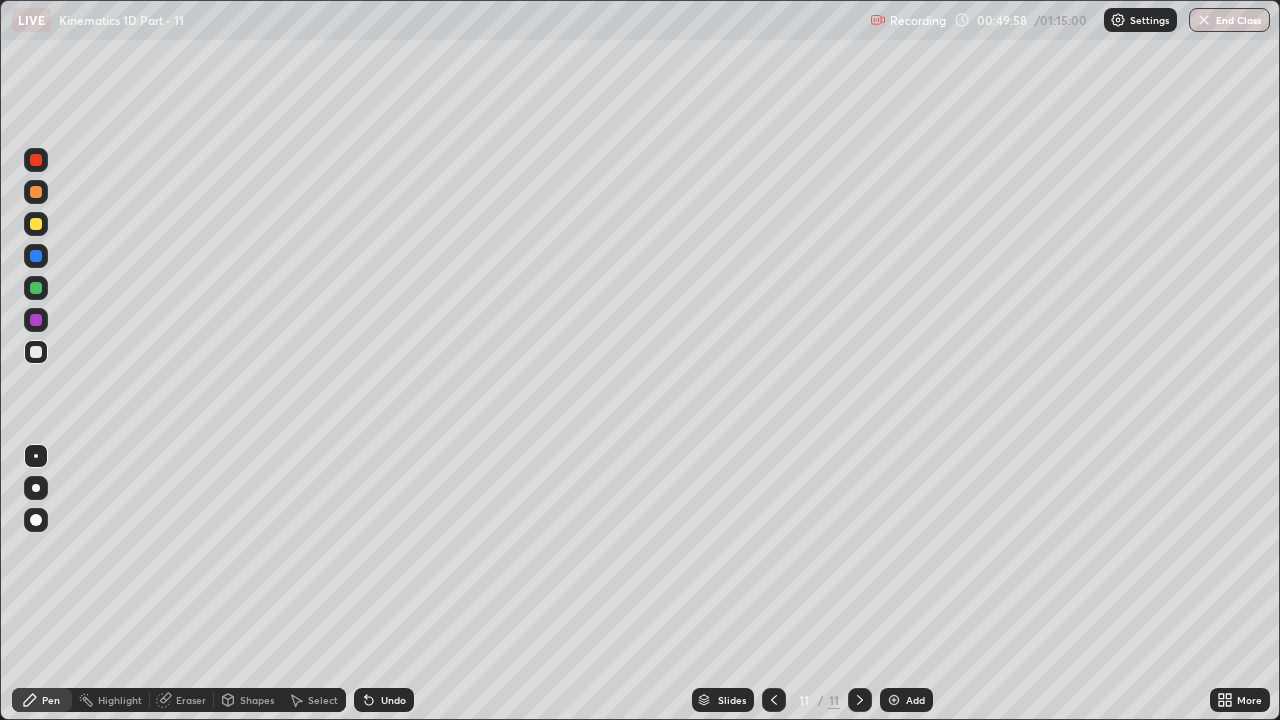 click on "Undo" at bounding box center (384, 700) 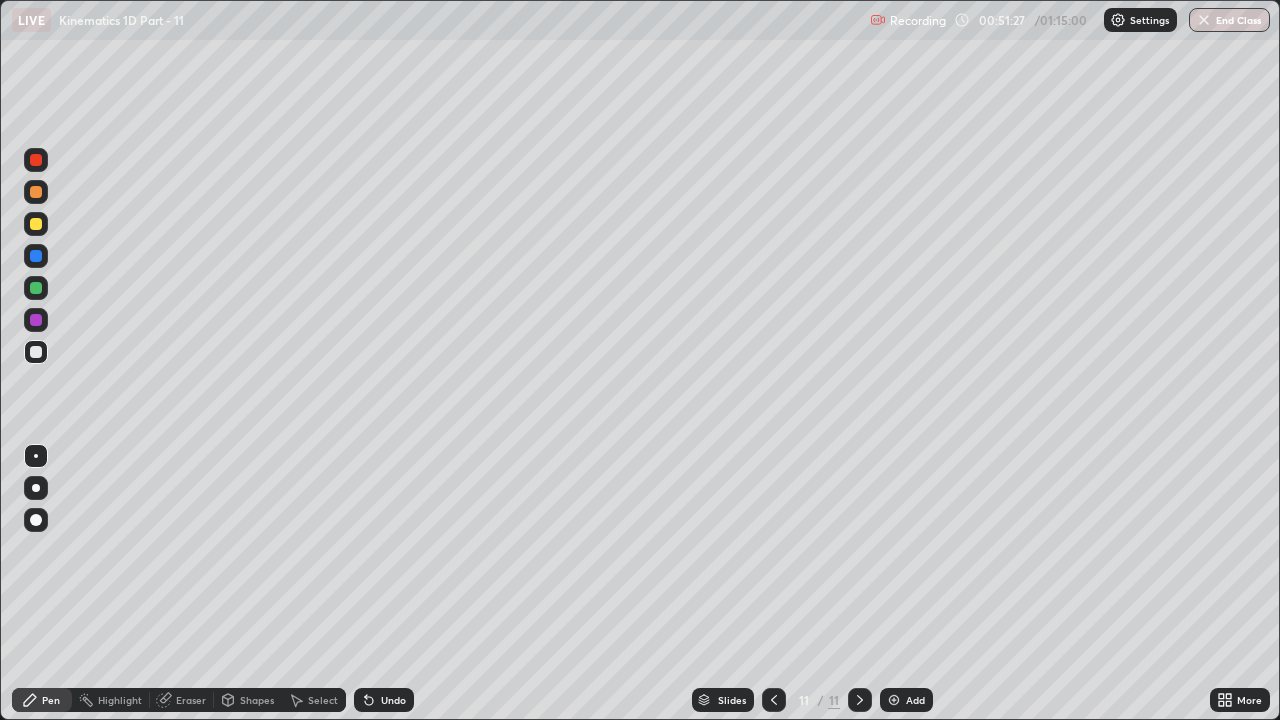 click at bounding box center (894, 700) 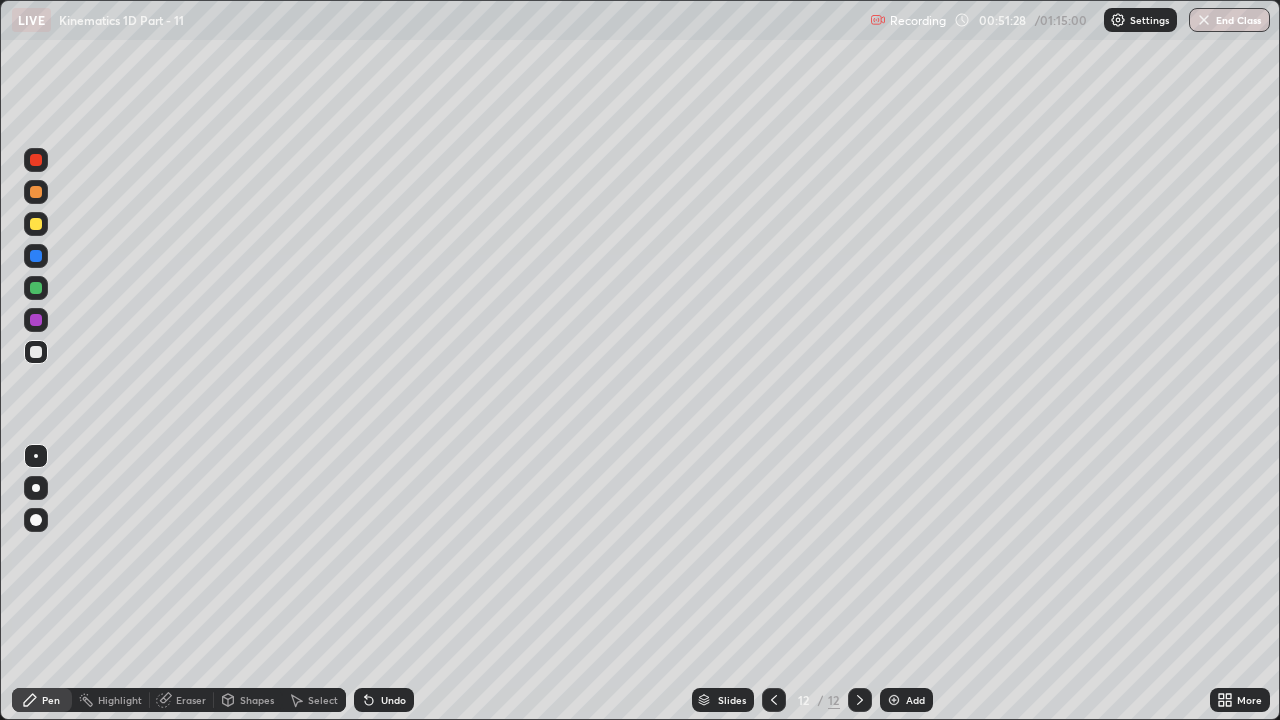 click at bounding box center (36, 352) 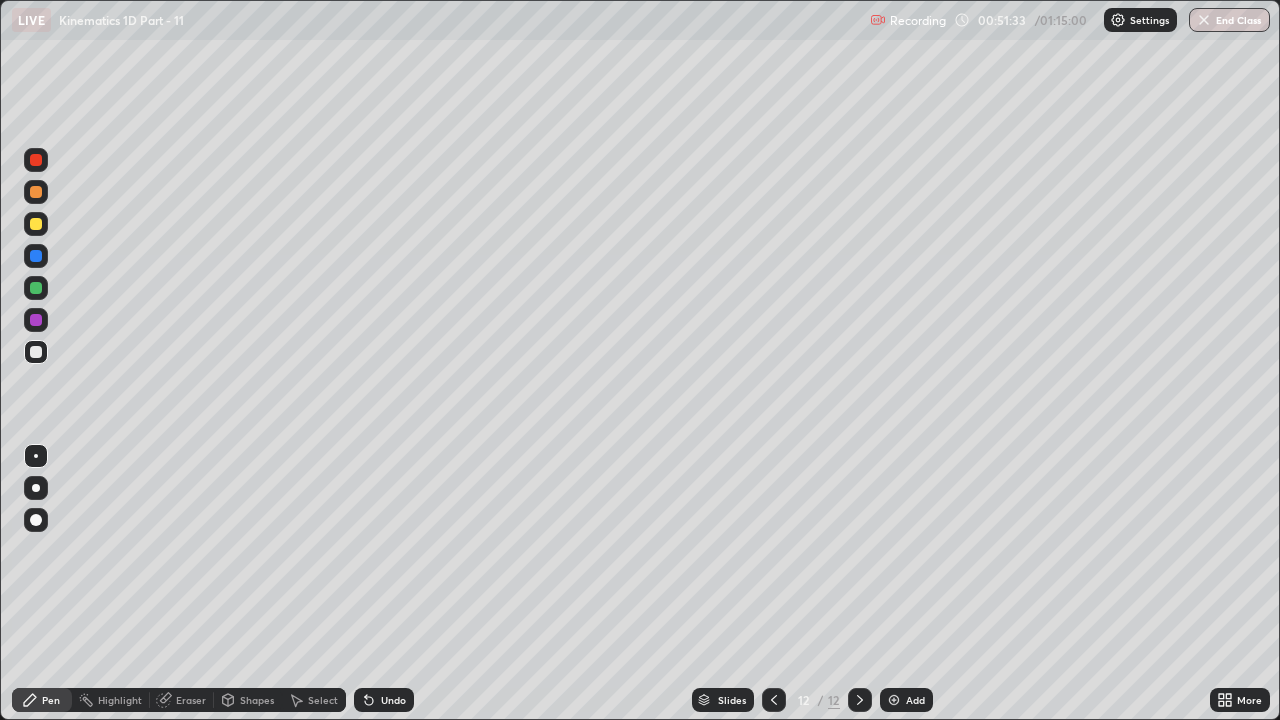 click at bounding box center [36, 224] 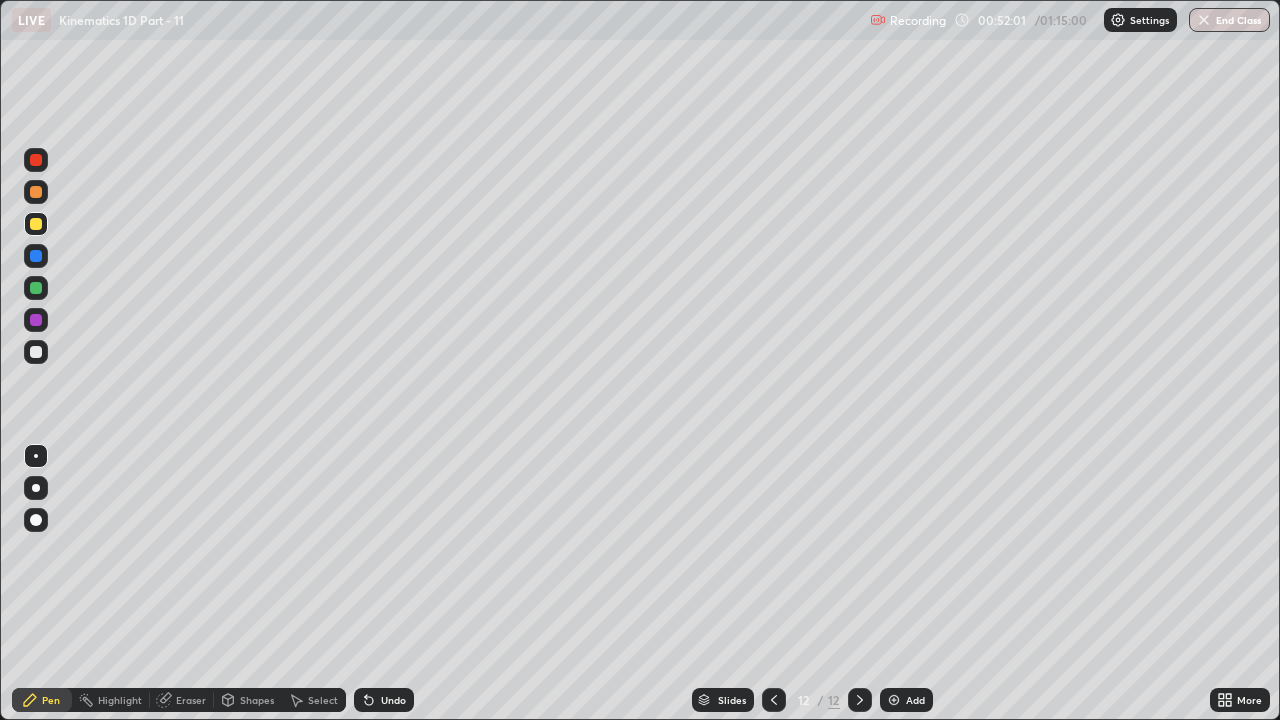 click 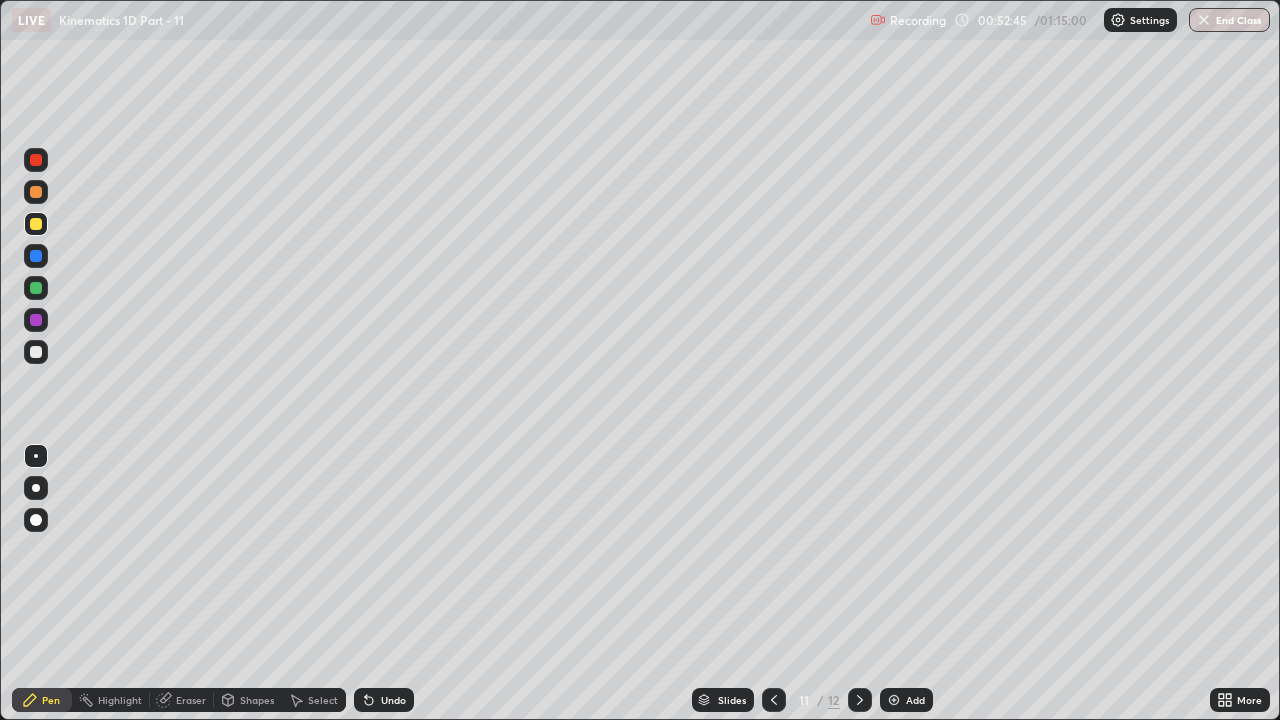 click 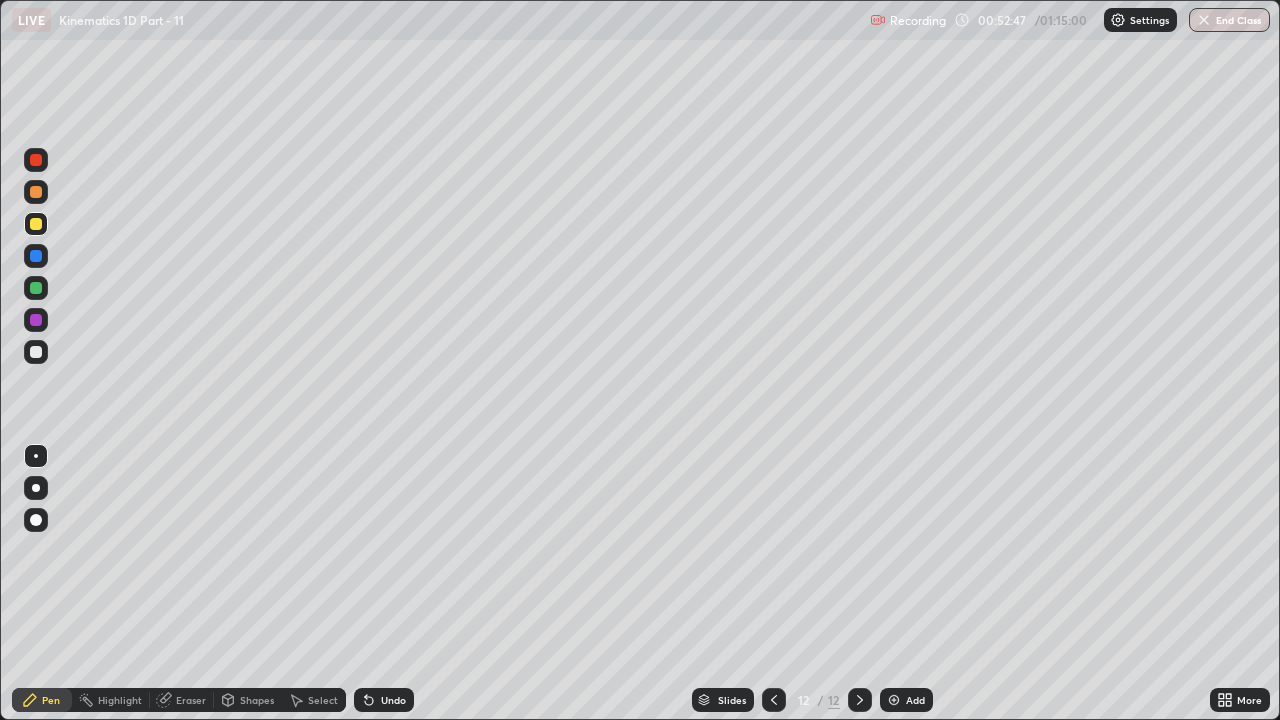 click at bounding box center (36, 256) 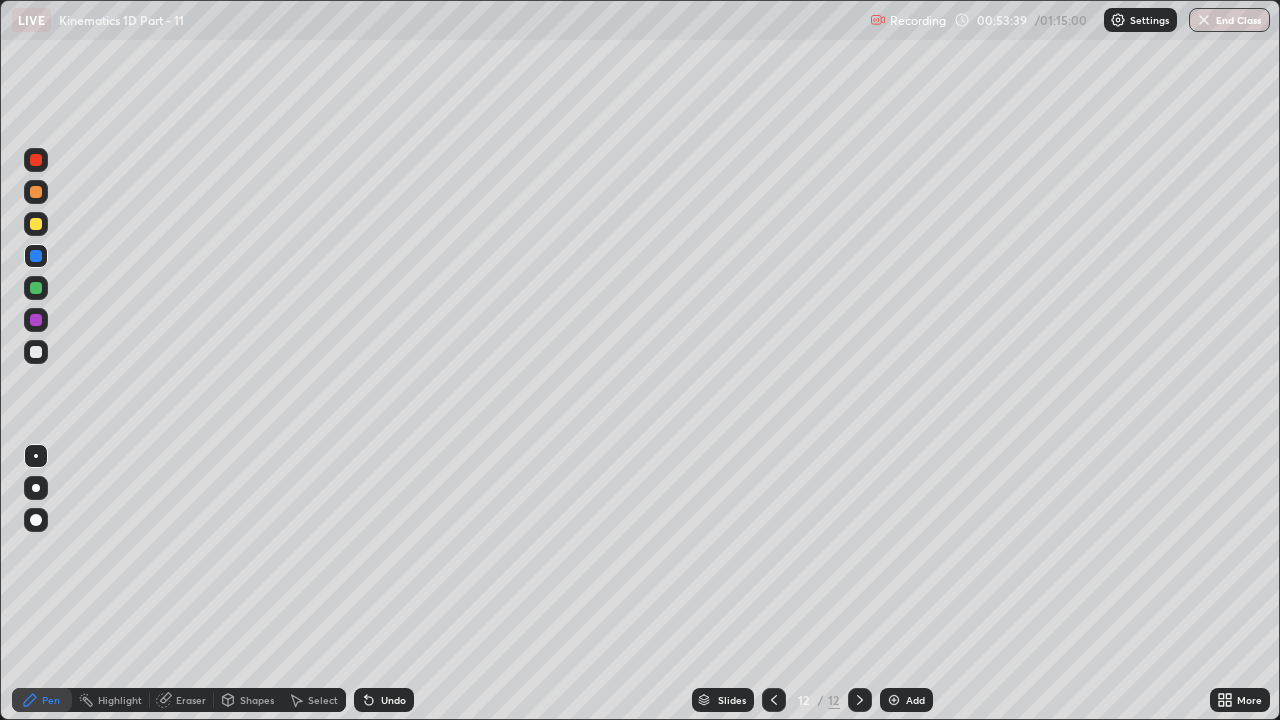 click on "Undo" at bounding box center (384, 700) 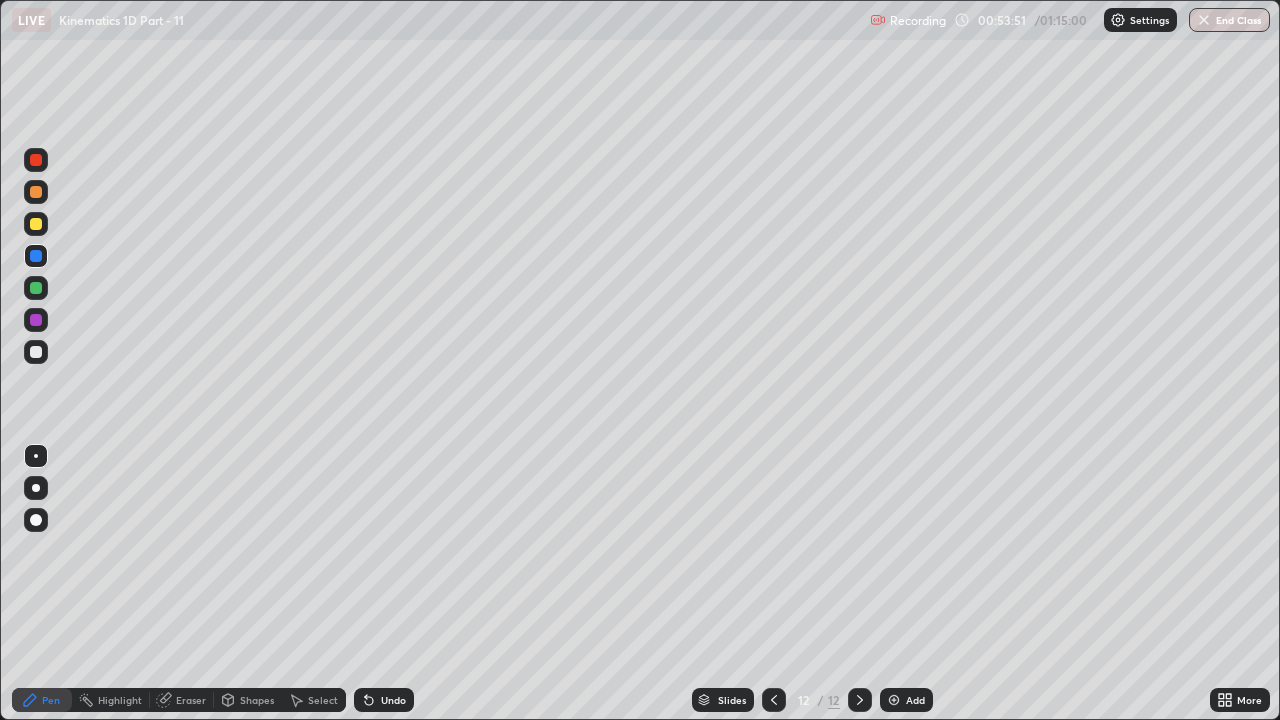 click at bounding box center (36, 160) 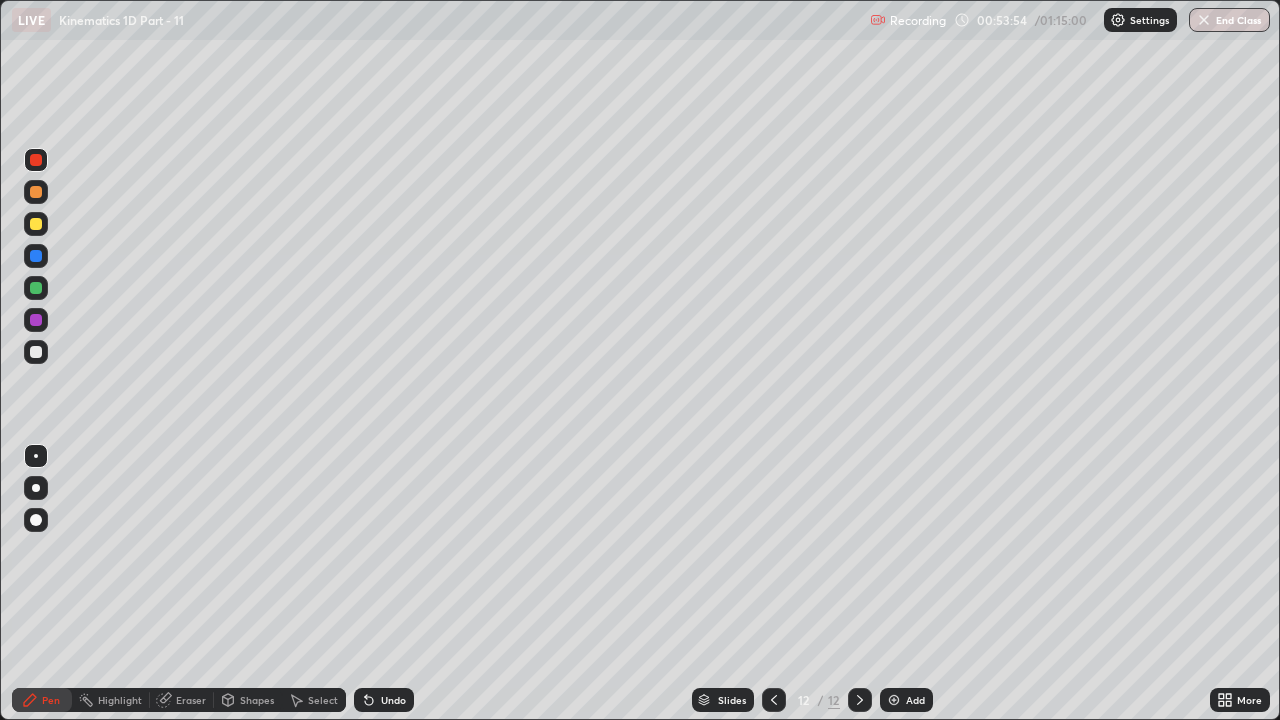 click at bounding box center (36, 224) 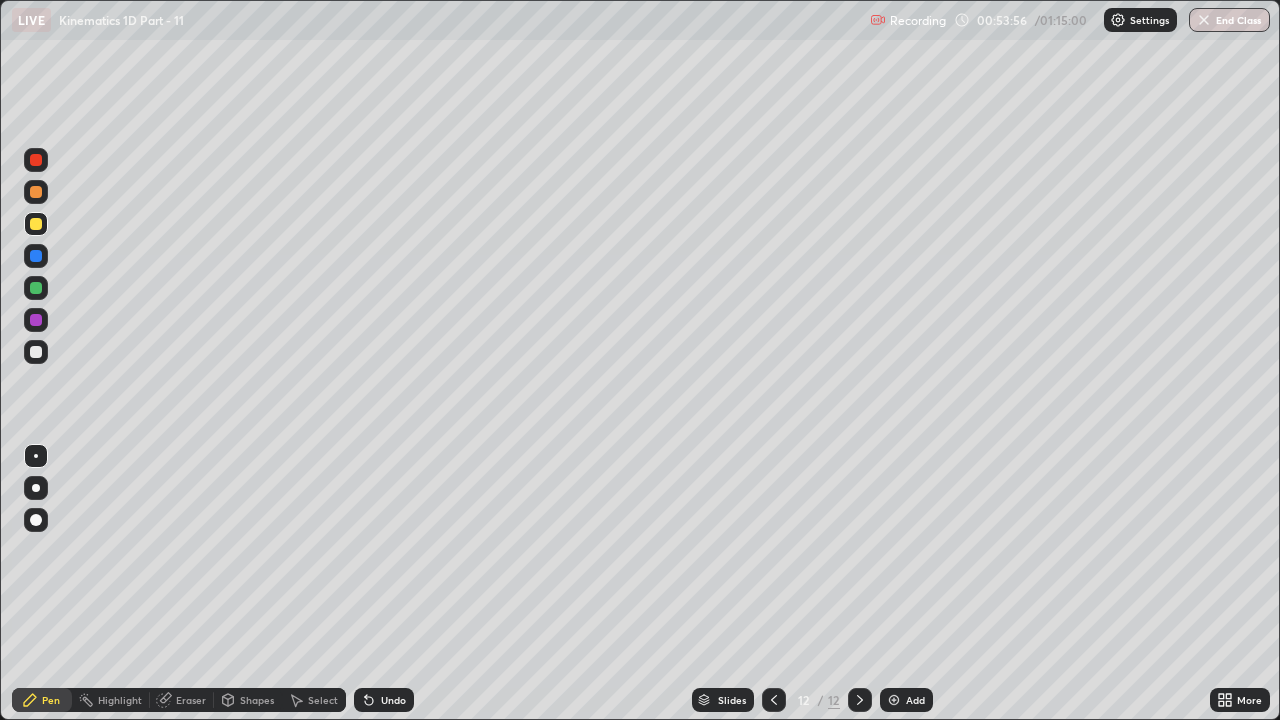 click at bounding box center (36, 256) 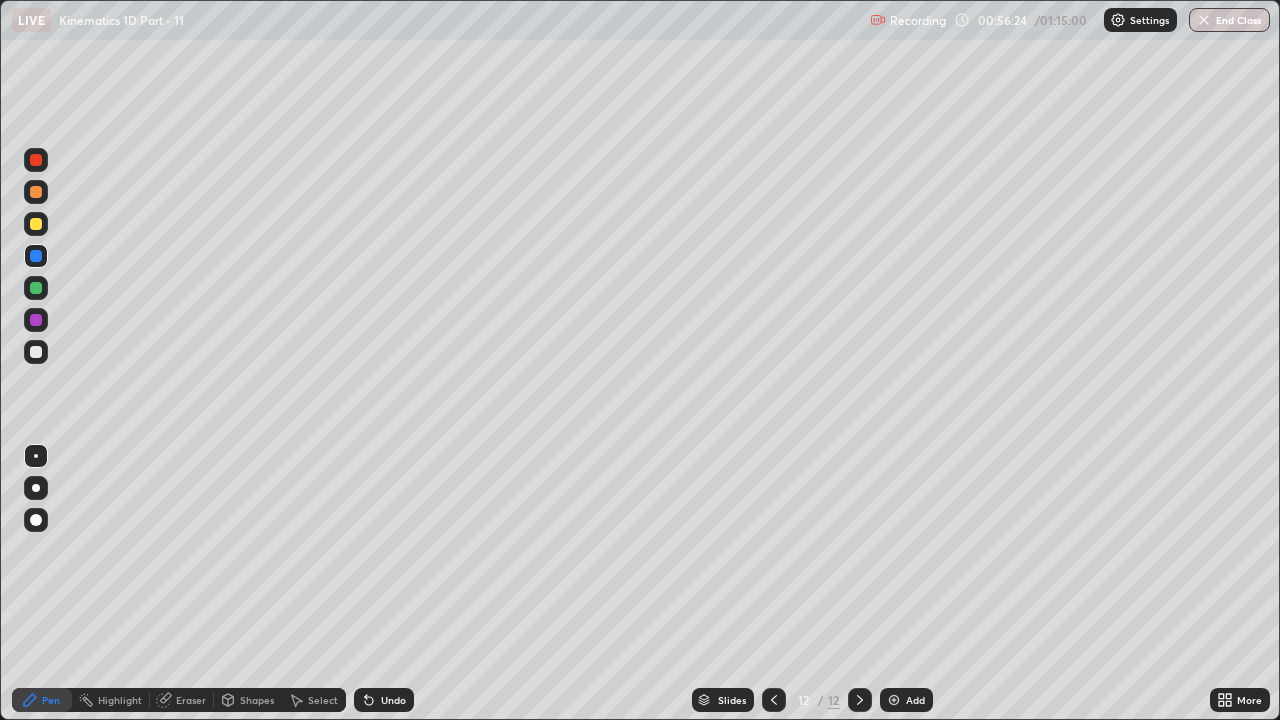 click at bounding box center [894, 700] 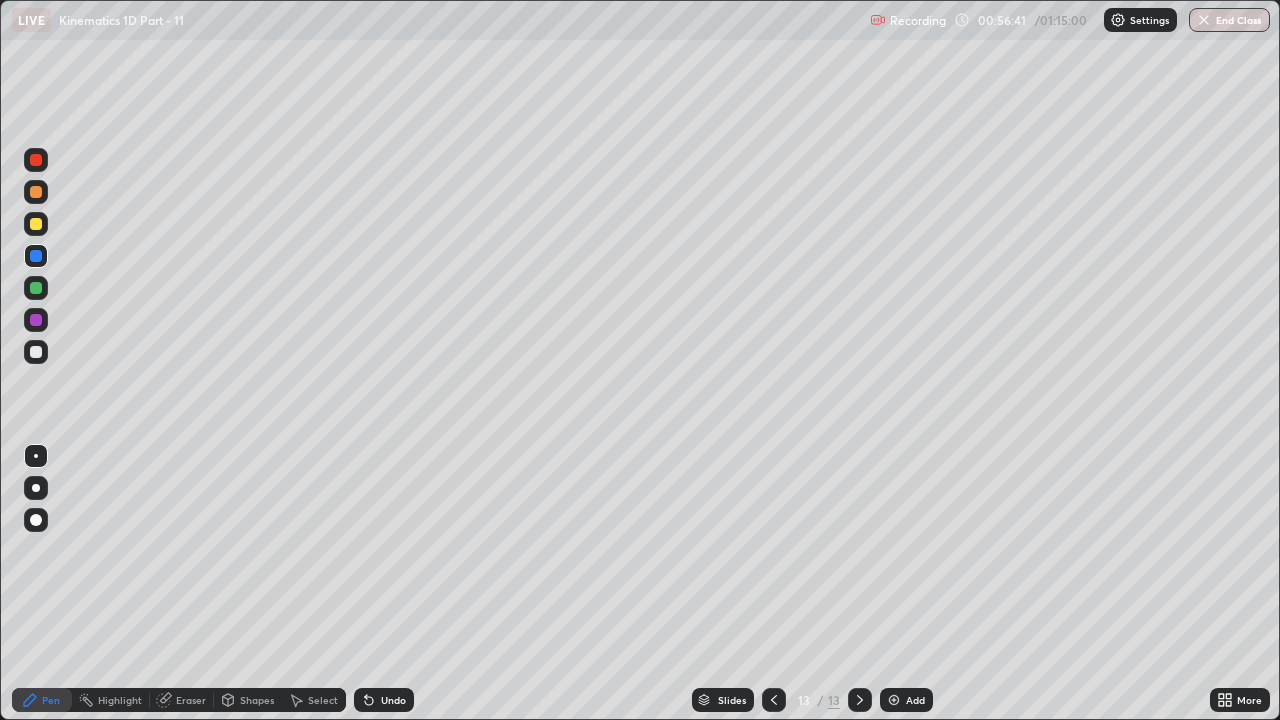 click on "Undo" at bounding box center [384, 700] 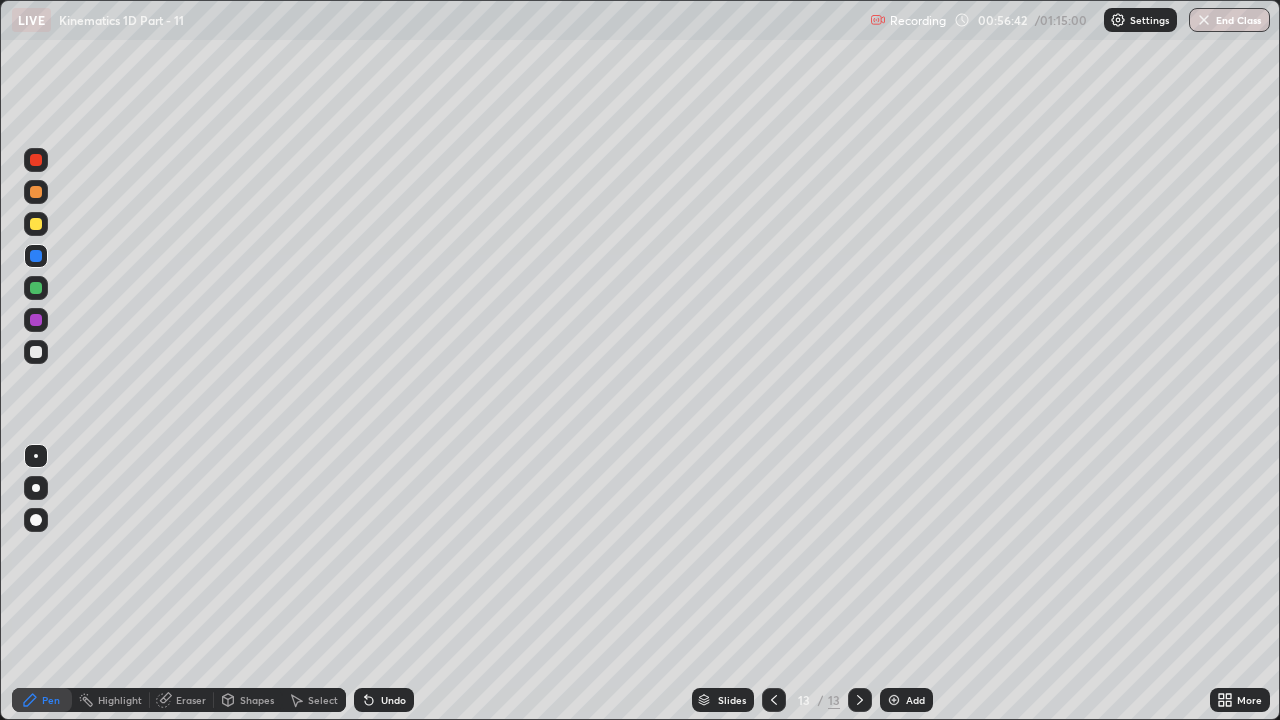 click 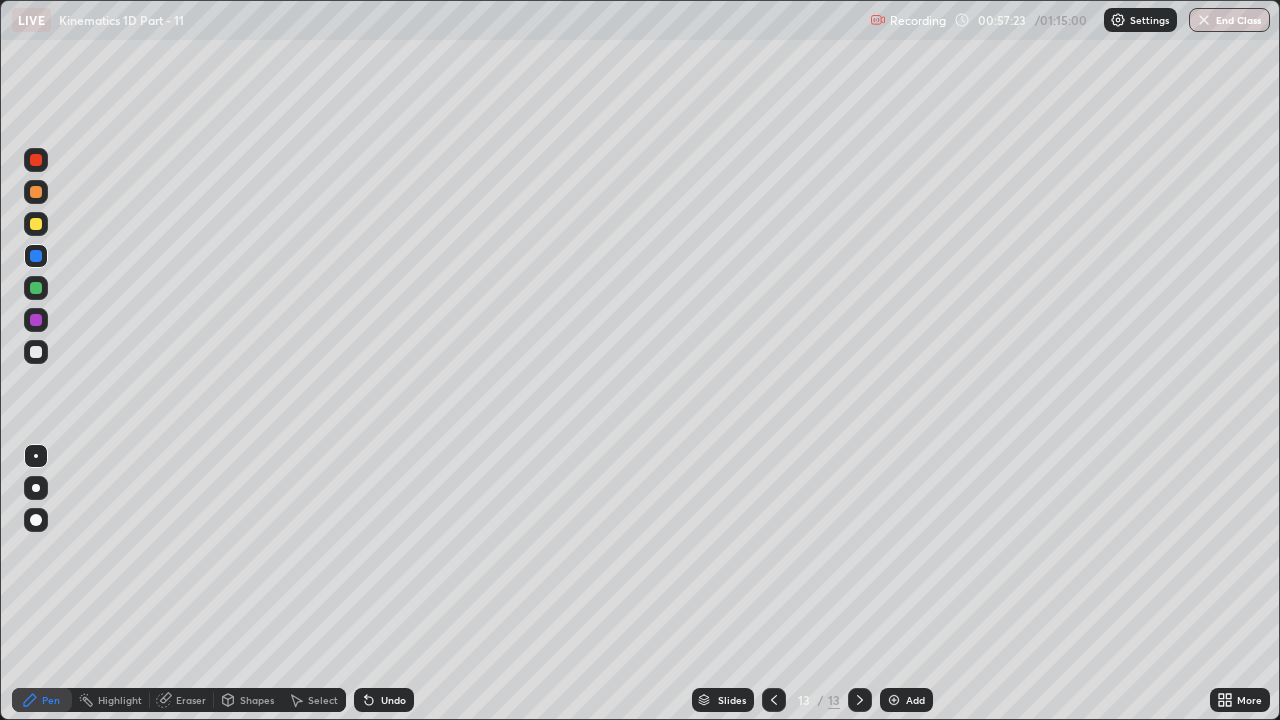 click at bounding box center [36, 288] 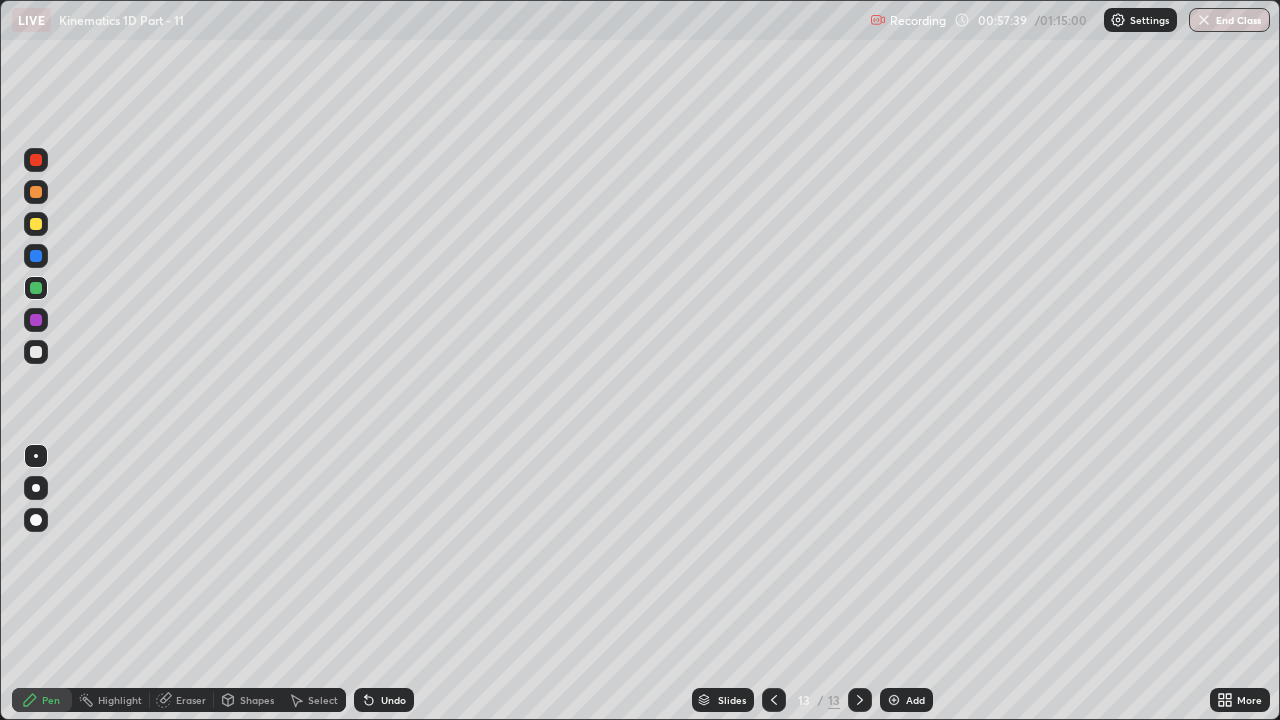 click on "Undo" at bounding box center [384, 700] 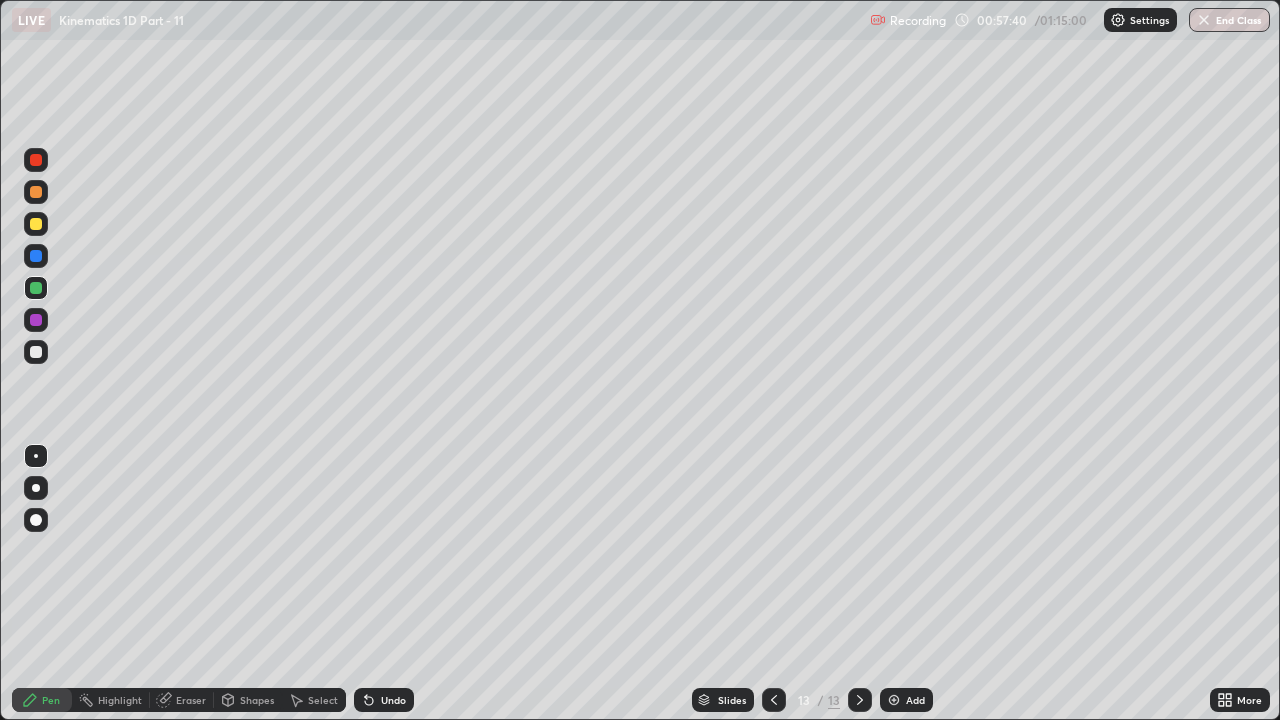 click 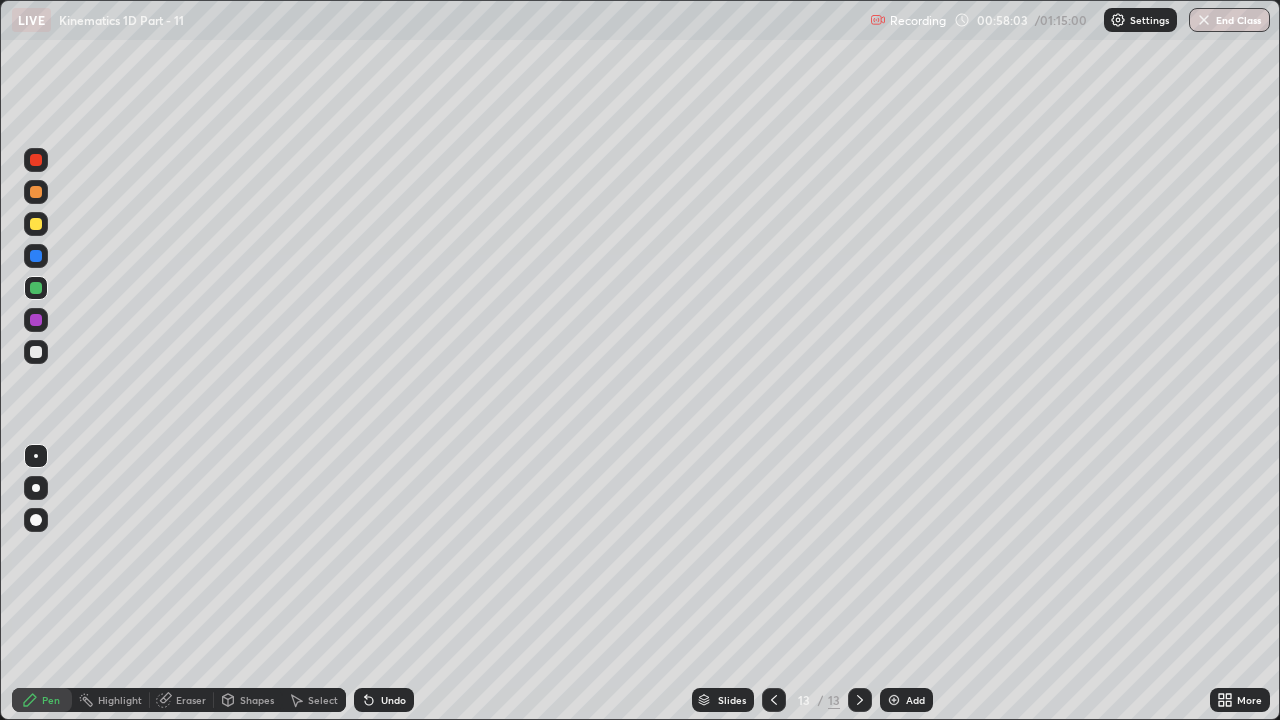 click 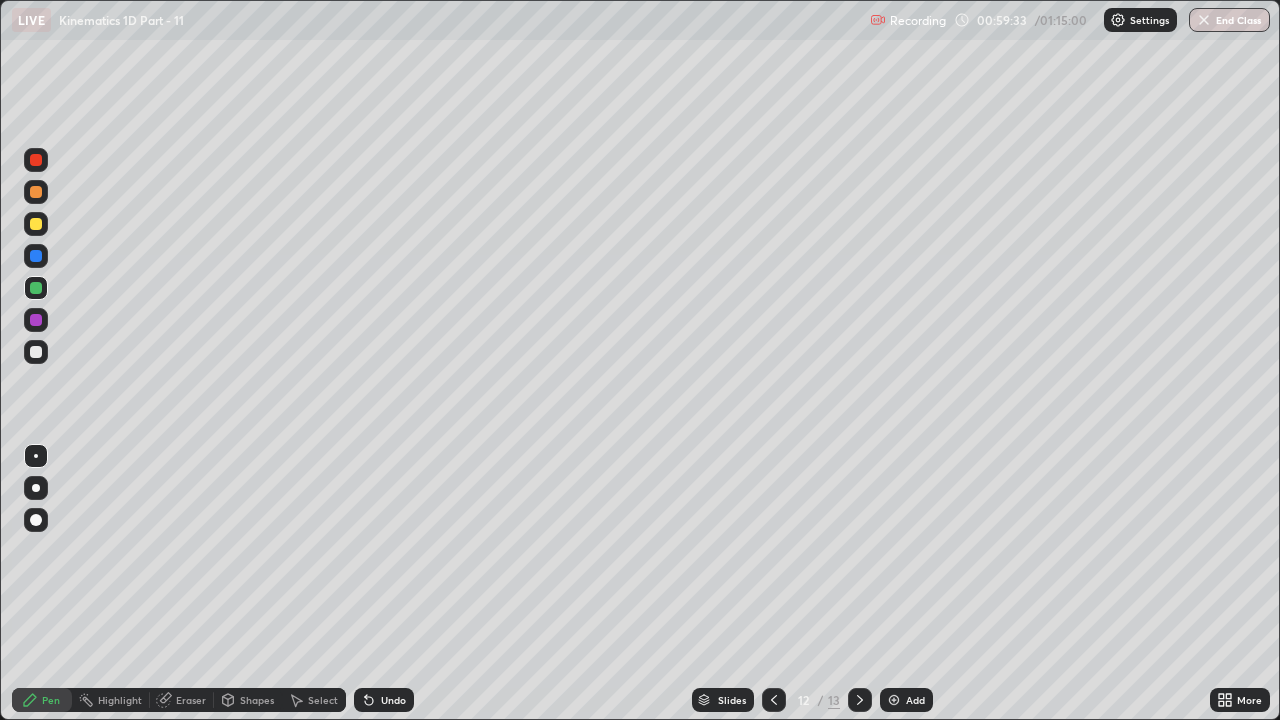 click 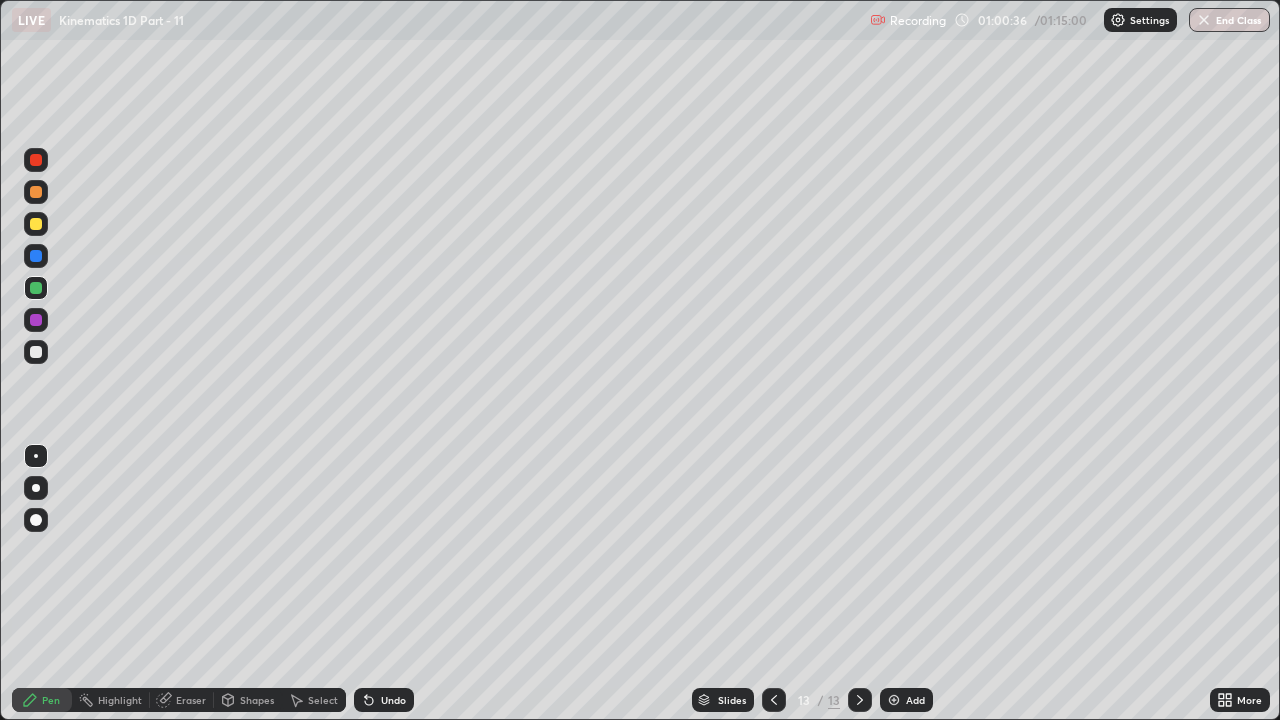 click at bounding box center (894, 700) 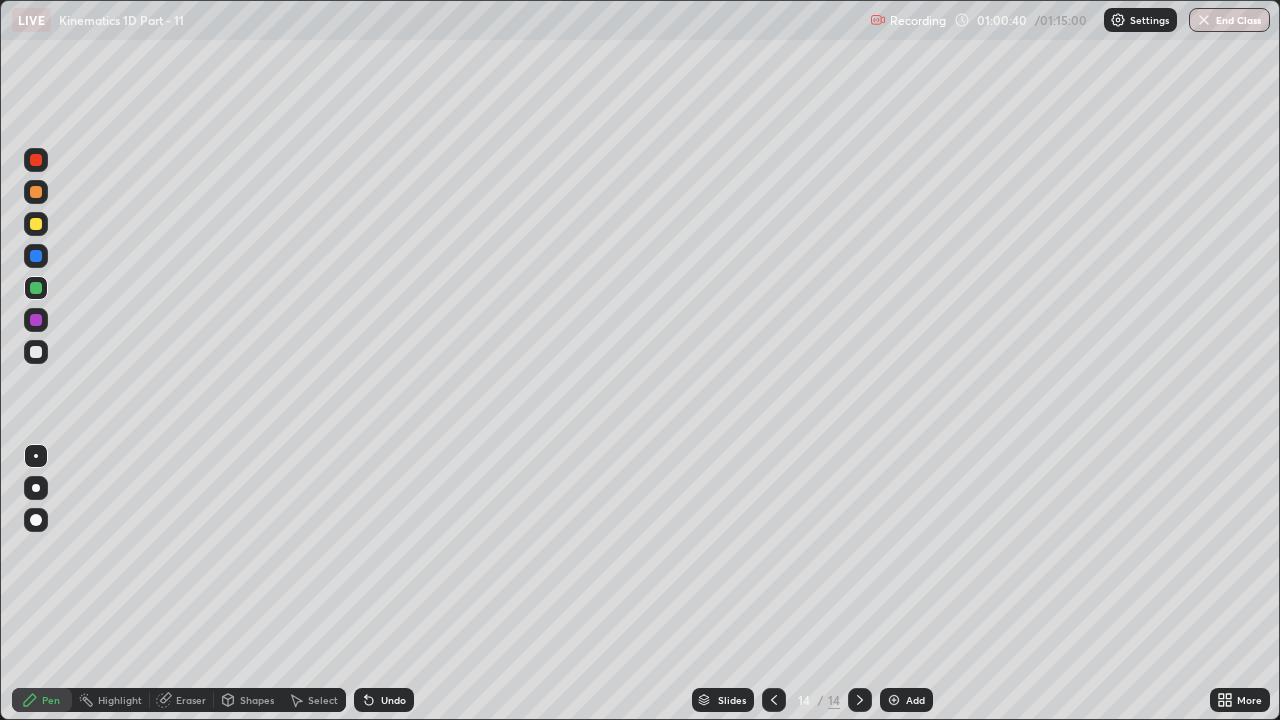 click on "Eraser" at bounding box center [191, 700] 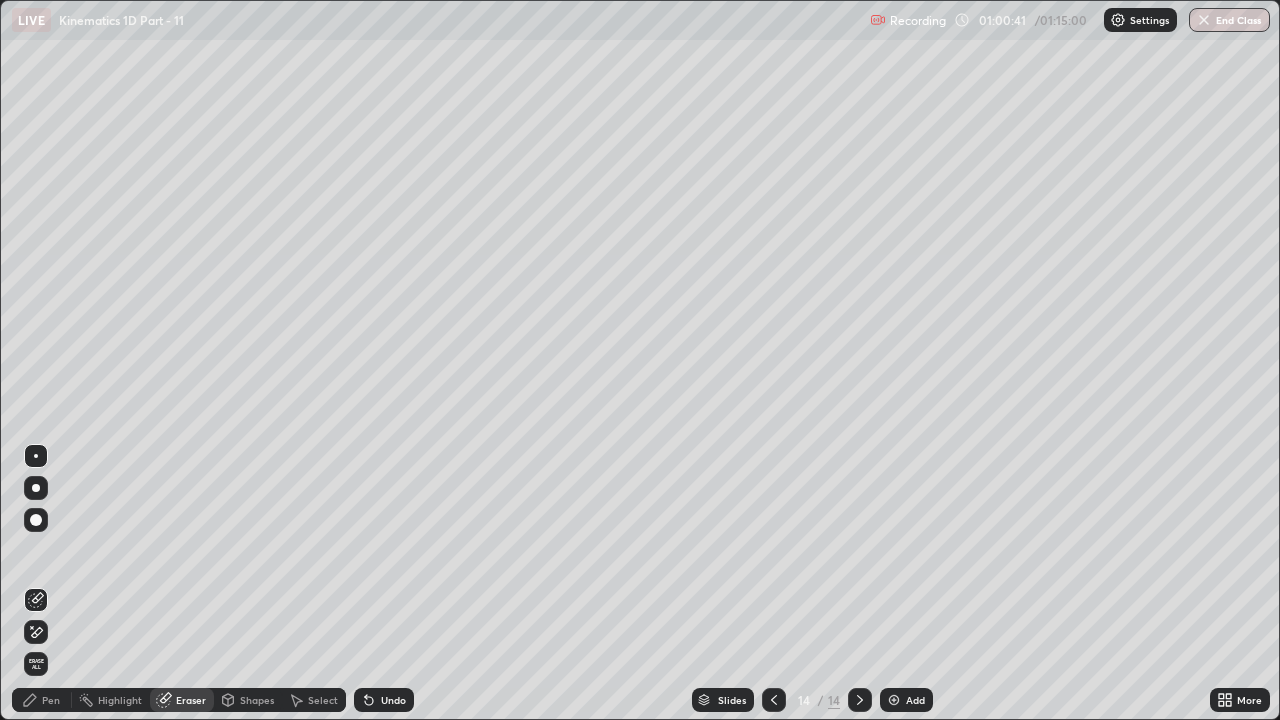 click on "Pen" at bounding box center (51, 700) 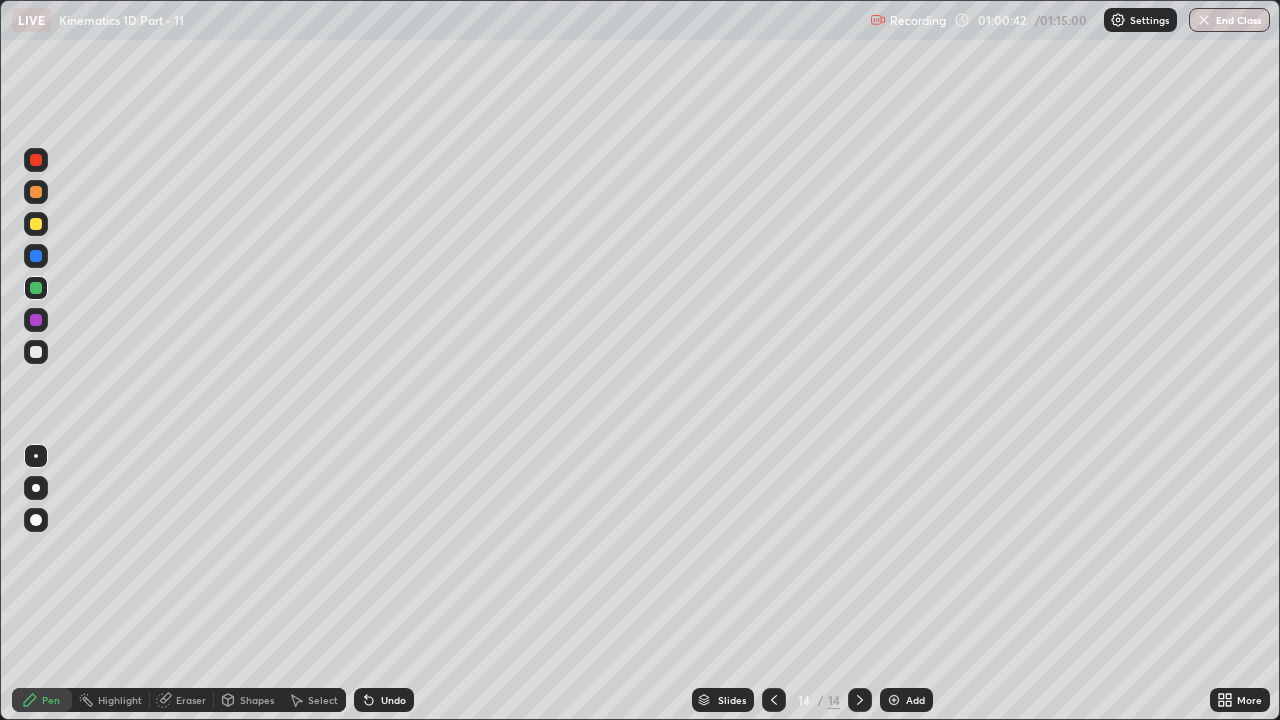 click at bounding box center [36, 288] 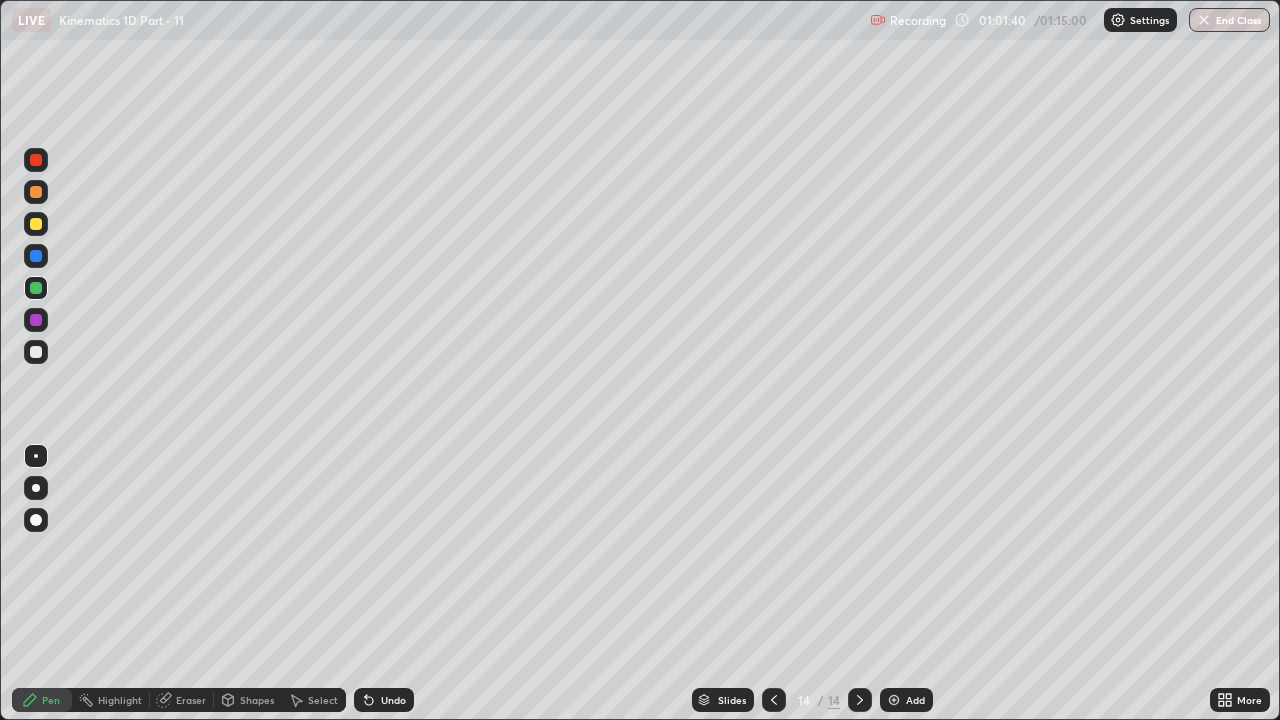 click on "Undo" at bounding box center (384, 700) 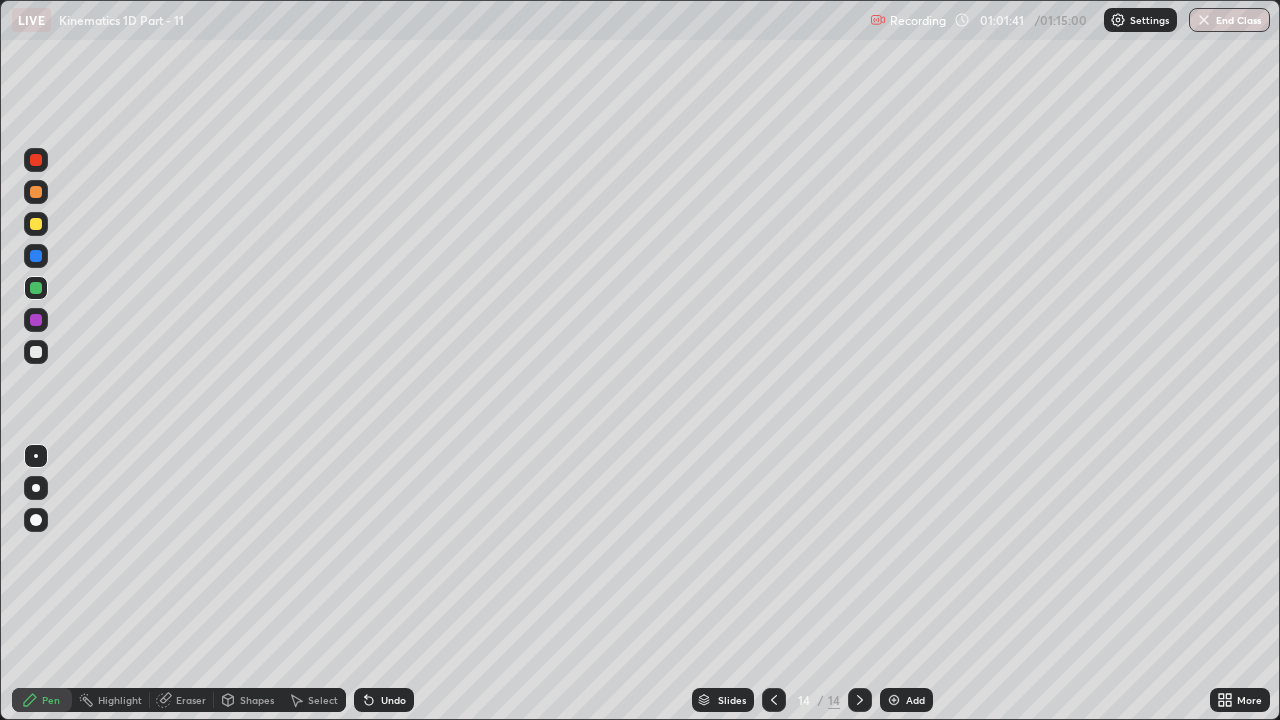 click on "Undo" at bounding box center [393, 700] 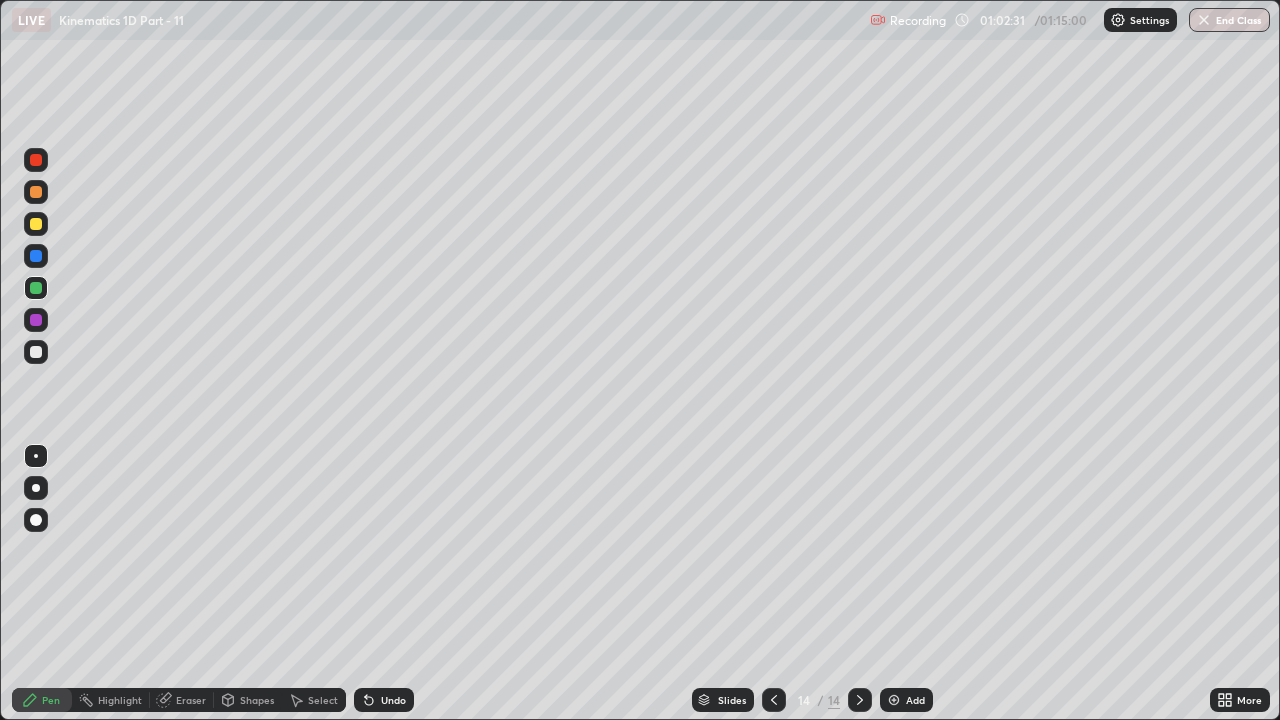 click 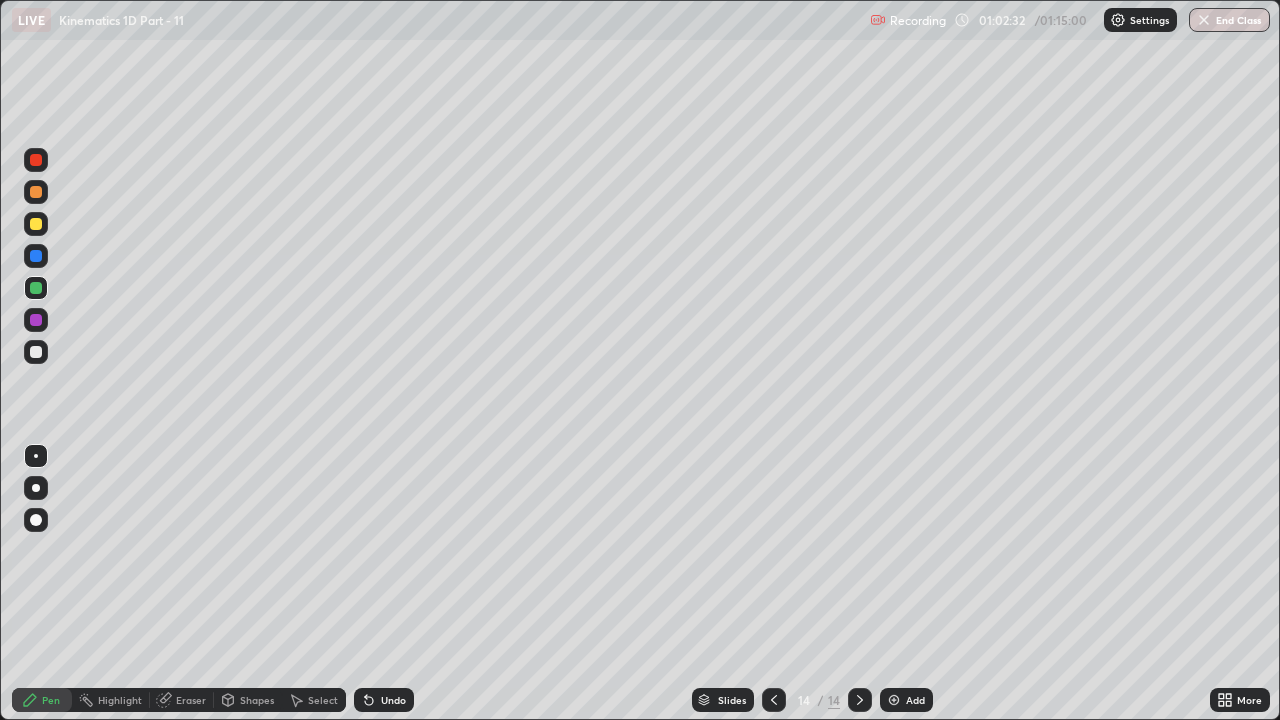 click 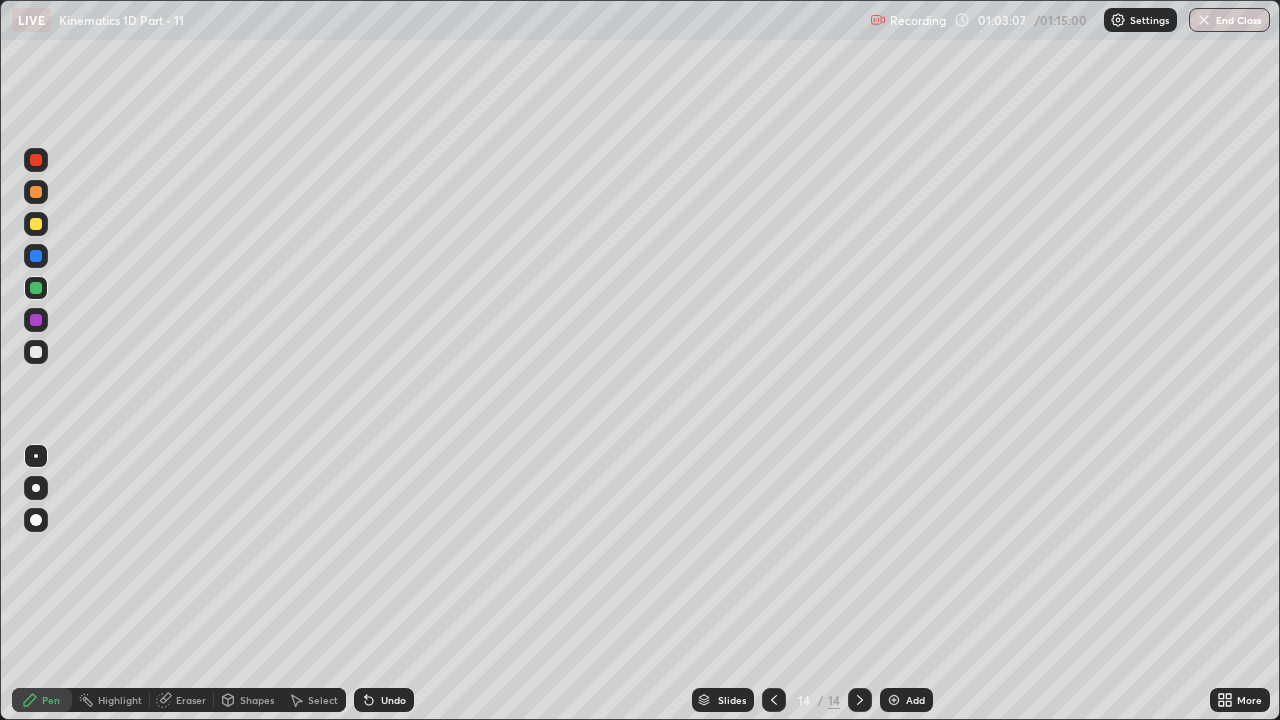 click on "Undo" at bounding box center [393, 700] 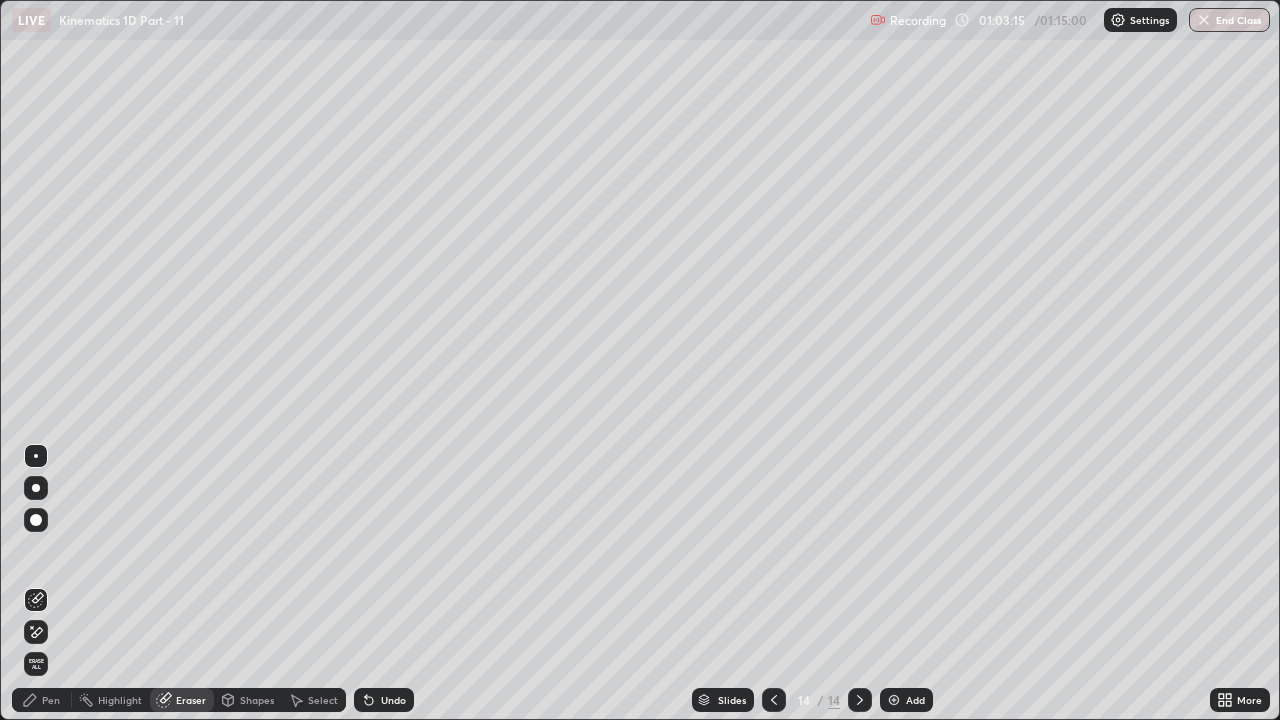 click on "Pen" at bounding box center (51, 700) 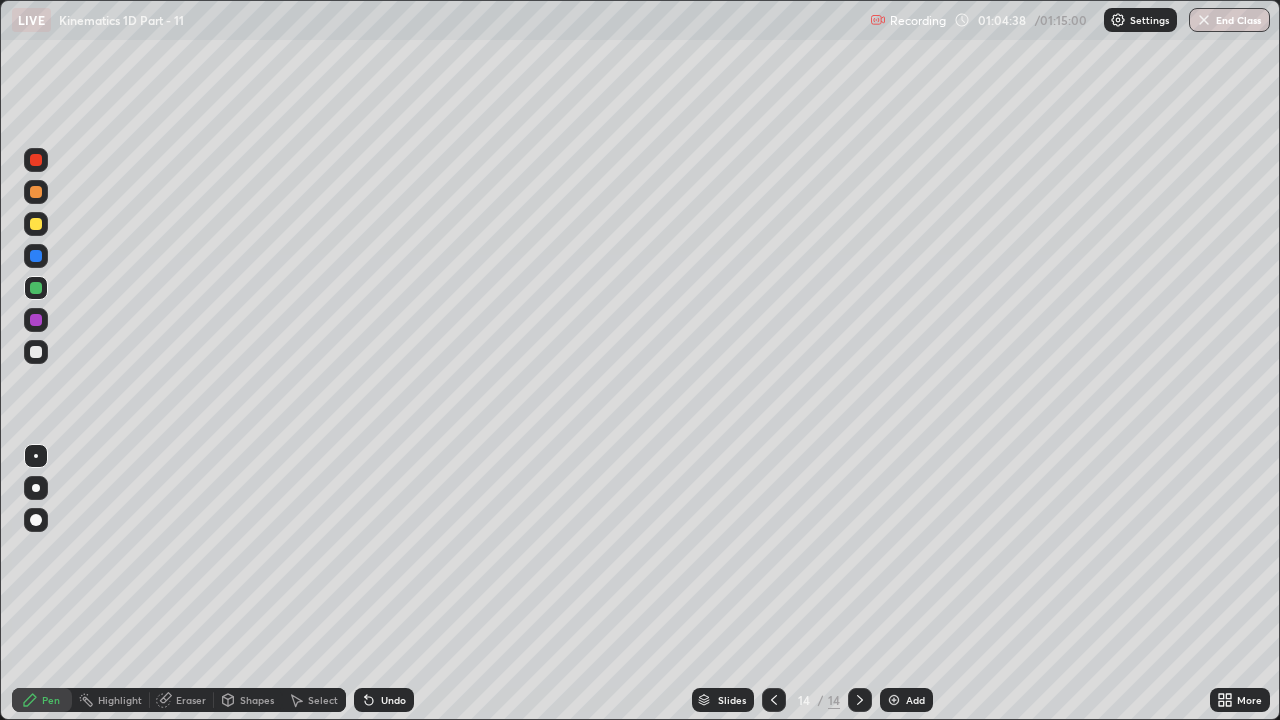 click at bounding box center (894, 700) 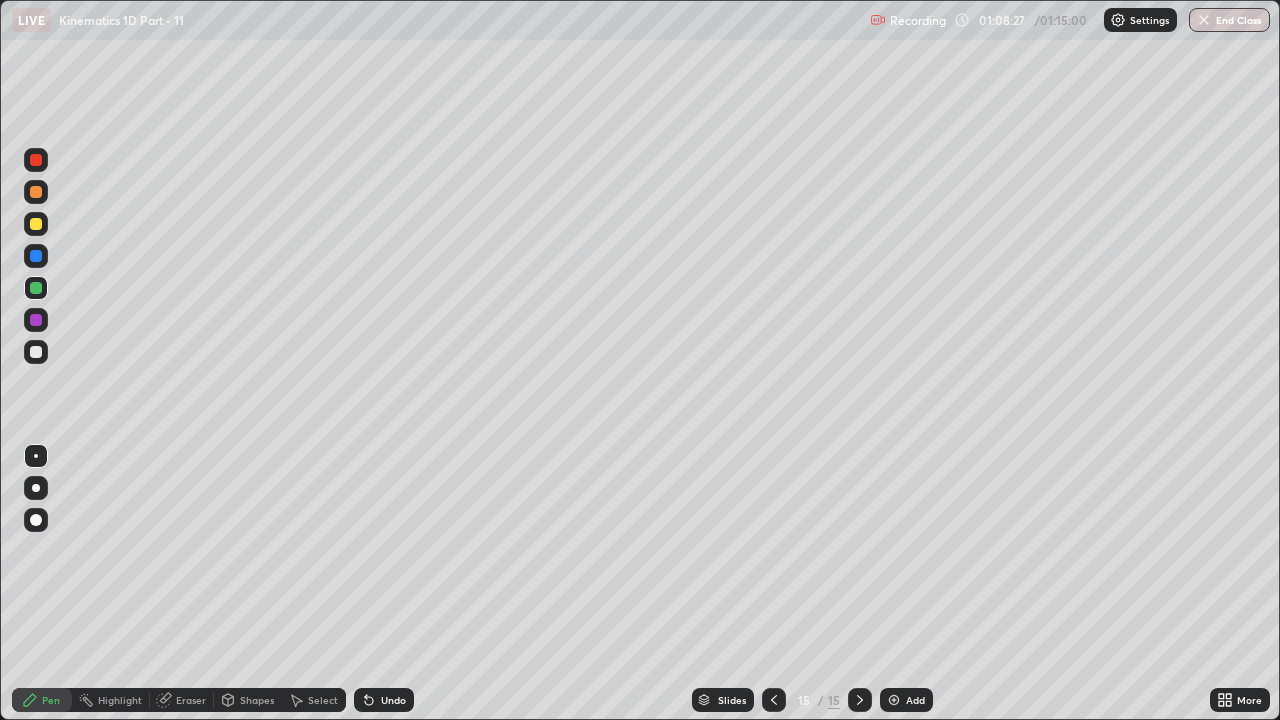 click at bounding box center (894, 700) 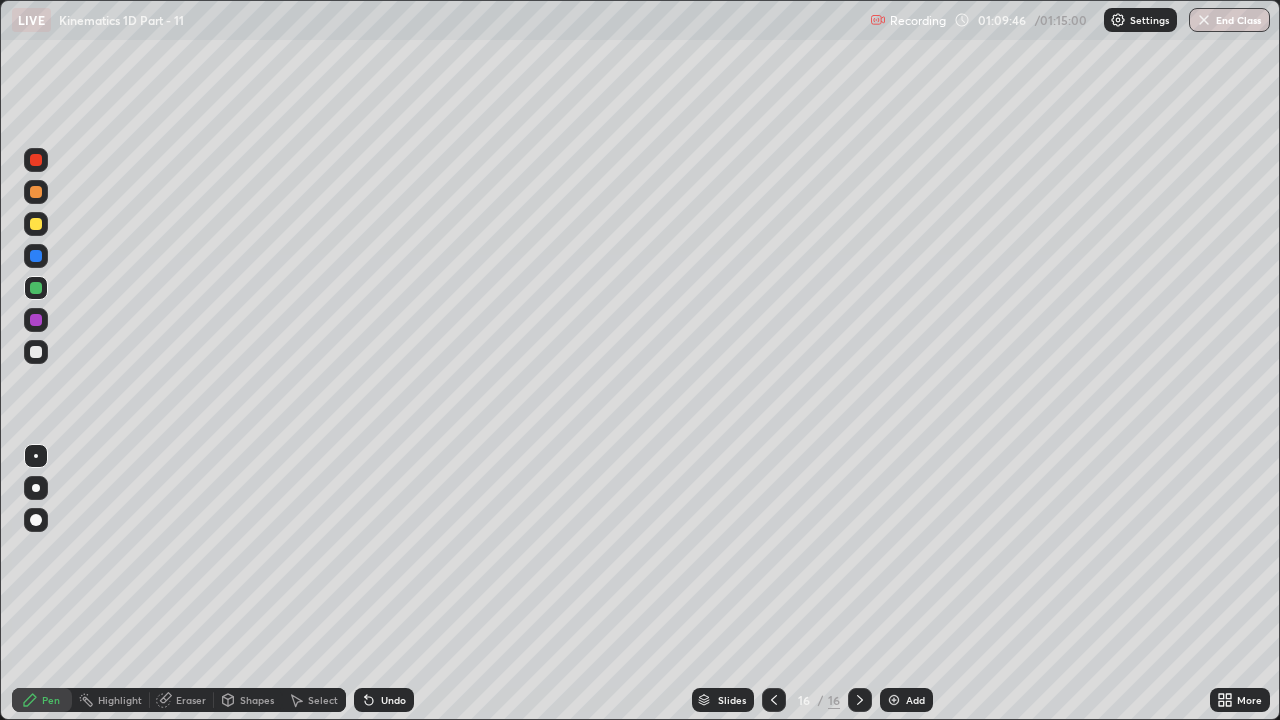 click on "Eraser" at bounding box center (182, 700) 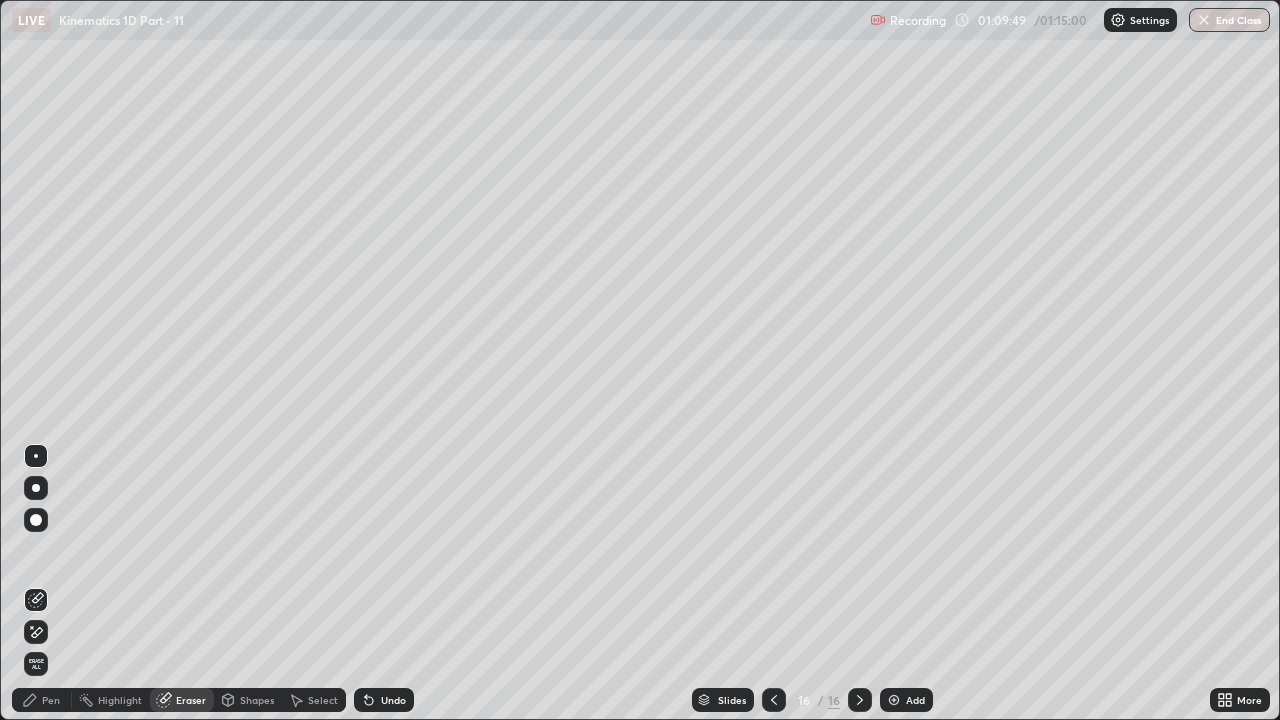 click on "Pen" at bounding box center [42, 700] 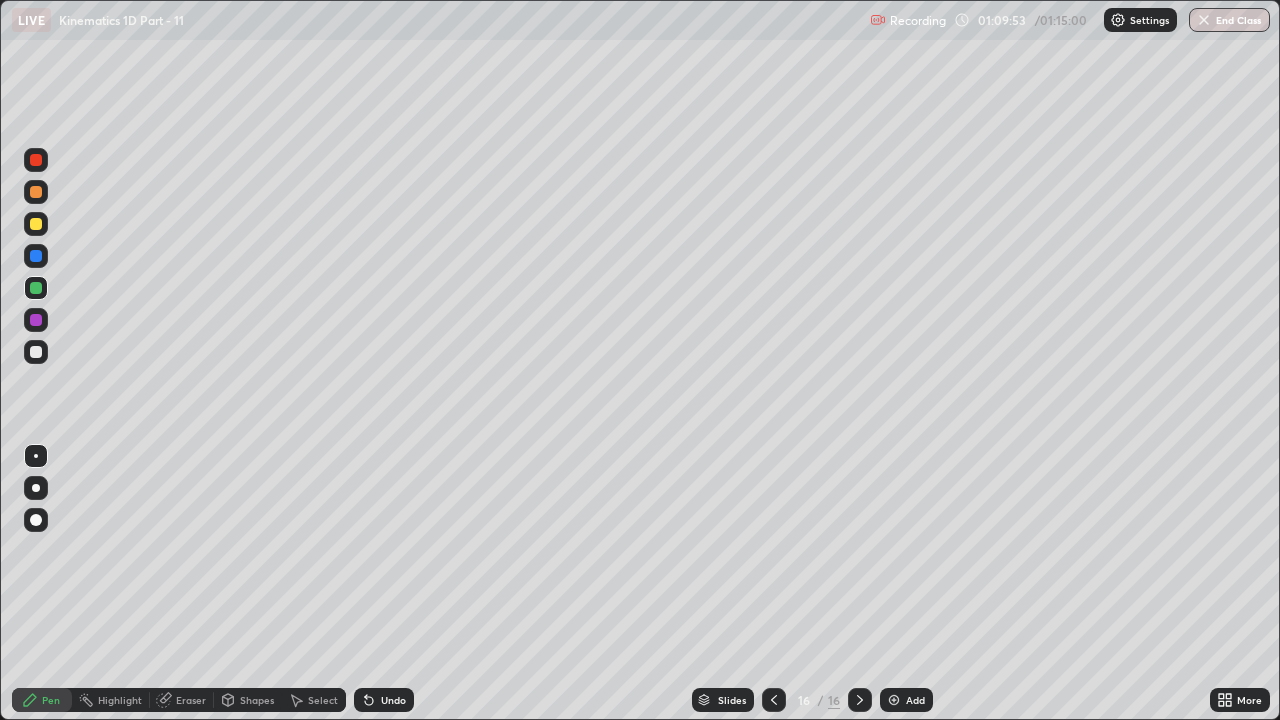 click on "Eraser" at bounding box center [182, 700] 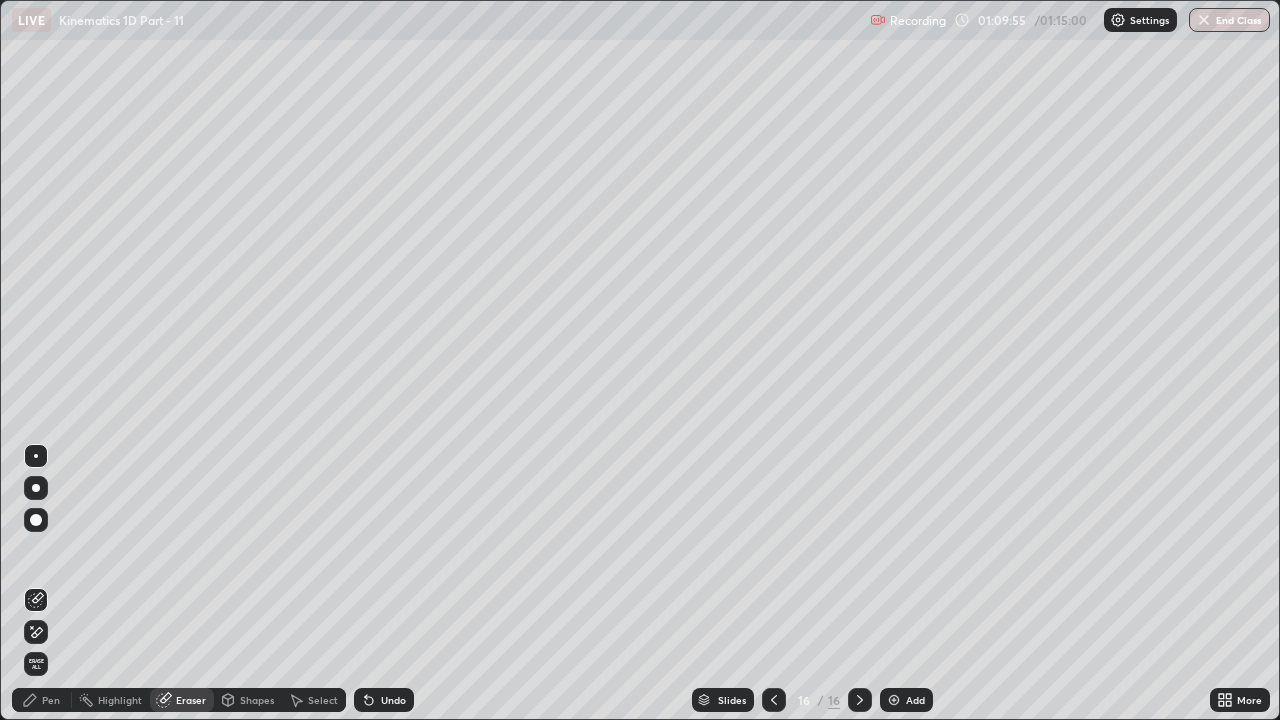 click on "Pen" at bounding box center [51, 700] 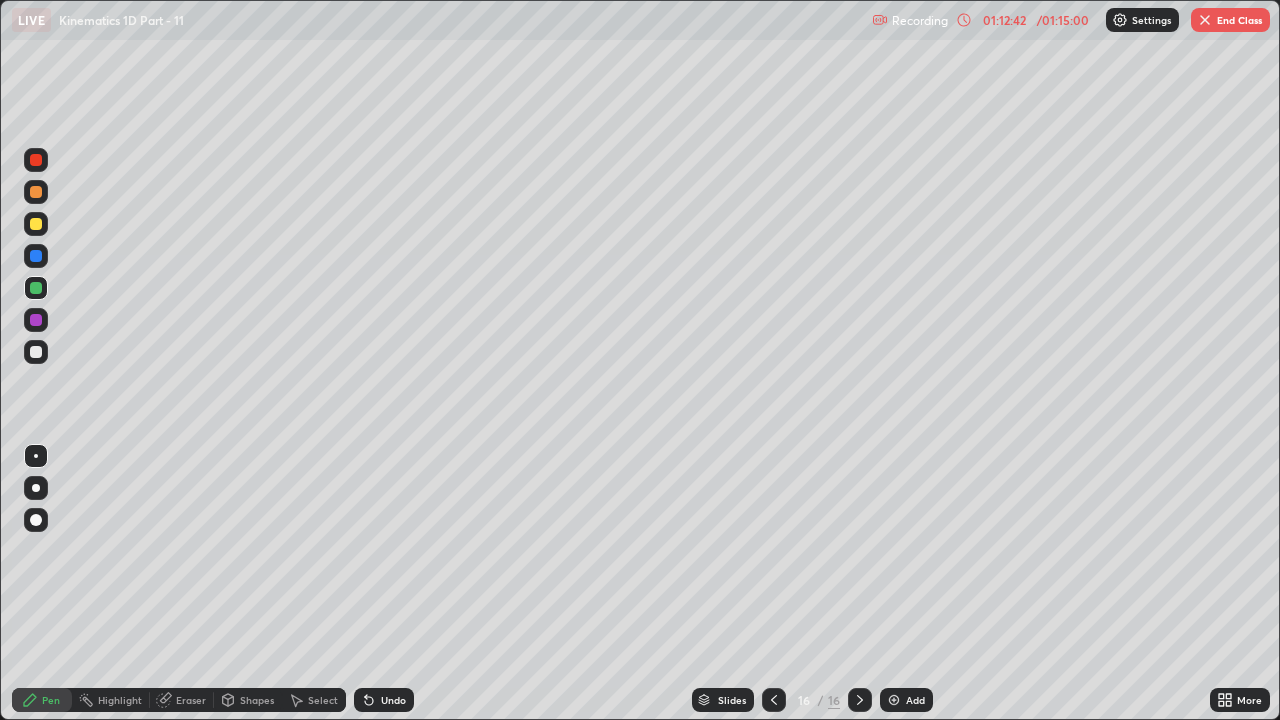 click at bounding box center (894, 700) 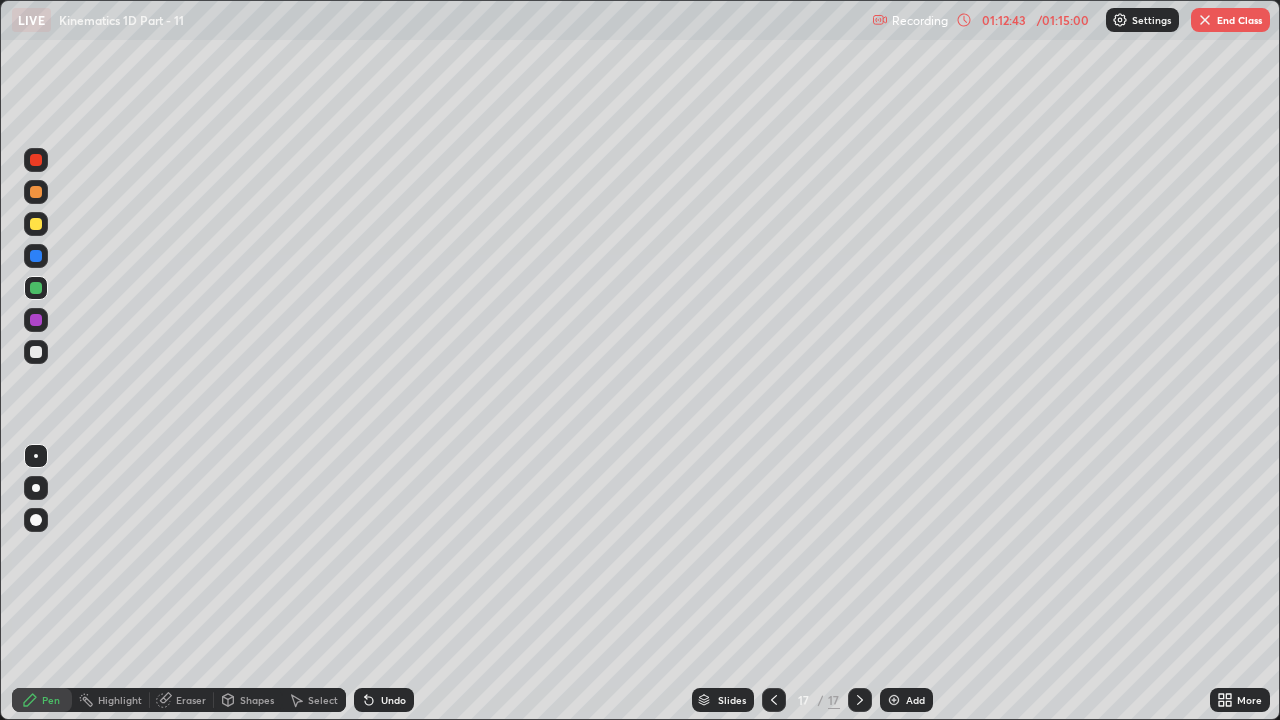 click at bounding box center [36, 320] 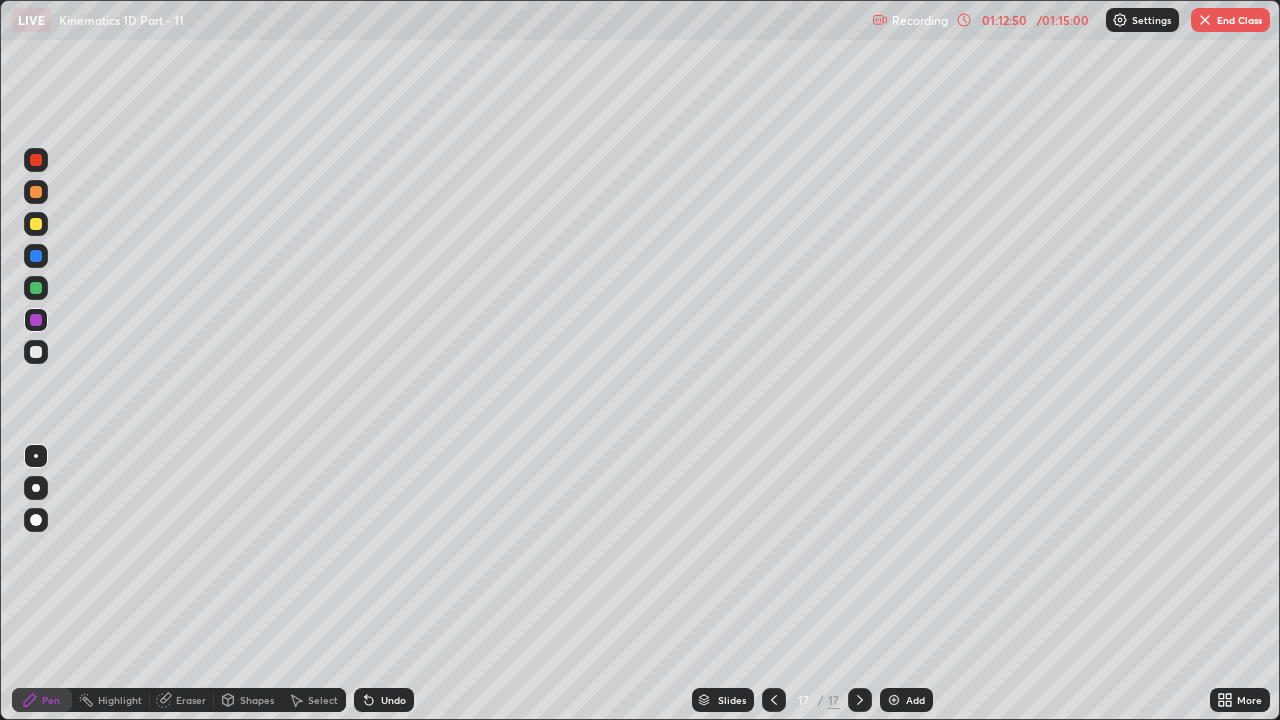 click at bounding box center [36, 256] 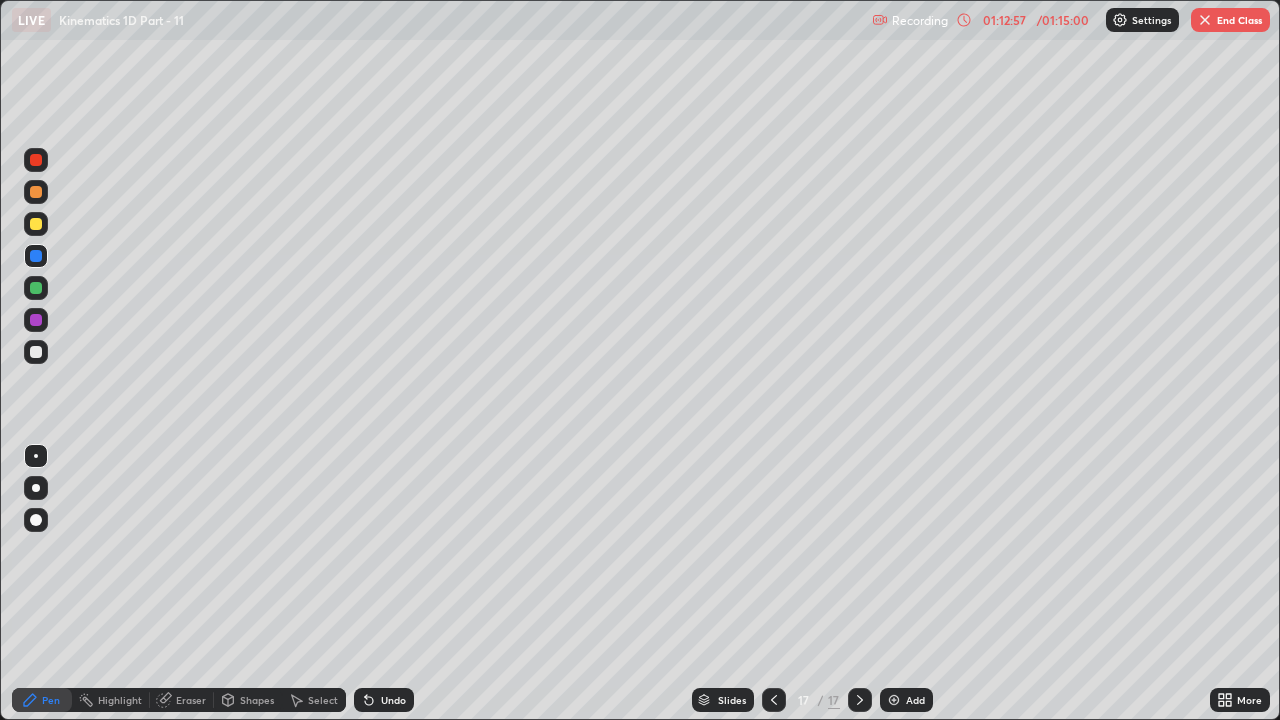 click at bounding box center [36, 320] 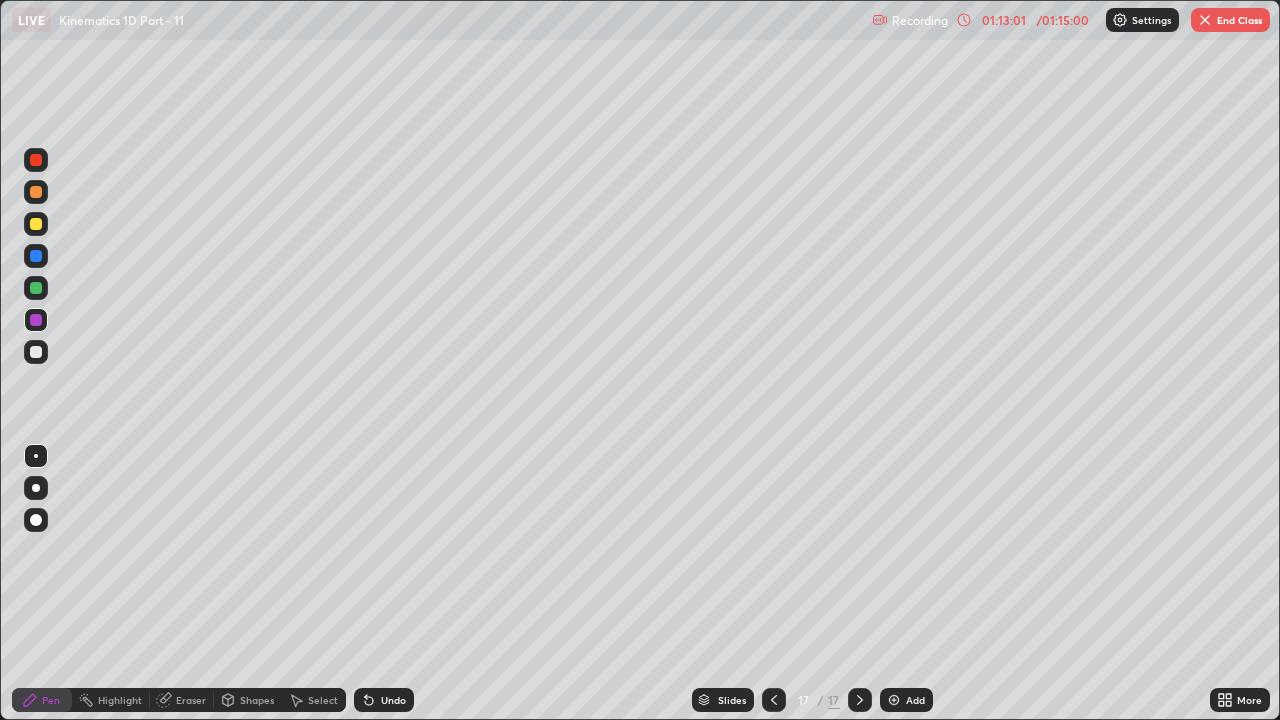 click at bounding box center [36, 256] 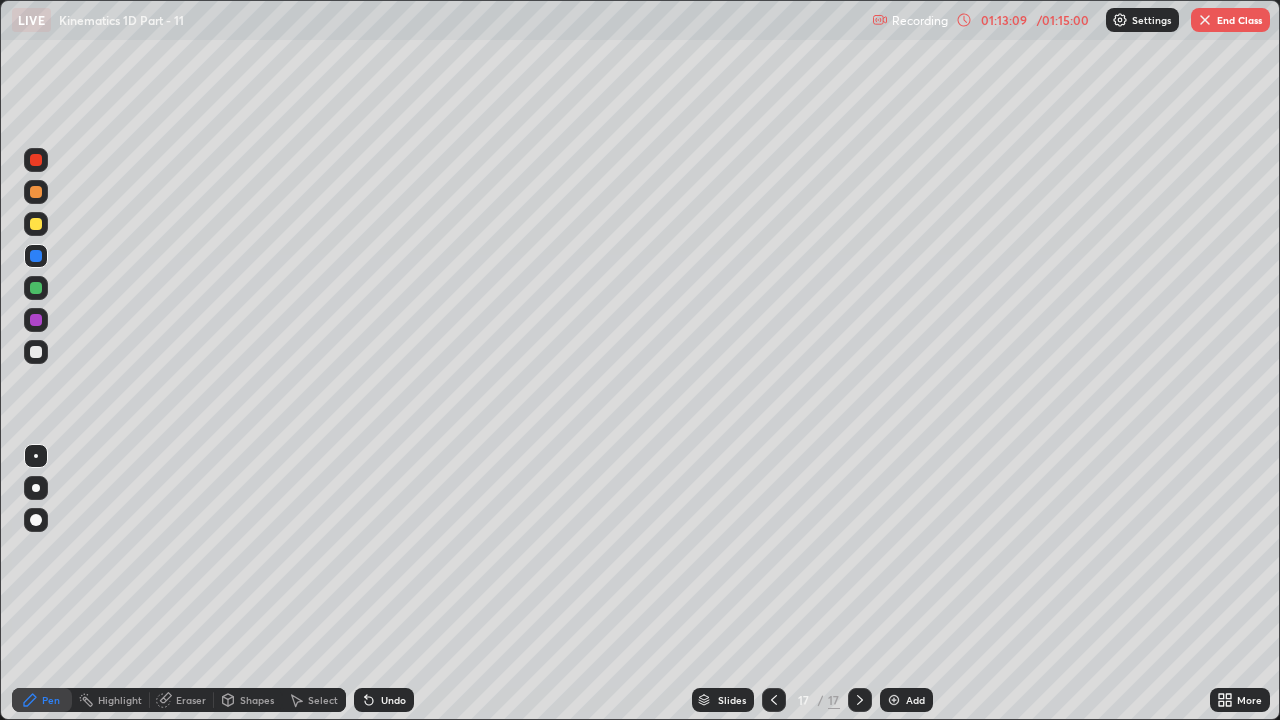 click at bounding box center [36, 320] 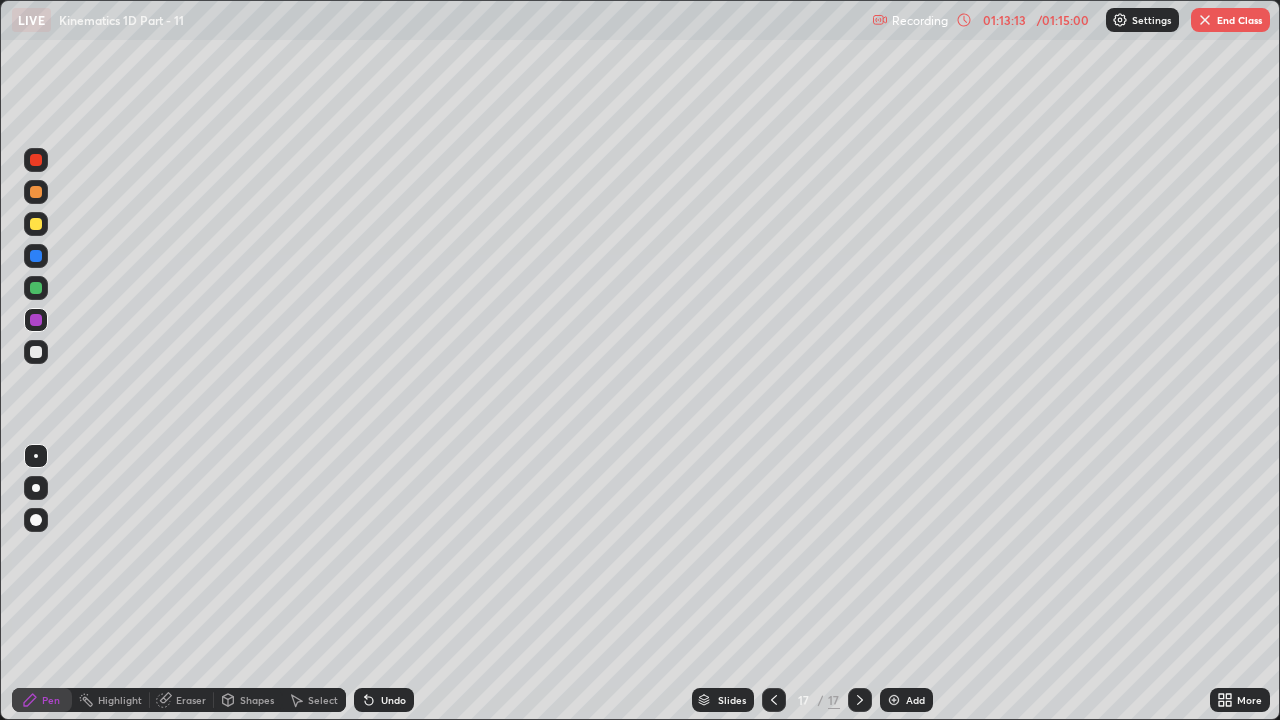 click at bounding box center (36, 352) 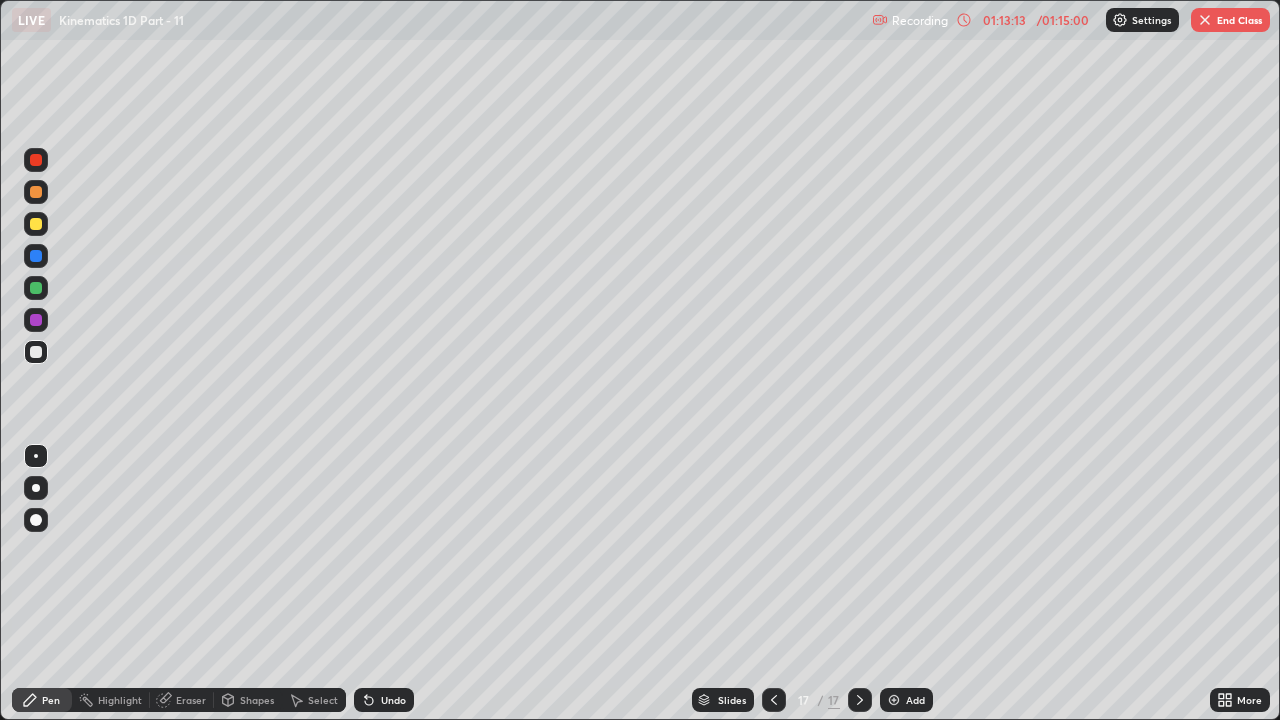 click at bounding box center [36, 288] 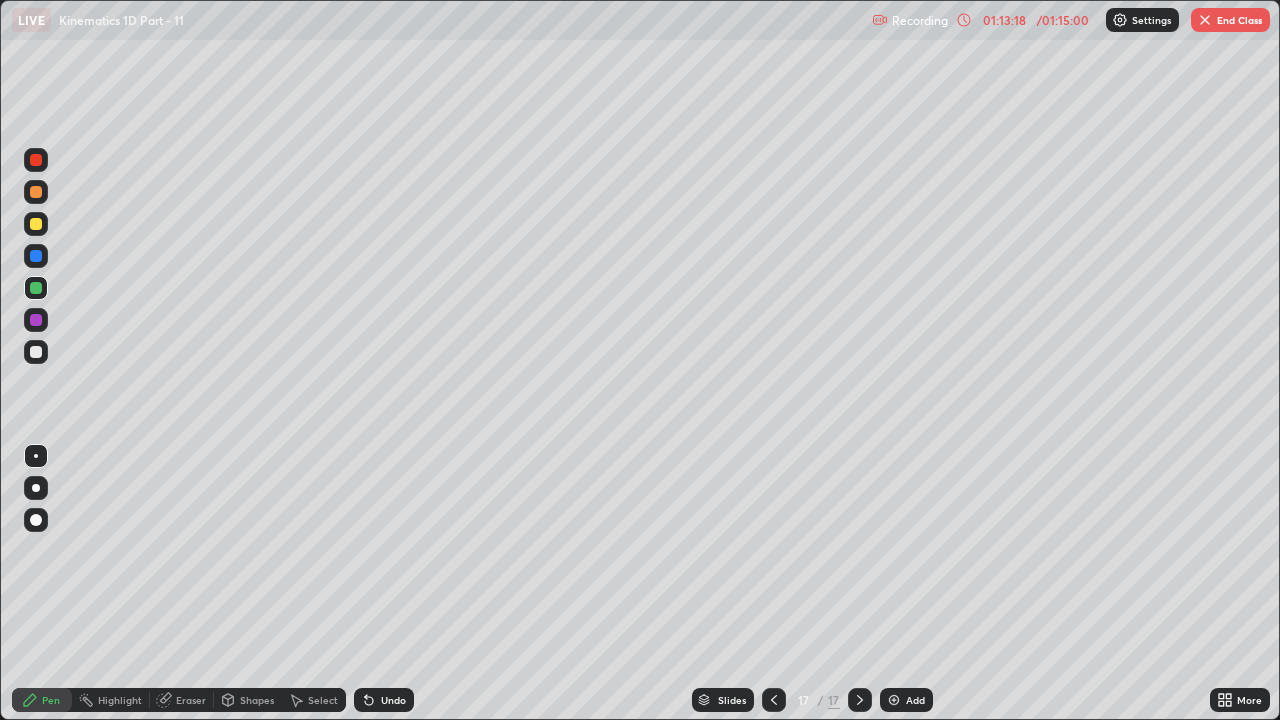 click at bounding box center (36, 352) 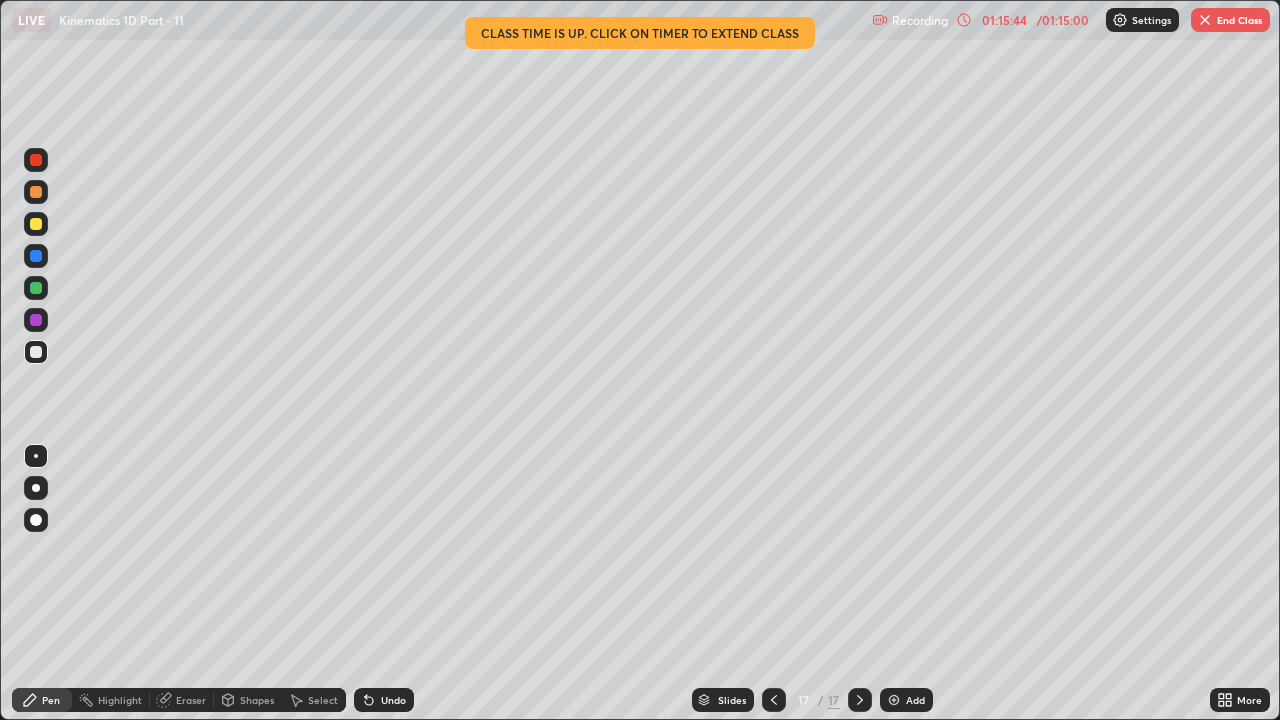 click at bounding box center (36, 288) 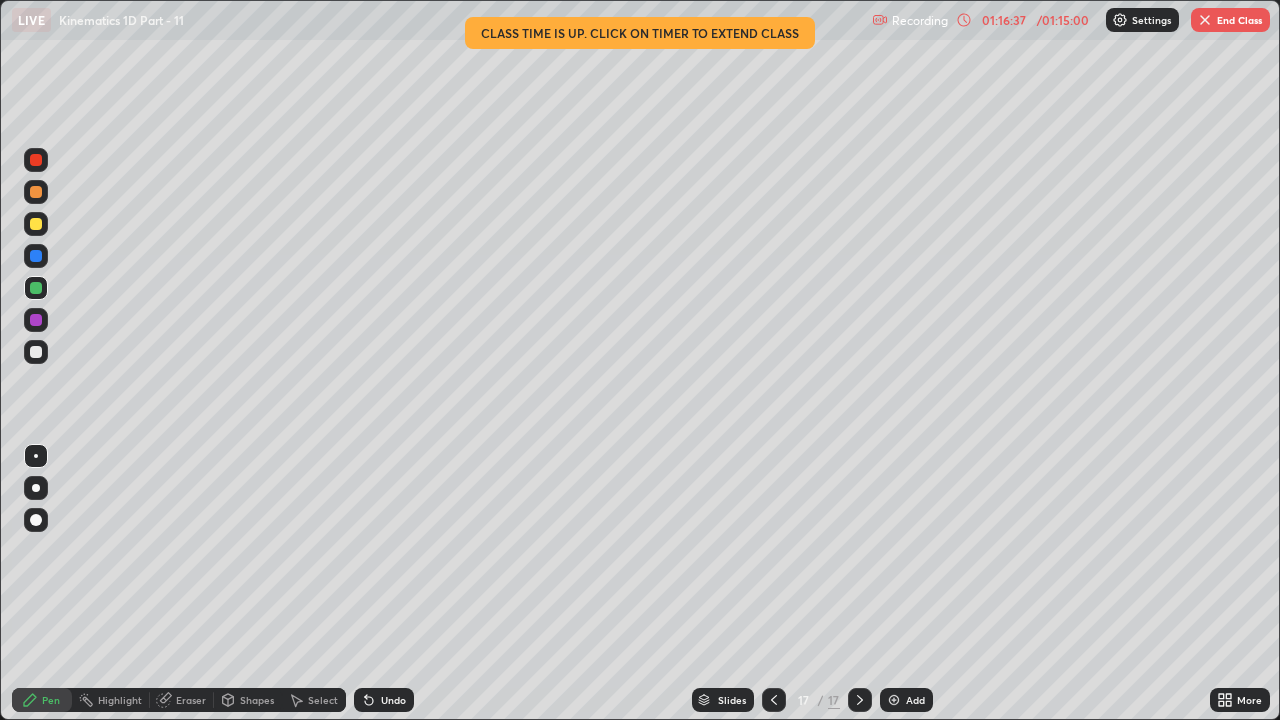 click at bounding box center [36, 224] 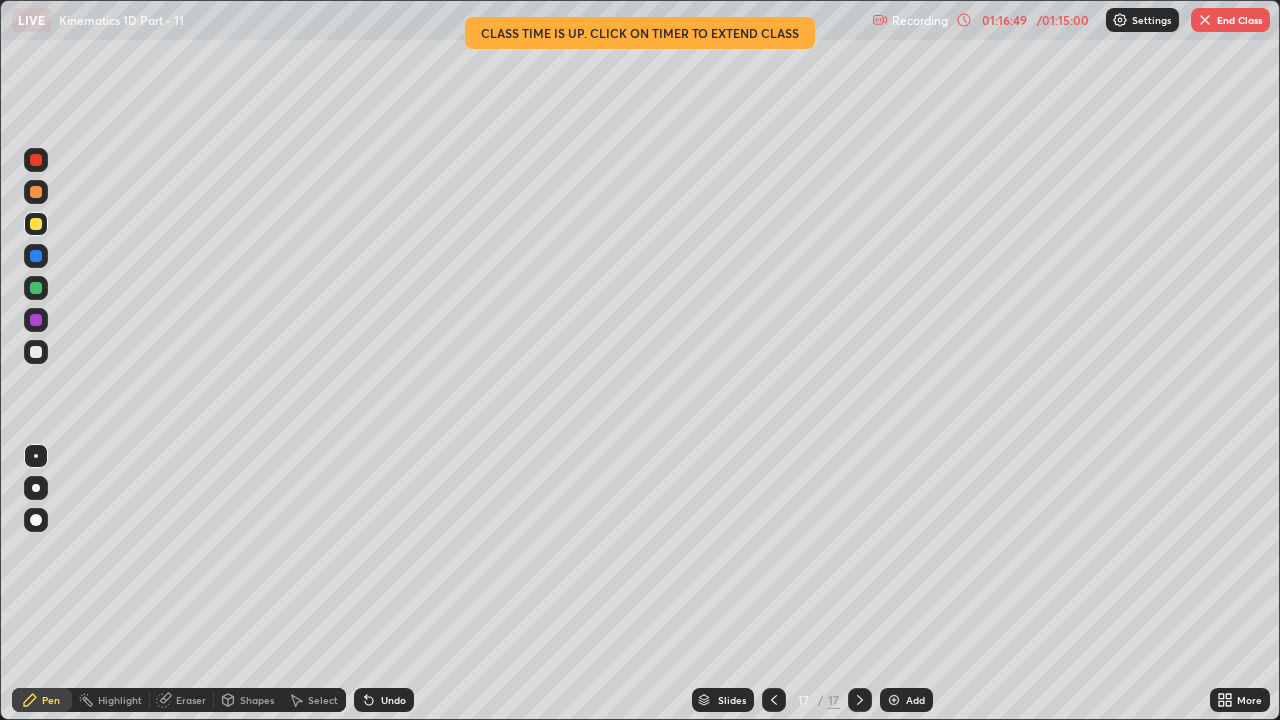 click at bounding box center [36, 256] 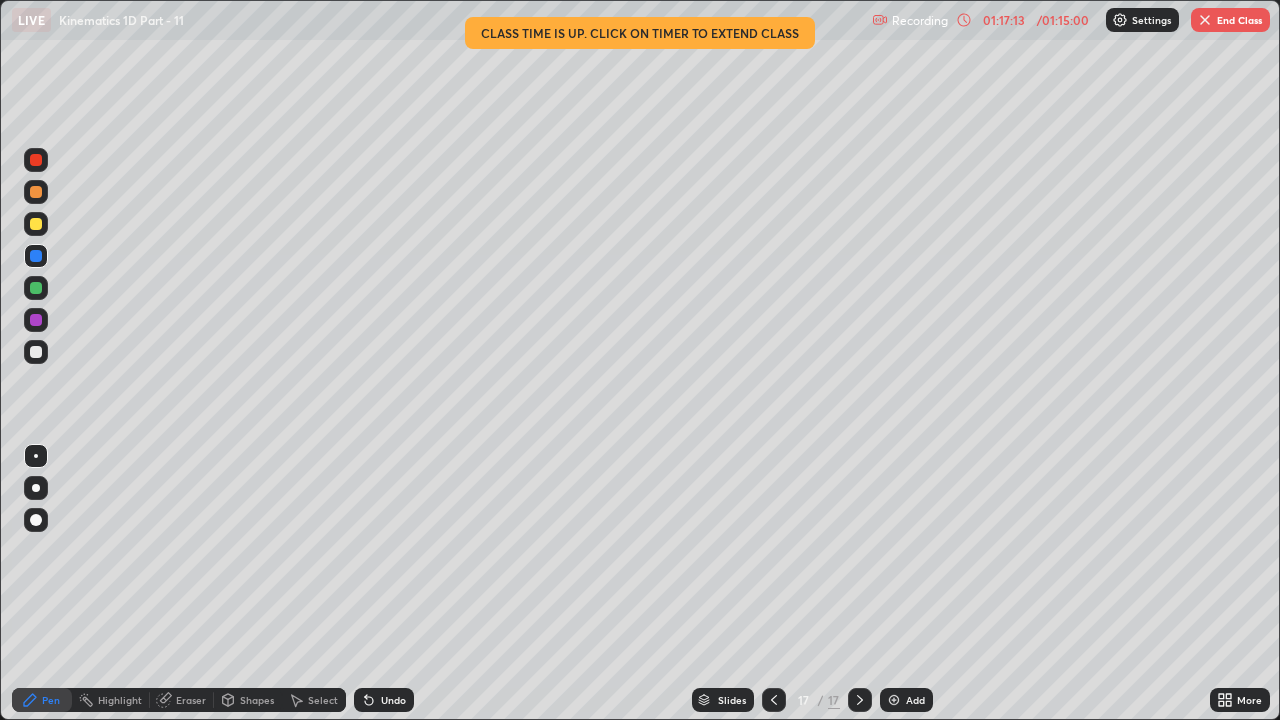 click at bounding box center (36, 288) 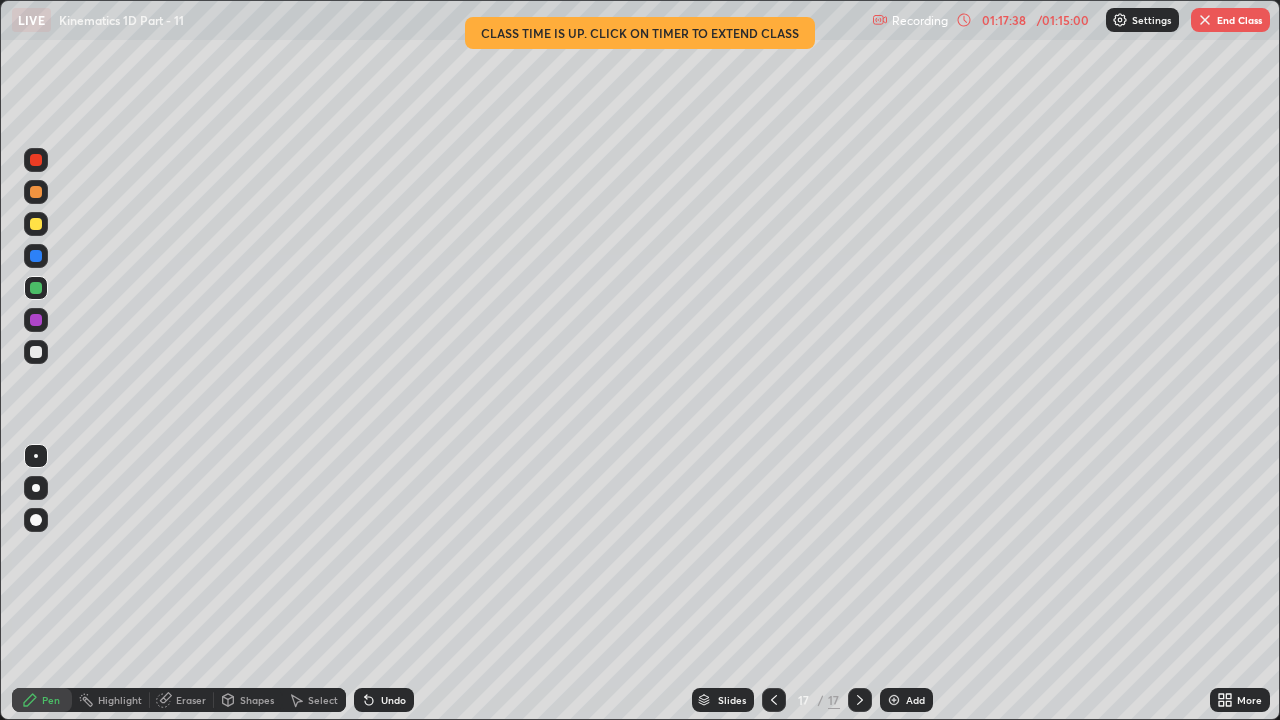 click at bounding box center (36, 224) 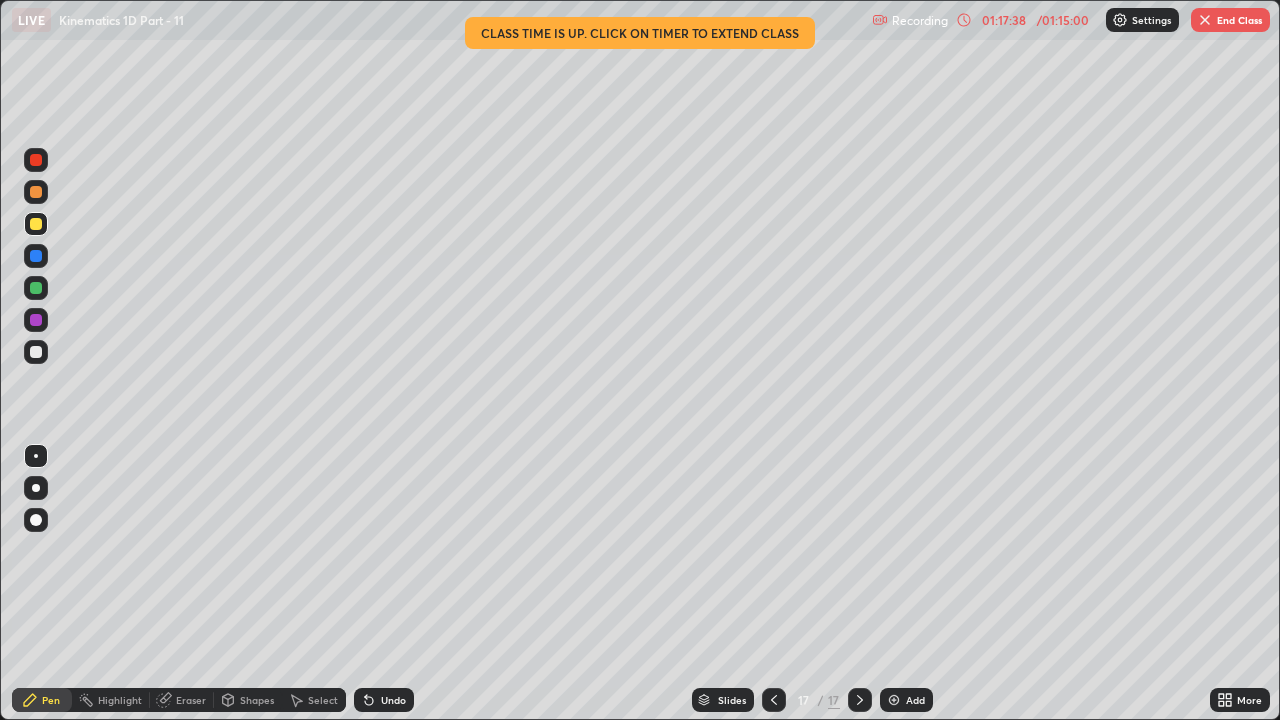 click at bounding box center (36, 256) 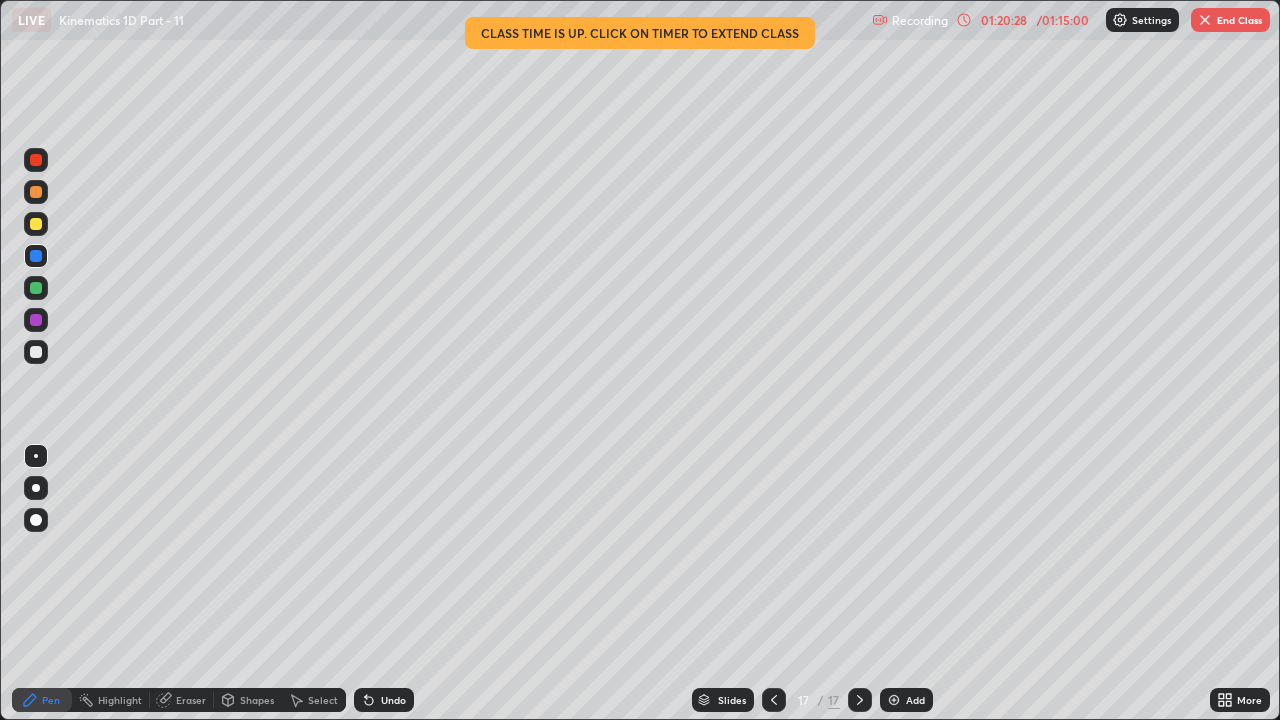 click on "End Class" at bounding box center (1230, 20) 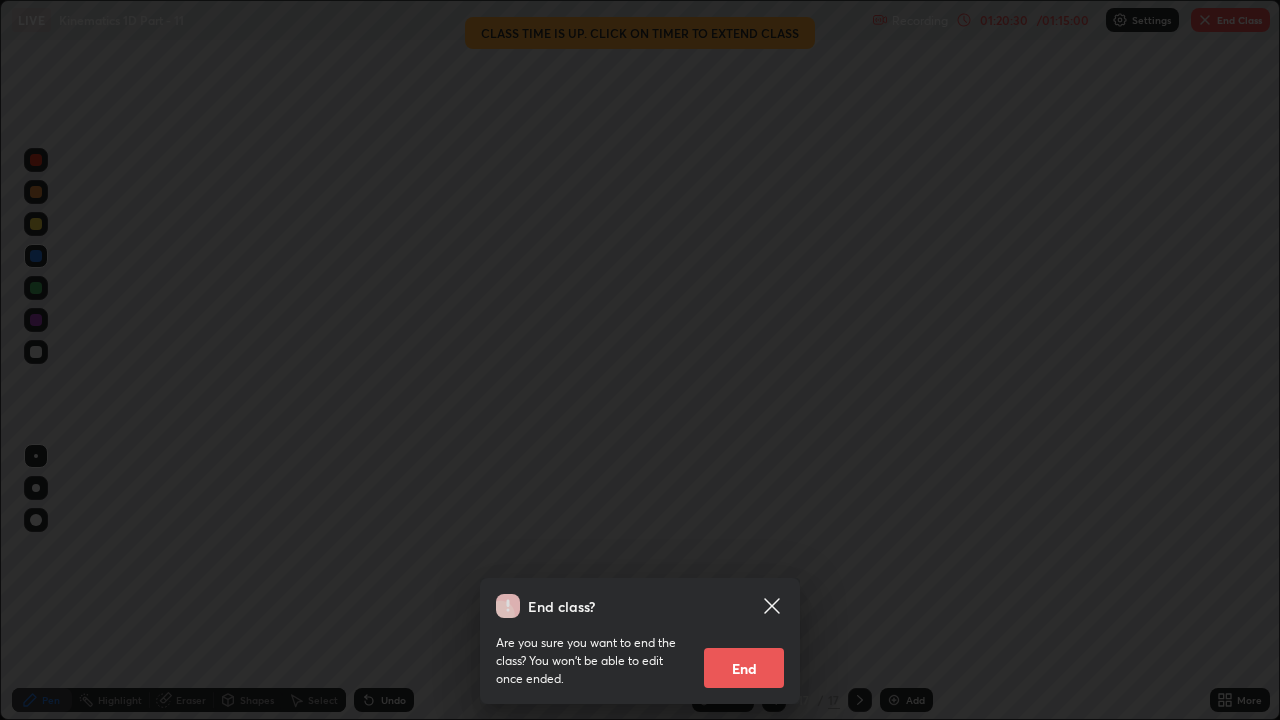 click on "End" at bounding box center [744, 668] 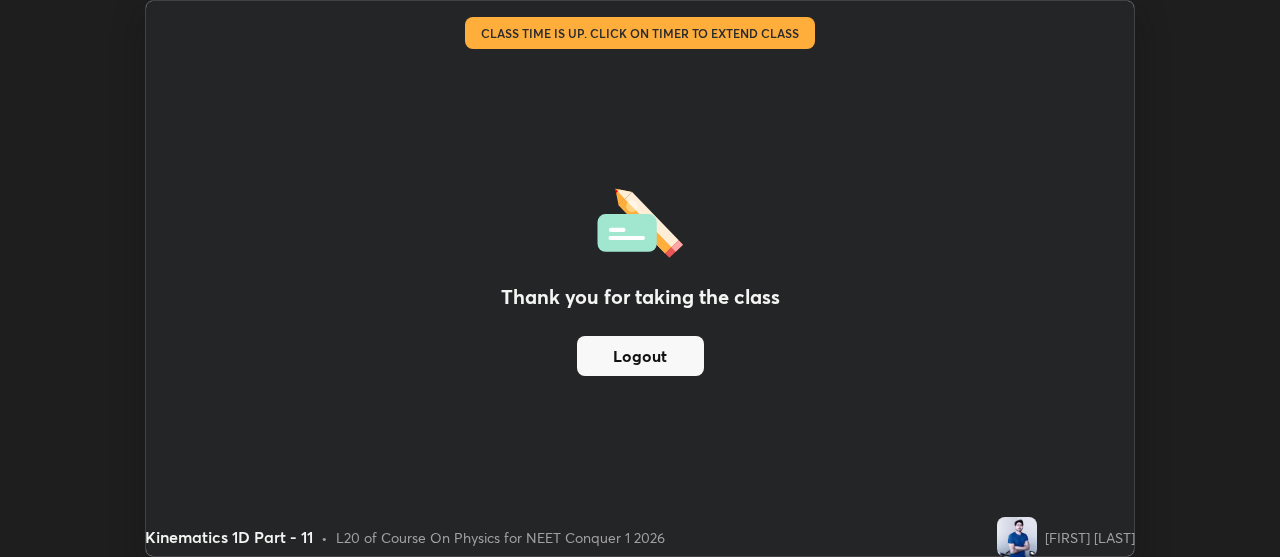 scroll, scrollTop: 557, scrollLeft: 1280, axis: both 